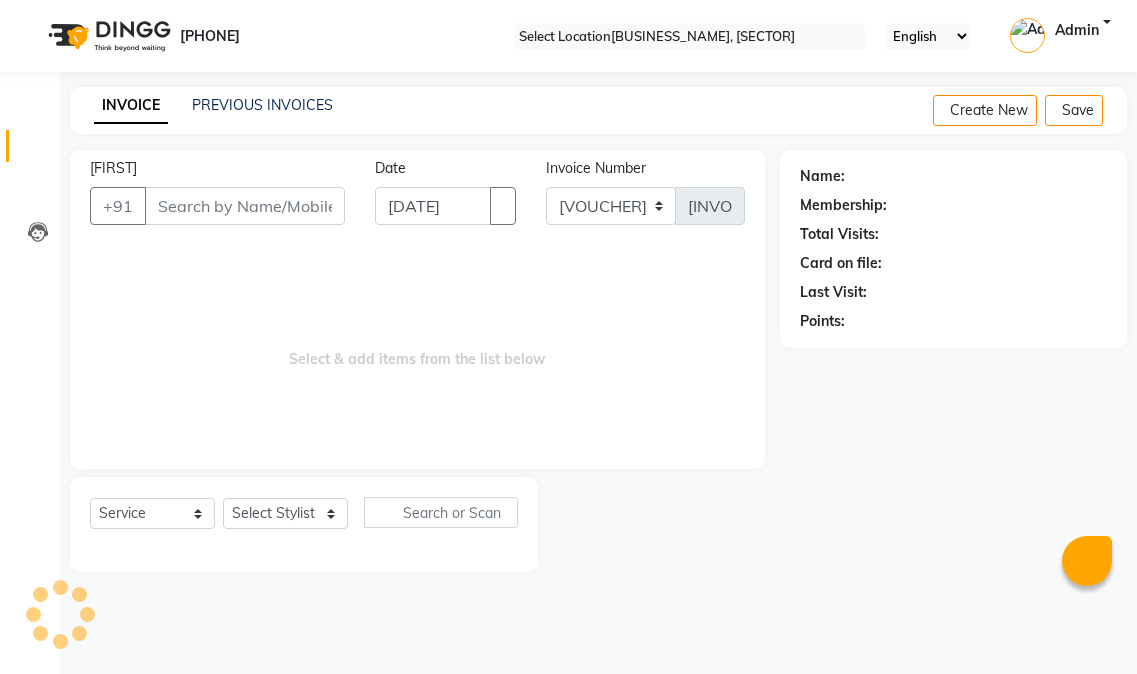 scroll, scrollTop: 0, scrollLeft: 0, axis: both 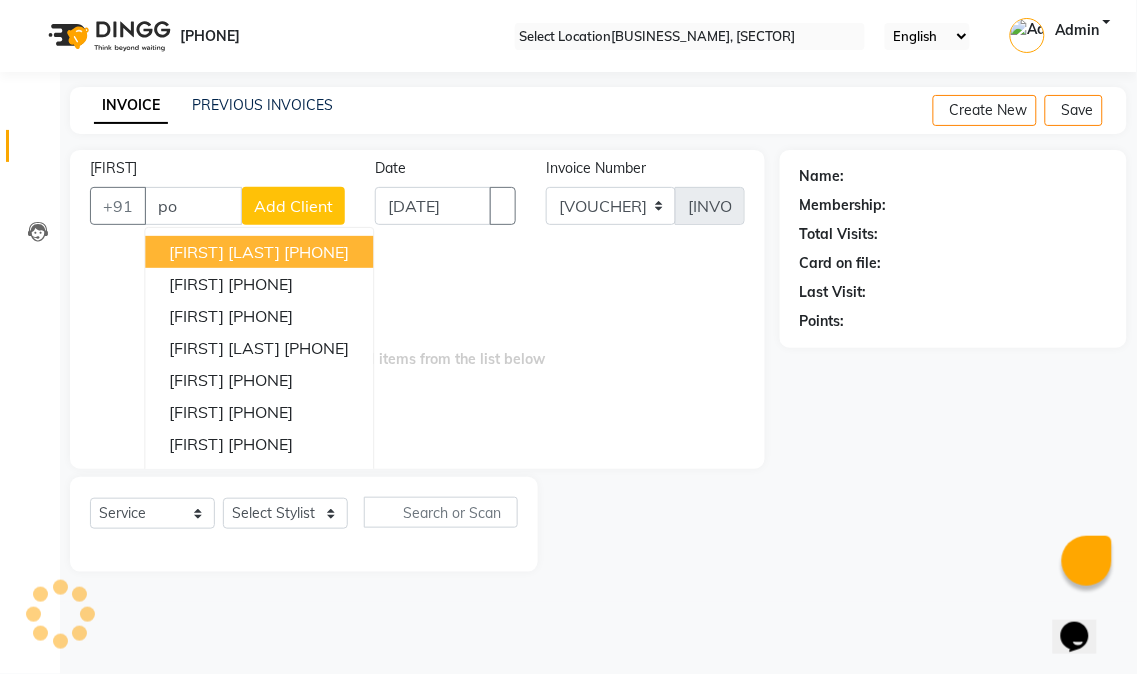 type on "p" 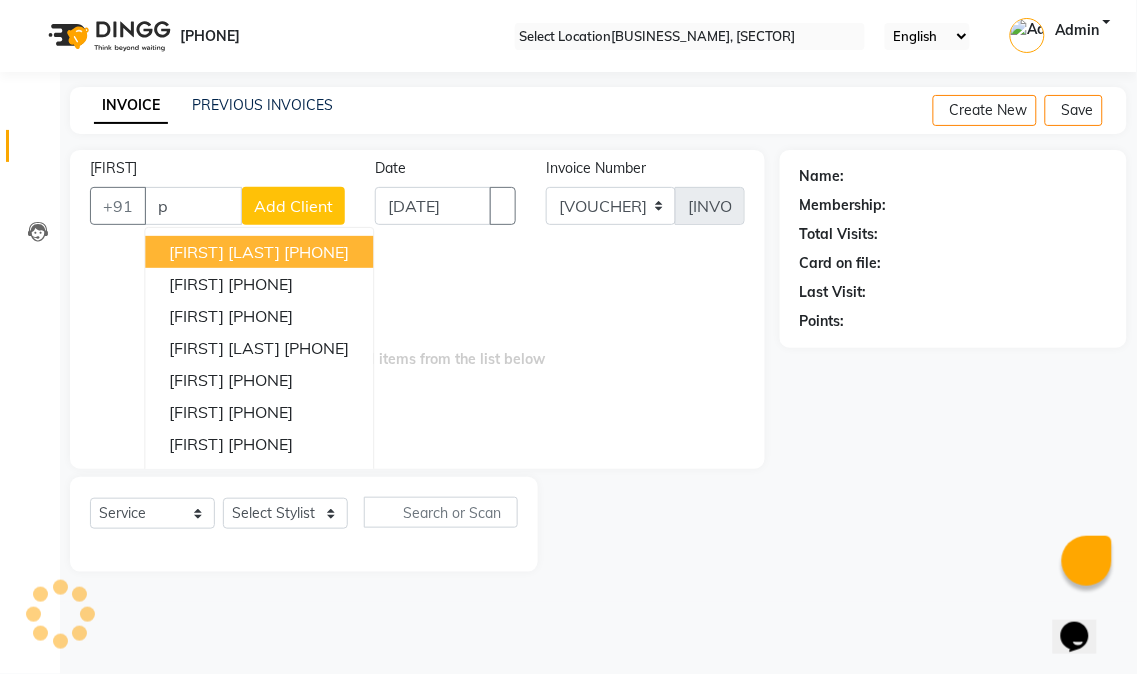 type 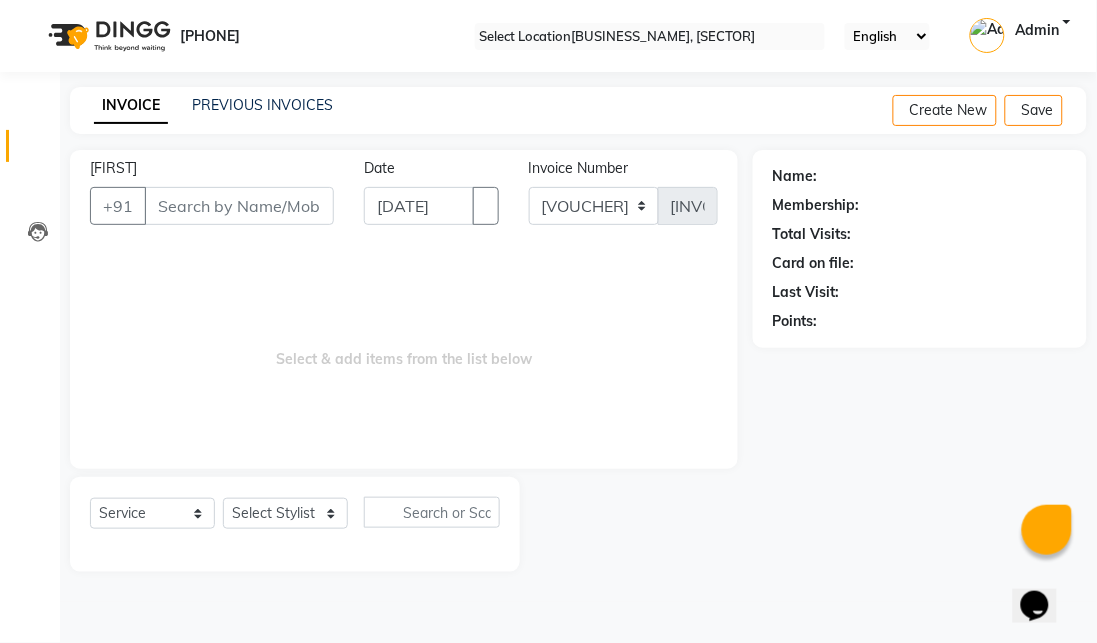 click at bounding box center [636, 524] 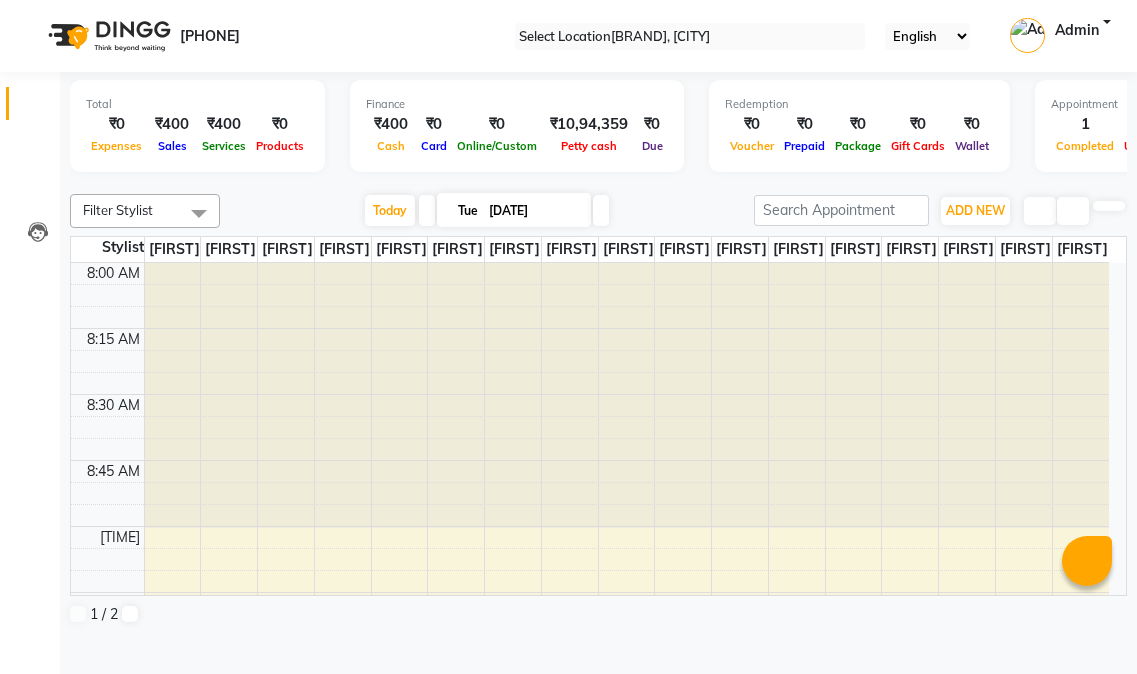 scroll, scrollTop: 0, scrollLeft: 0, axis: both 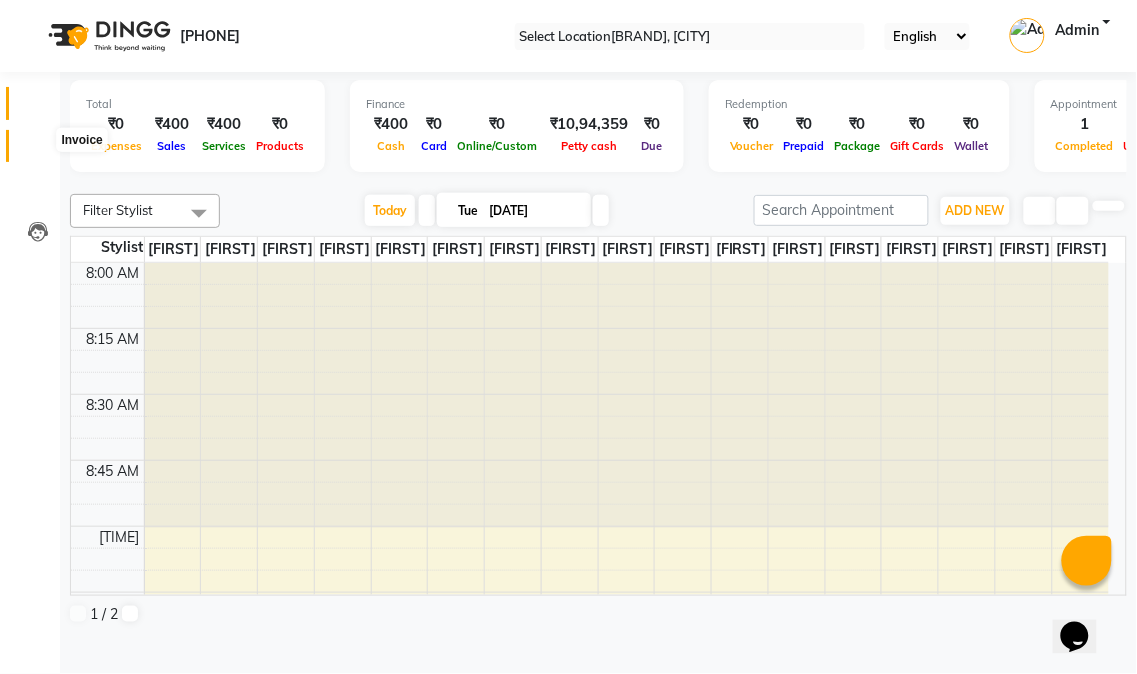 drag, startPoint x: 28, startPoint y: 152, endPoint x: 94, endPoint y: 63, distance: 110.80163 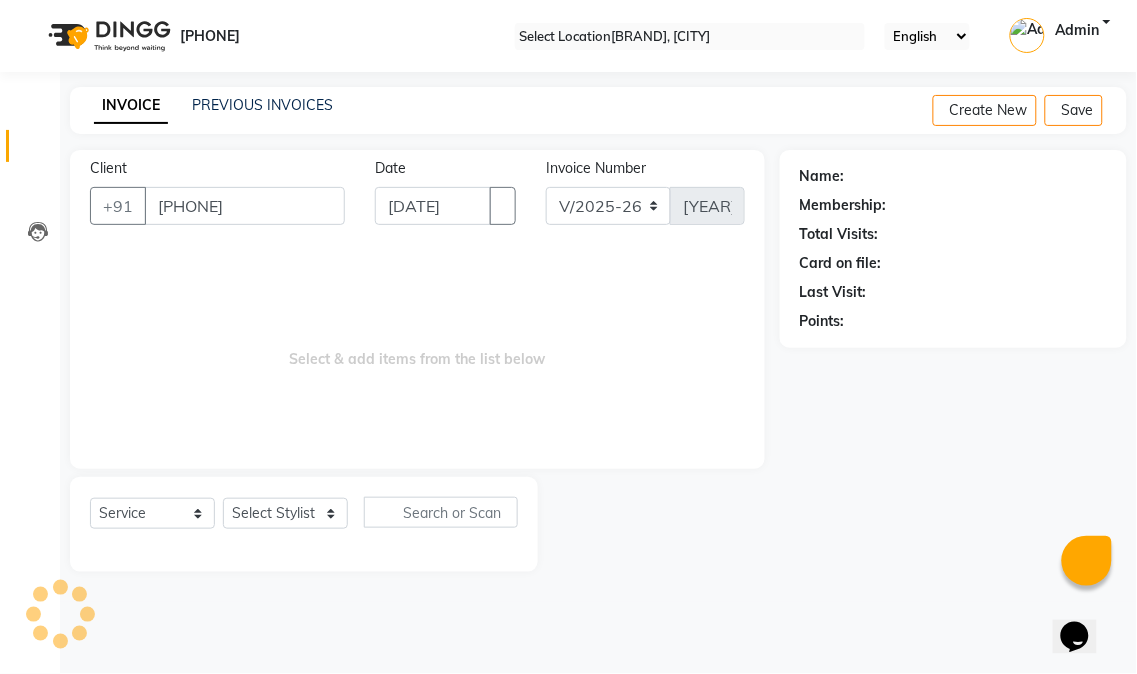 type on "[PHONE]" 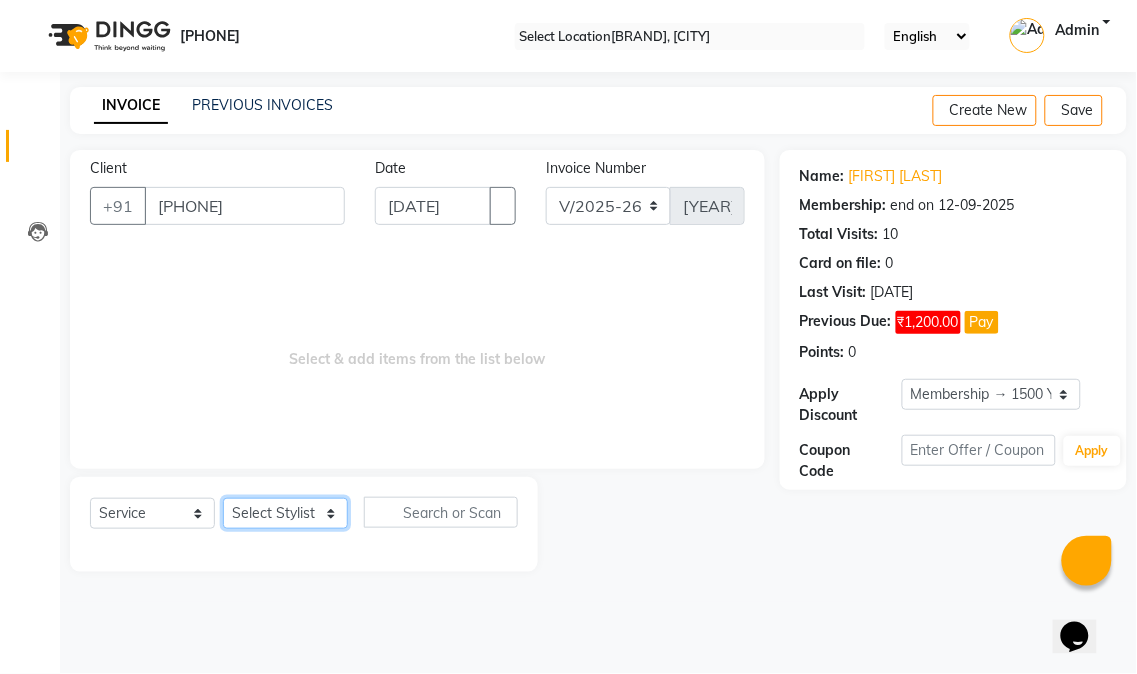 click on "Select Stylist Abhishek amit anchal Ashu Bilal Dildar Geeta Hritik Jatin Manav Mohit Pinki Prince Ruby Sagar Subhash Subodh Uday" at bounding box center (285, 513) 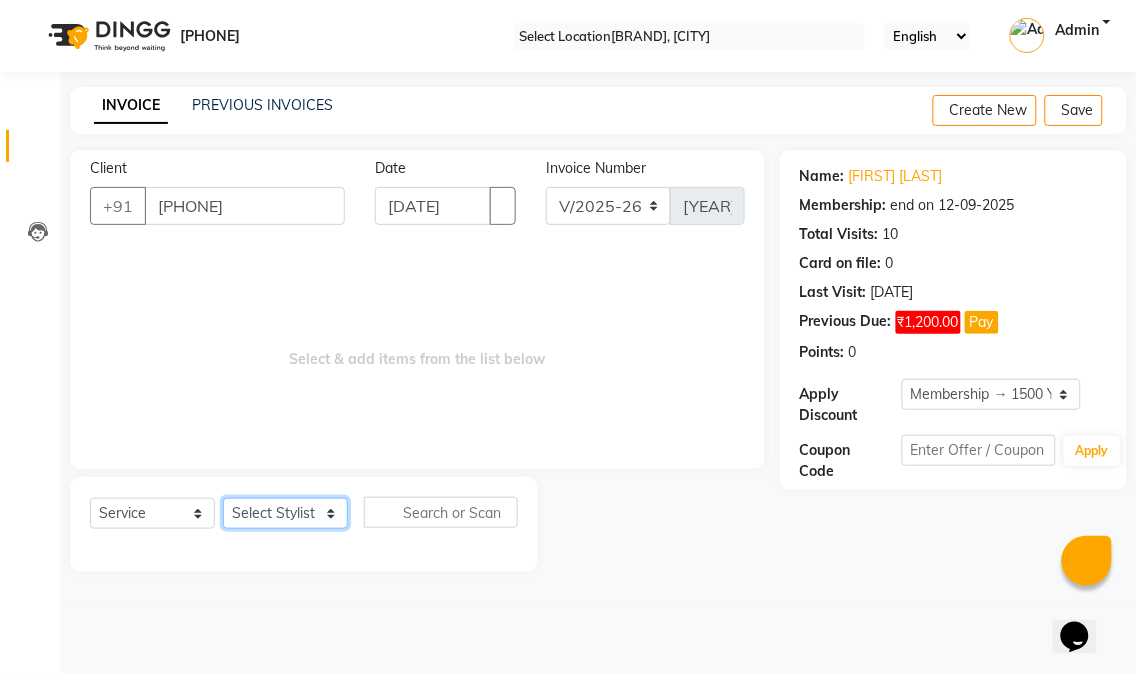 select on "58946" 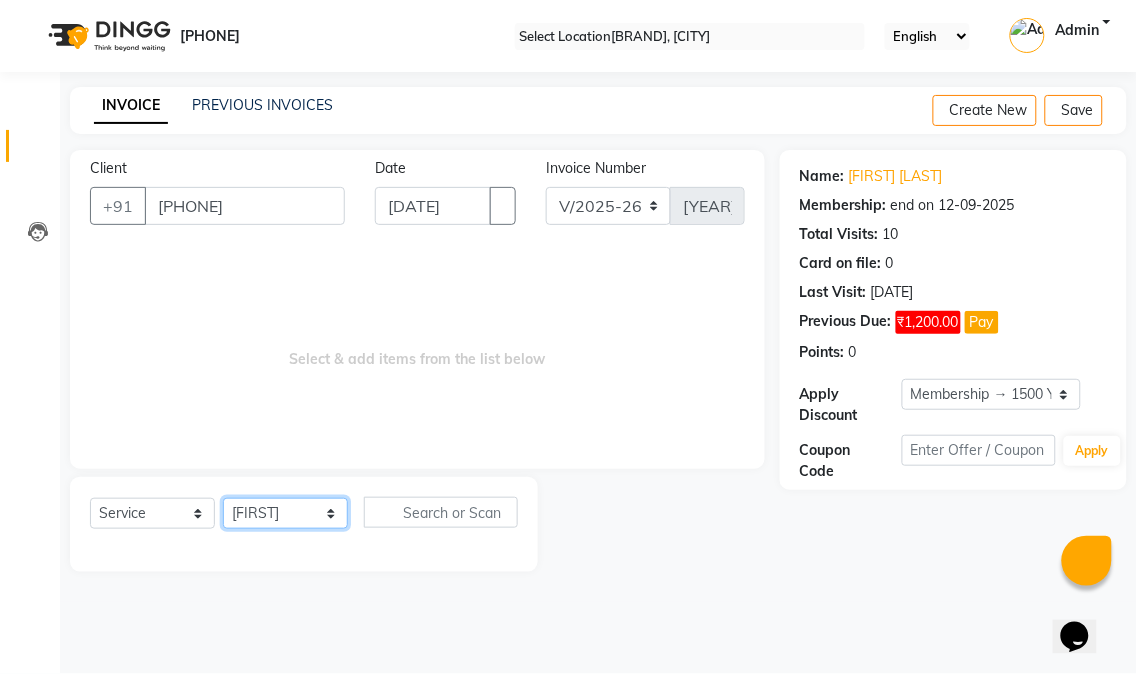 click on "Select Stylist Abhishek amit anchal Ashu Bilal Dildar Geeta Hritik Jatin Manav Mohit Pinki Prince Ruby Sagar Subhash Subodh Uday" at bounding box center [285, 513] 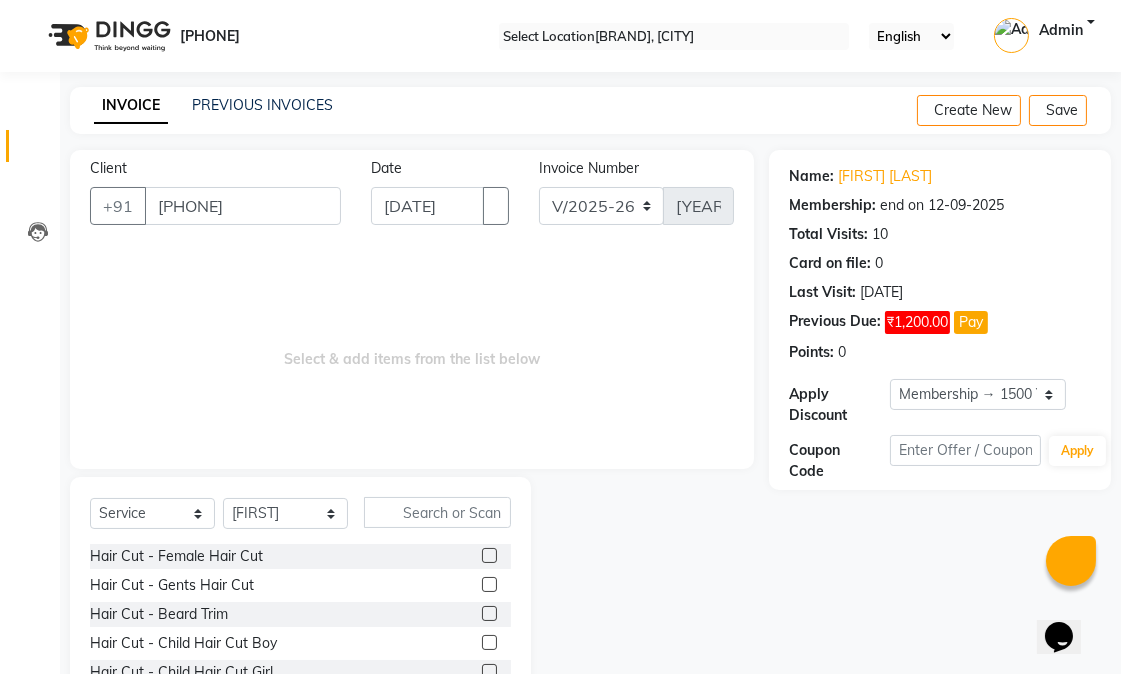 click at bounding box center (489, 555) 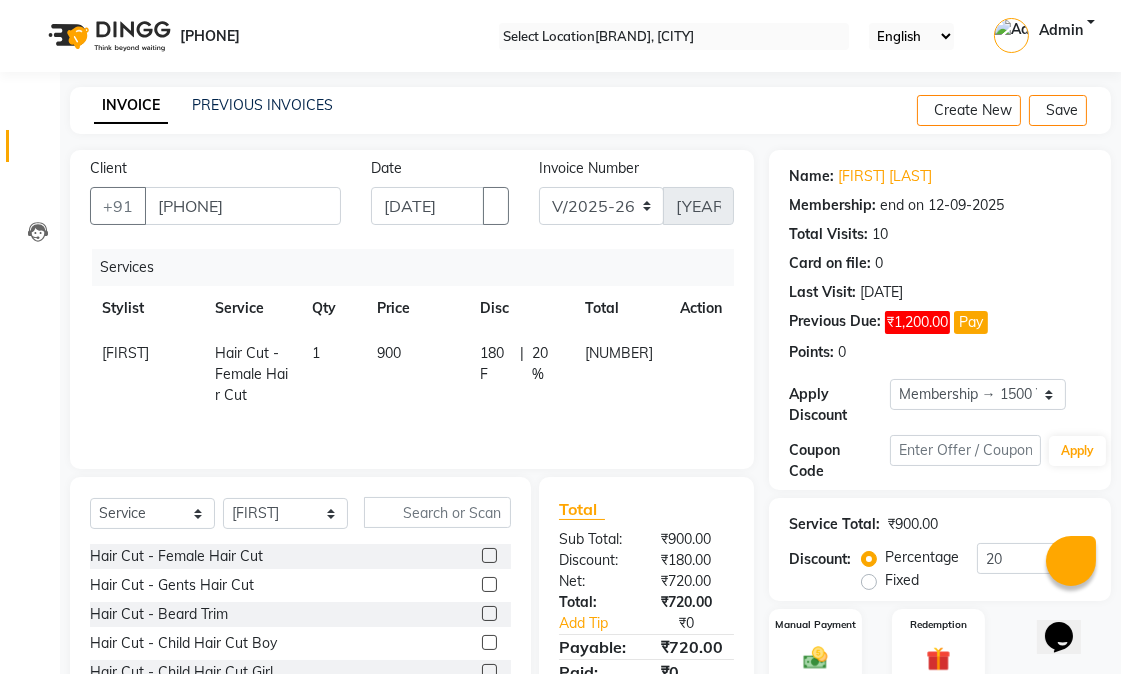 scroll, scrollTop: 128, scrollLeft: 0, axis: vertical 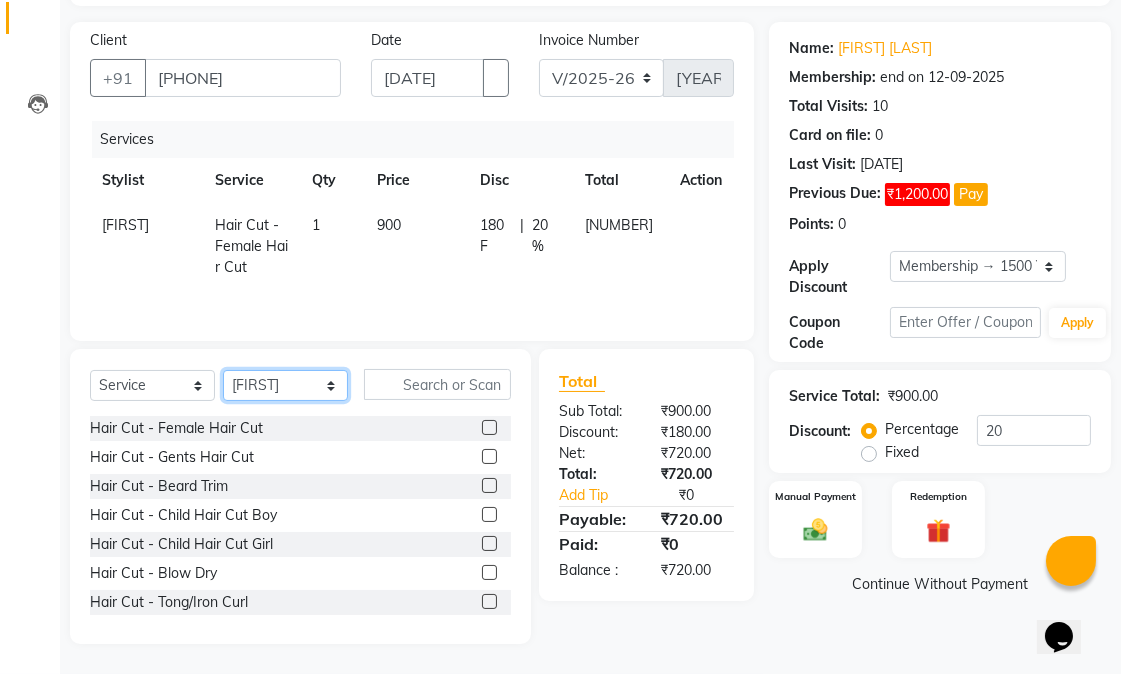 click on "Select Stylist Abhishek amit anchal Ashu Bilal Dildar Geeta Hritik Jatin Manav Mohit Pinki Prince Ruby Sagar Subhash Subodh Uday" at bounding box center [285, 385] 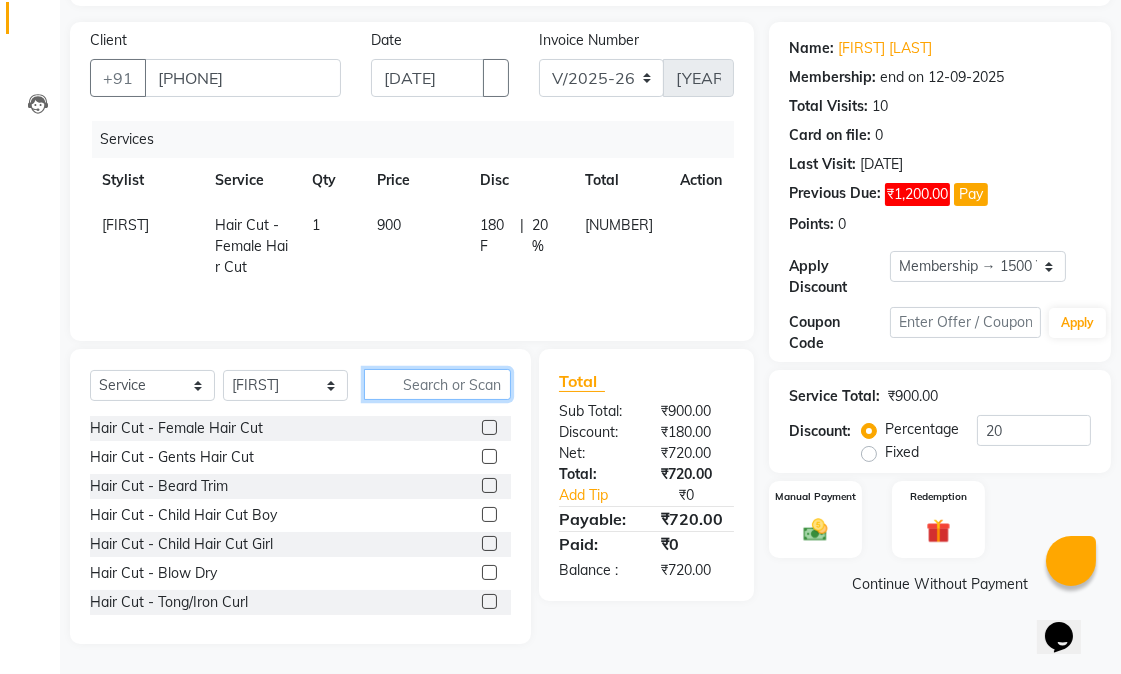 click at bounding box center [437, 384] 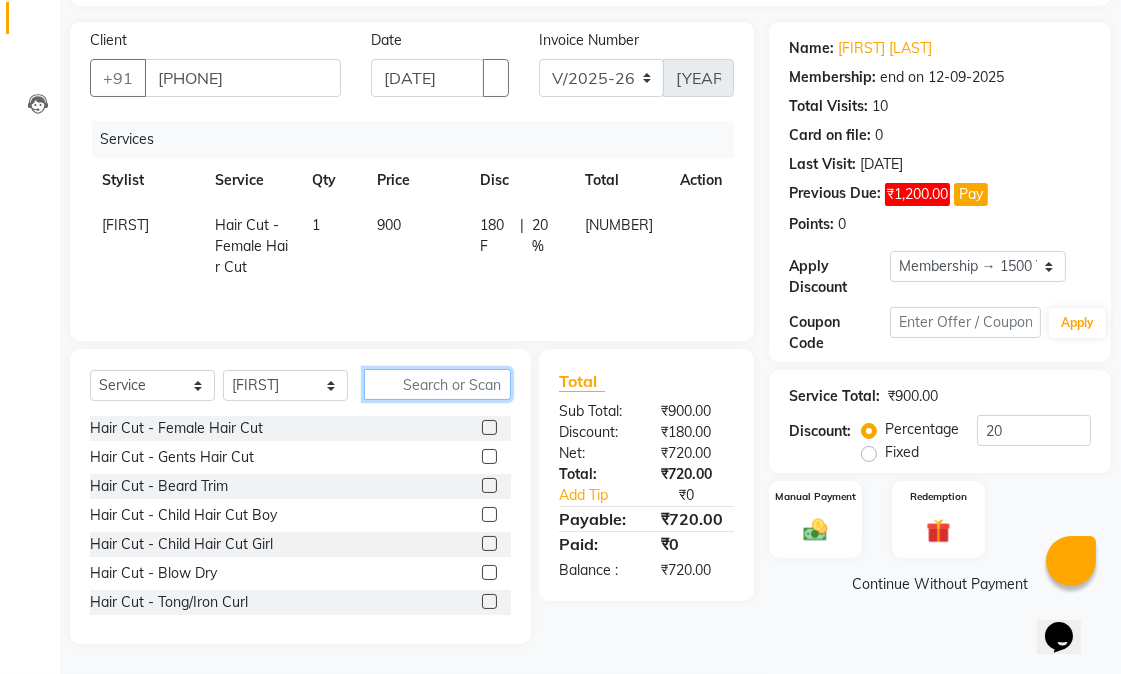 click at bounding box center [437, 384] 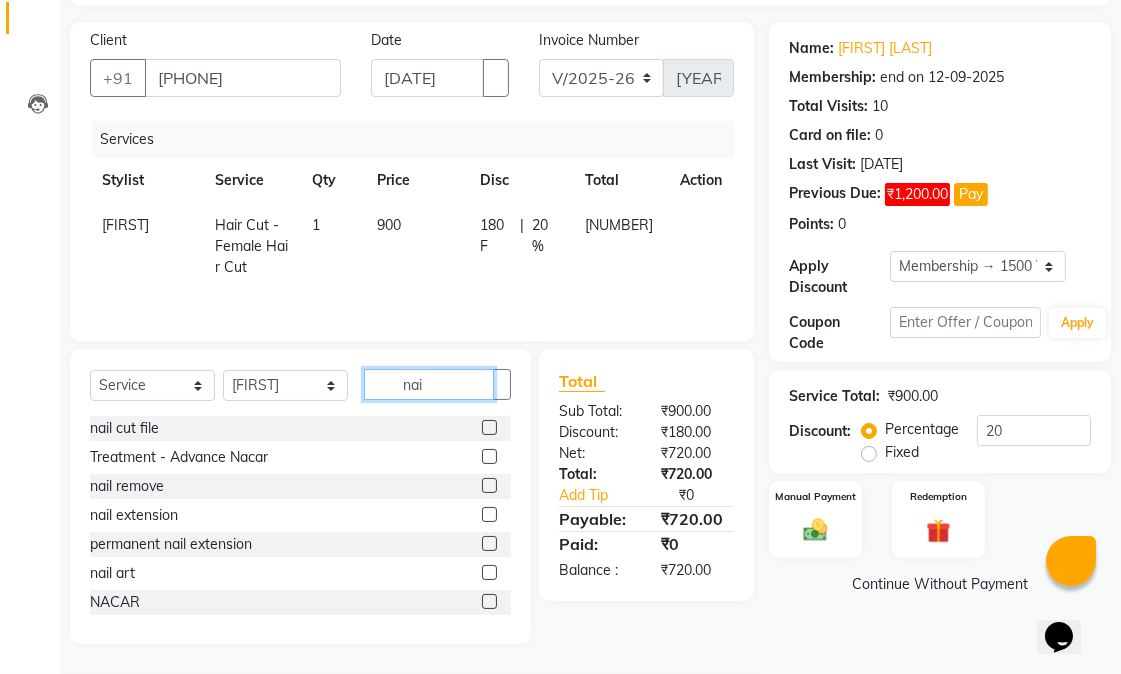 scroll, scrollTop: 90, scrollLeft: 0, axis: vertical 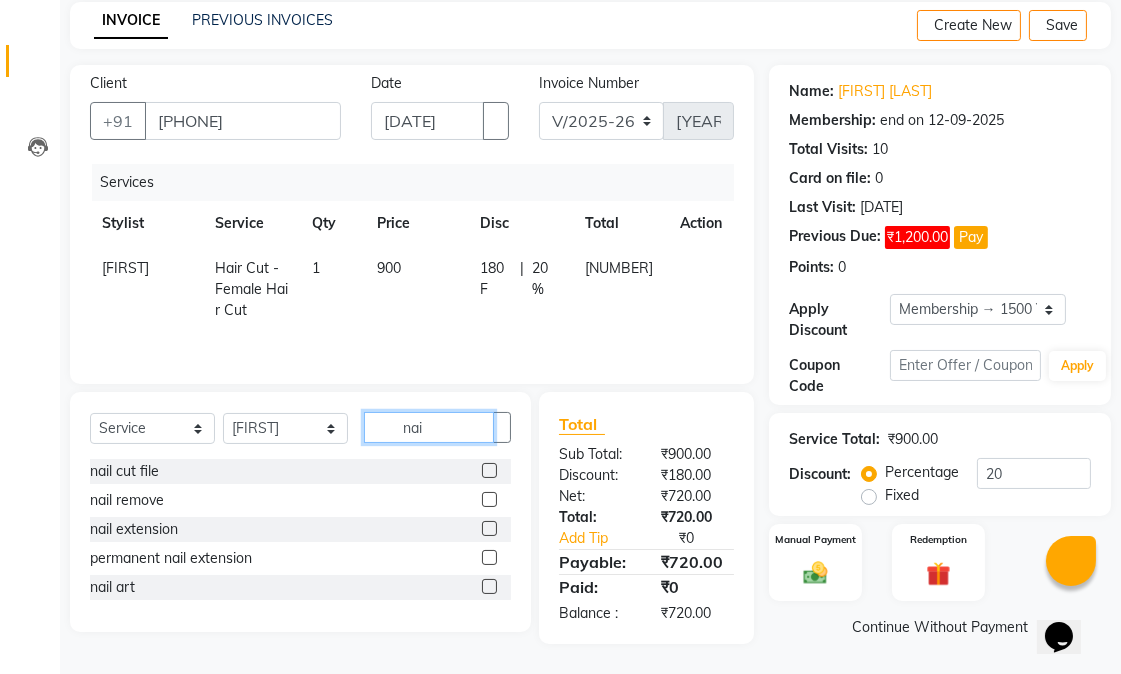 type on "nai" 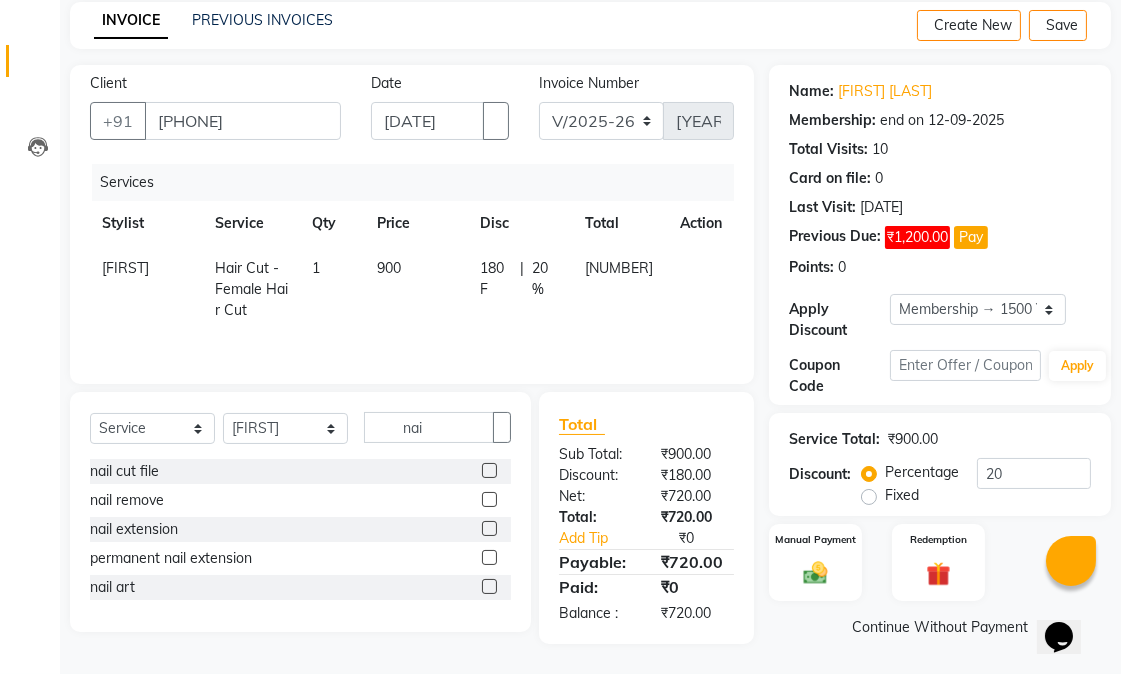 click at bounding box center (489, 470) 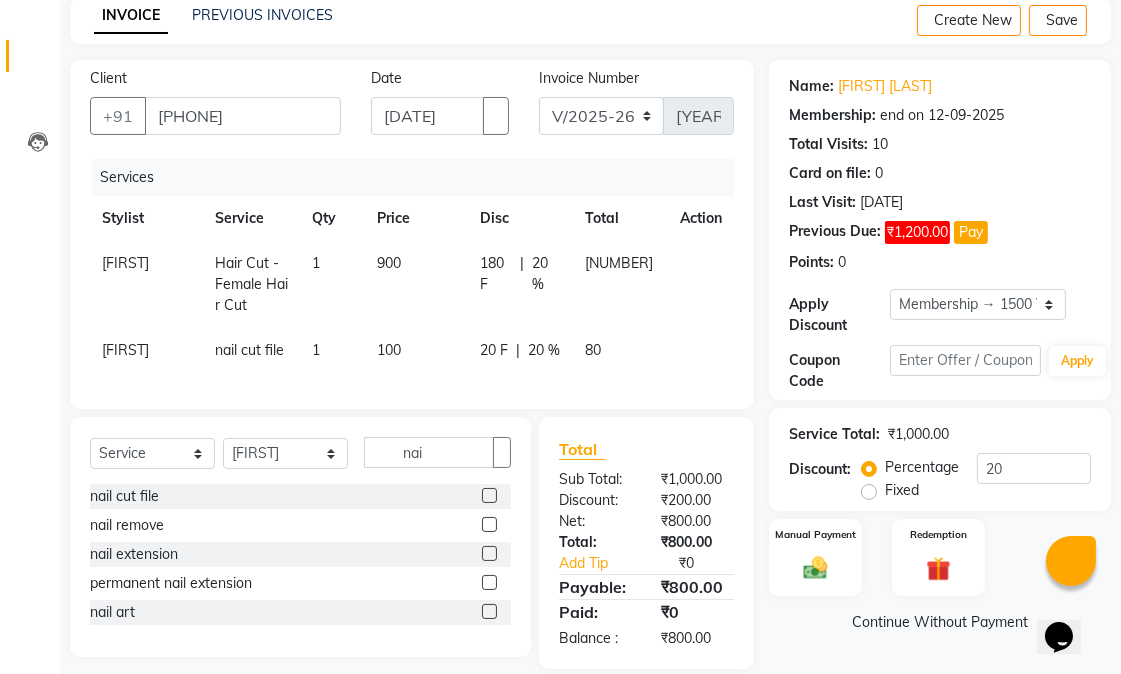 click on "100" at bounding box center [416, 284] 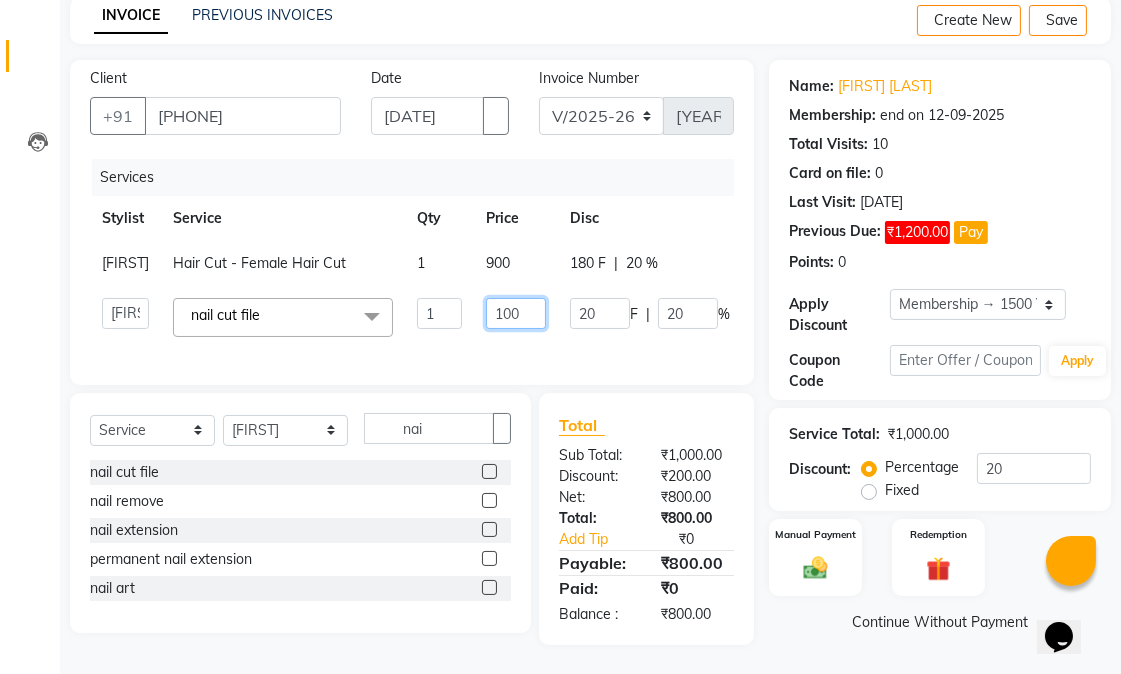 click on "100" at bounding box center [439, 313] 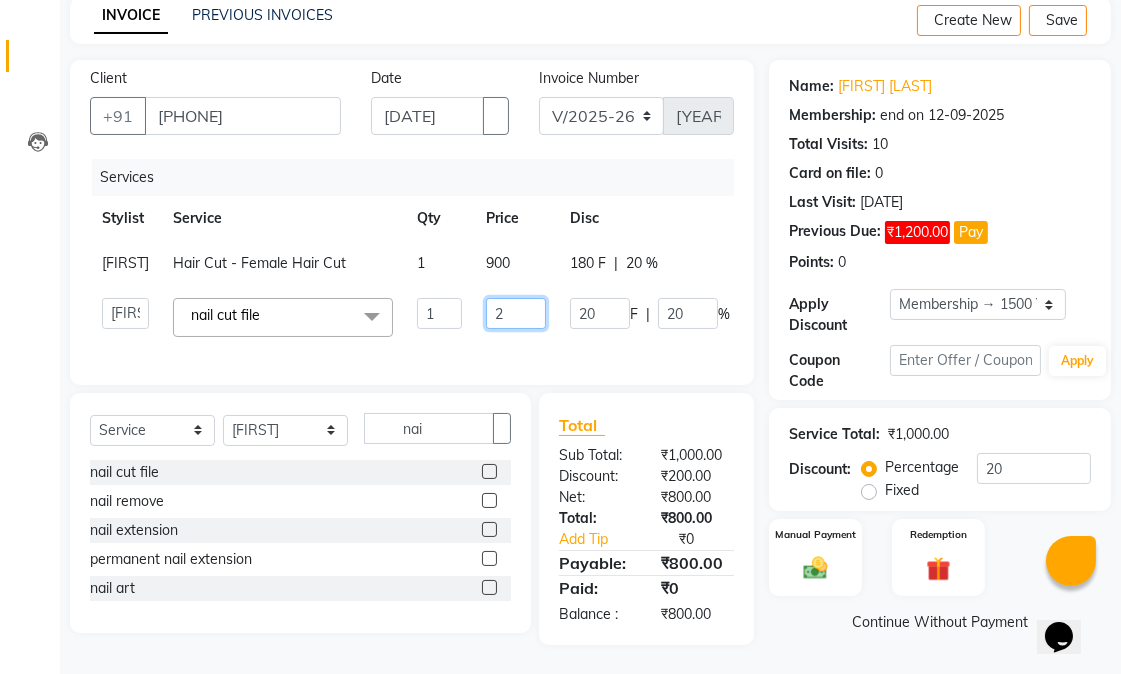 type on "20" 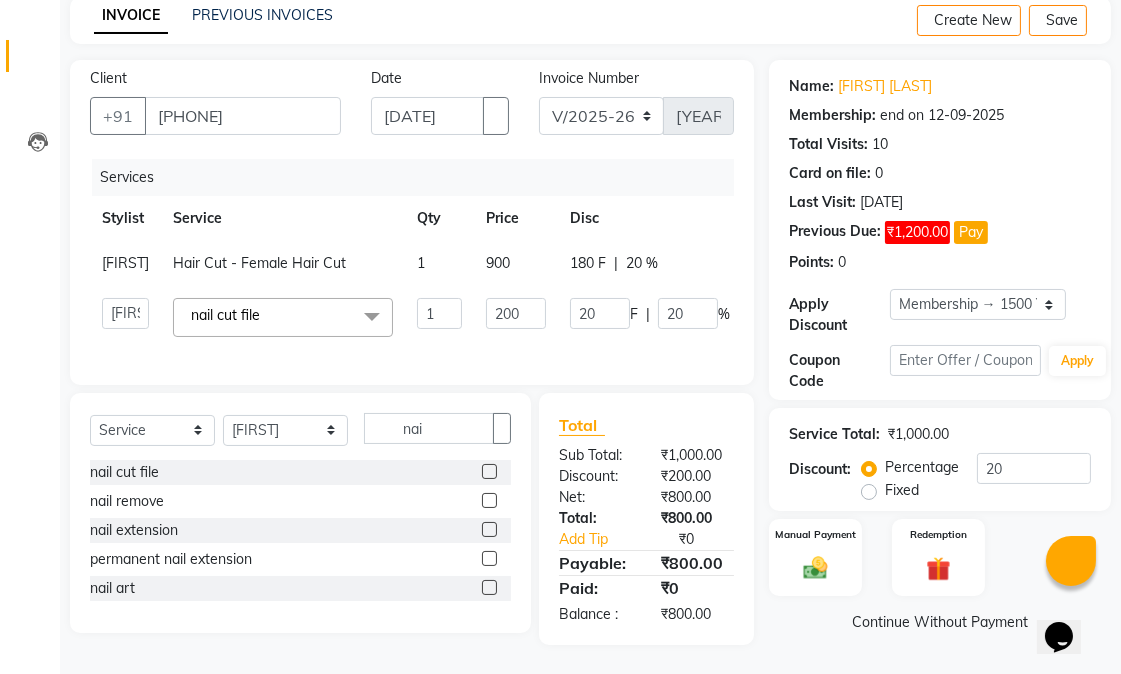 click on "Abhishek Hair Cut - Female Hair Cut 1 [PRICE] [DISCOUNT] [PRICE] Dildar nail cut file 1 [PRICE] [DISCOUNT] [PRICE]" at bounding box center [495, 317] 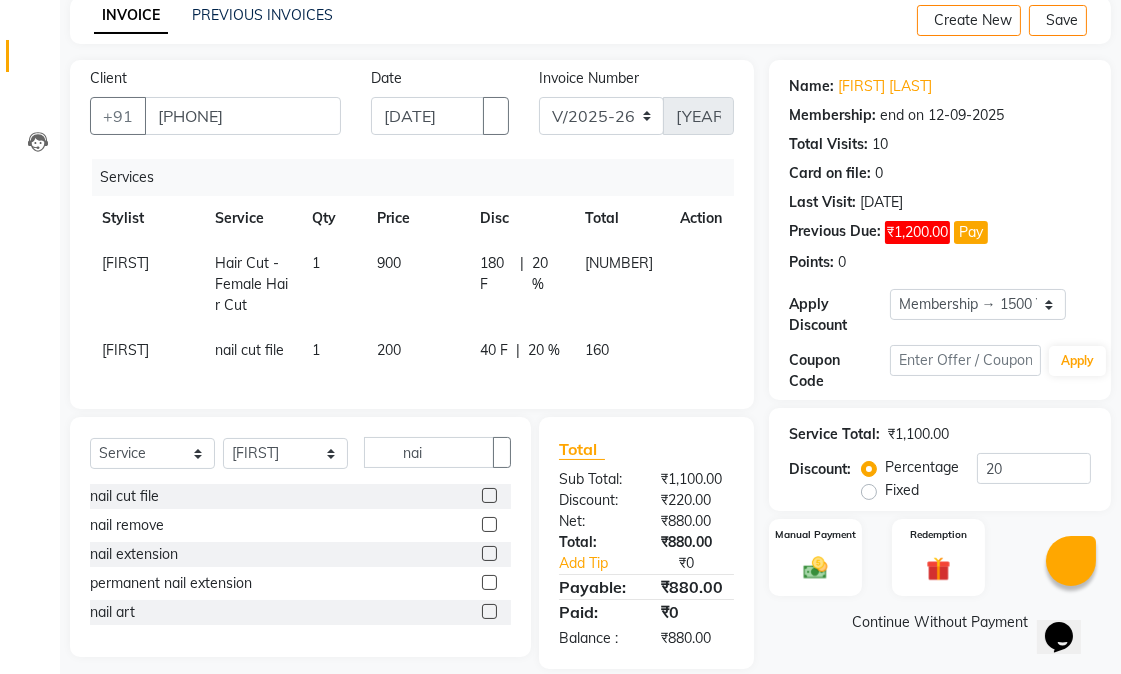 click on "160" at bounding box center (125, 263) 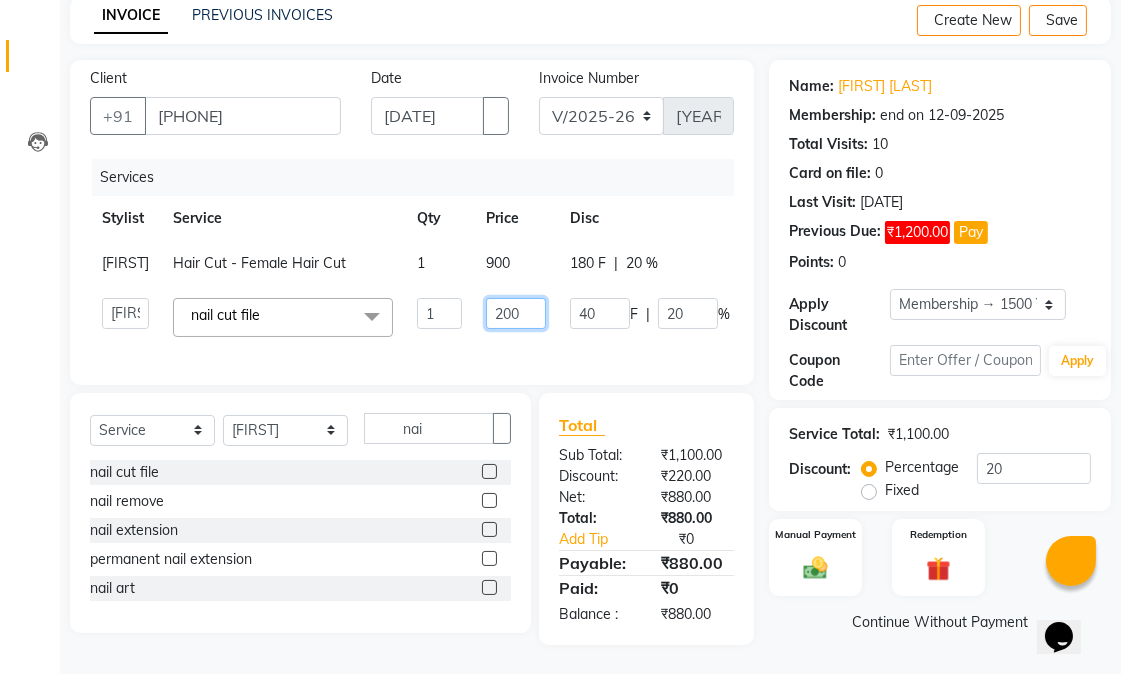 click on "200" at bounding box center [439, 313] 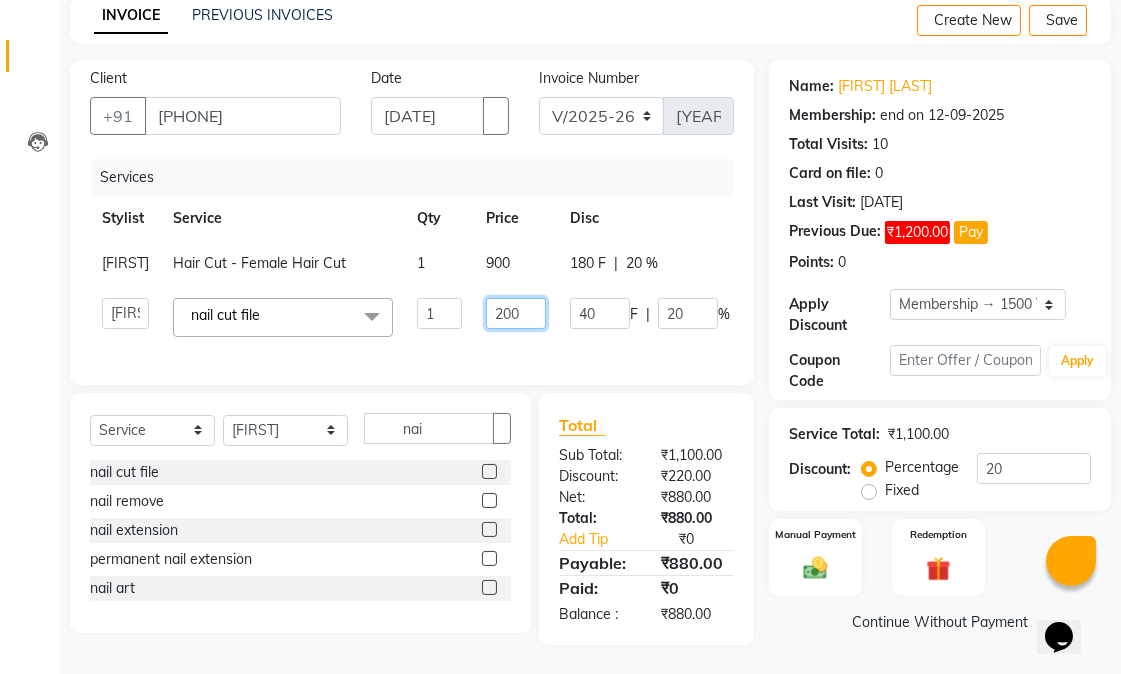 type on "30" 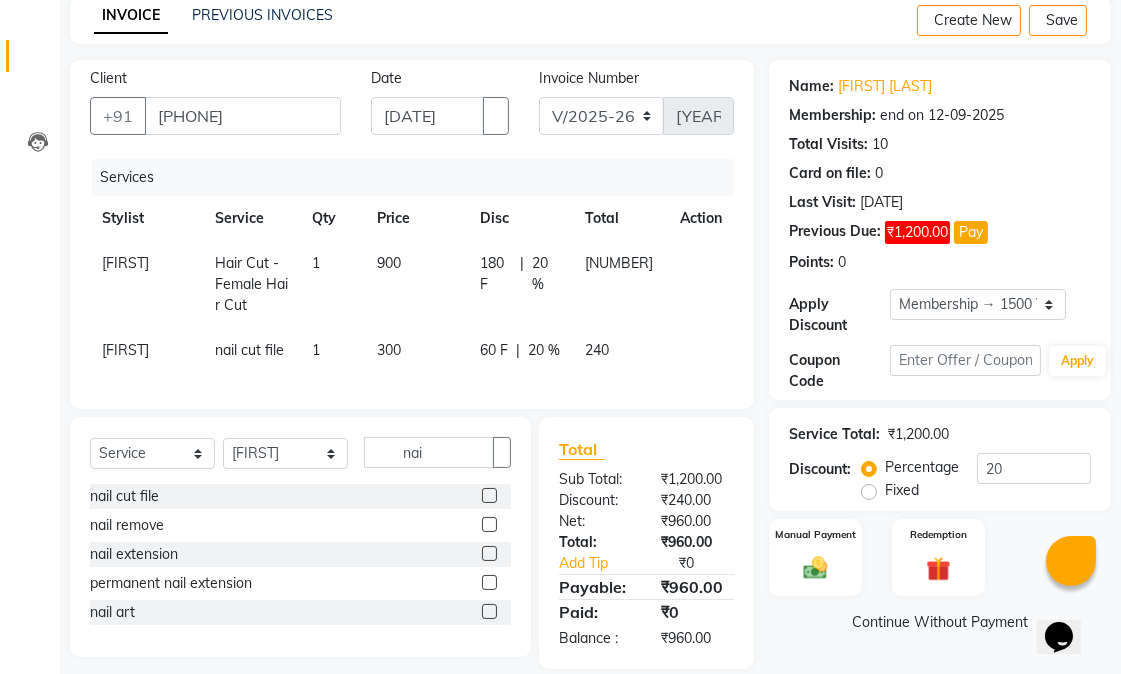 click on "Abhishek Hair Cut - Female Hair Cut 1 [PRICE] [DISCOUNT] [PRICE] Dildar nail cut file 1 [PRICE] [DISCOUNT] [PRICE]" at bounding box center (412, 274) 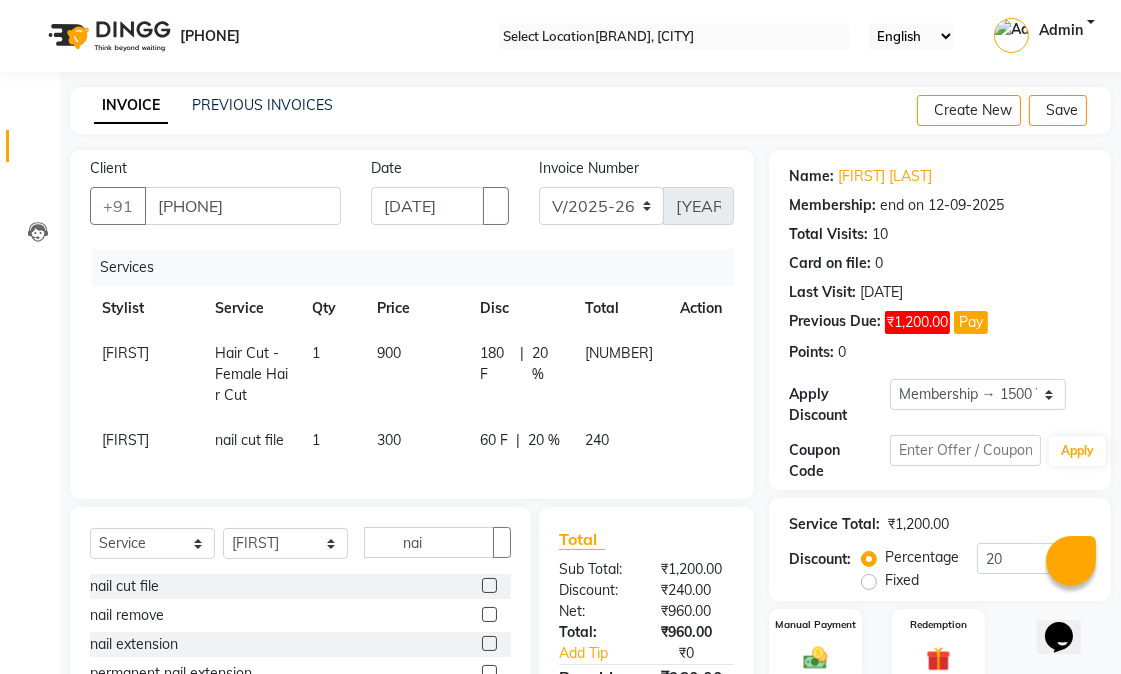 scroll, scrollTop: 130, scrollLeft: 0, axis: vertical 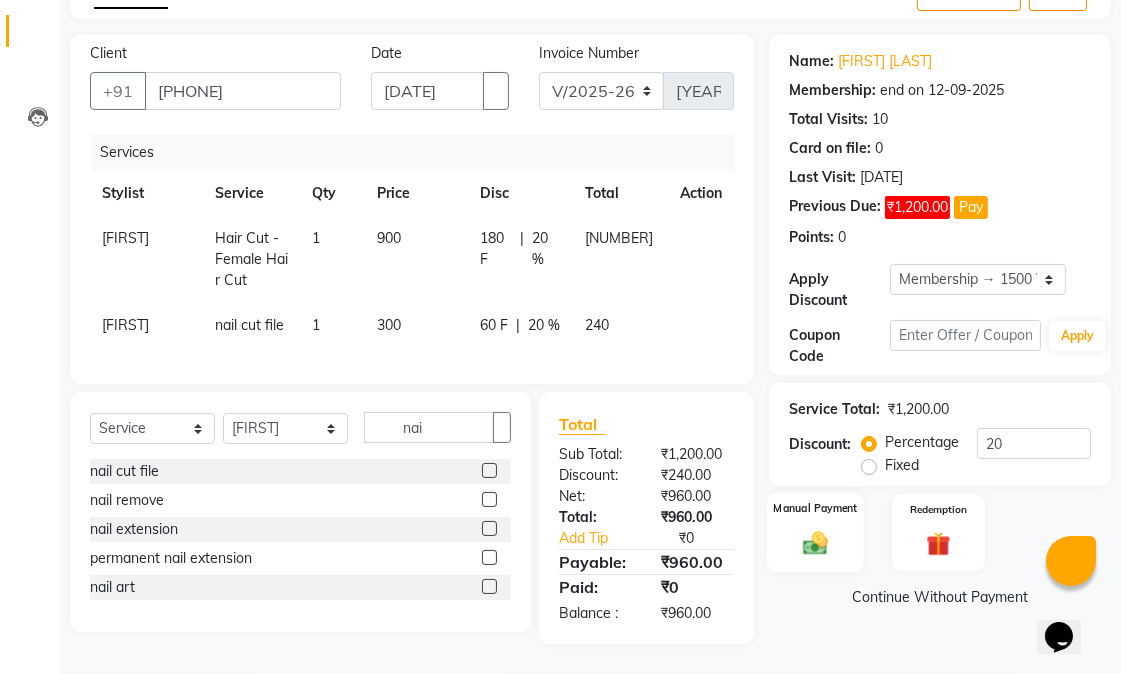 click at bounding box center [815, 542] 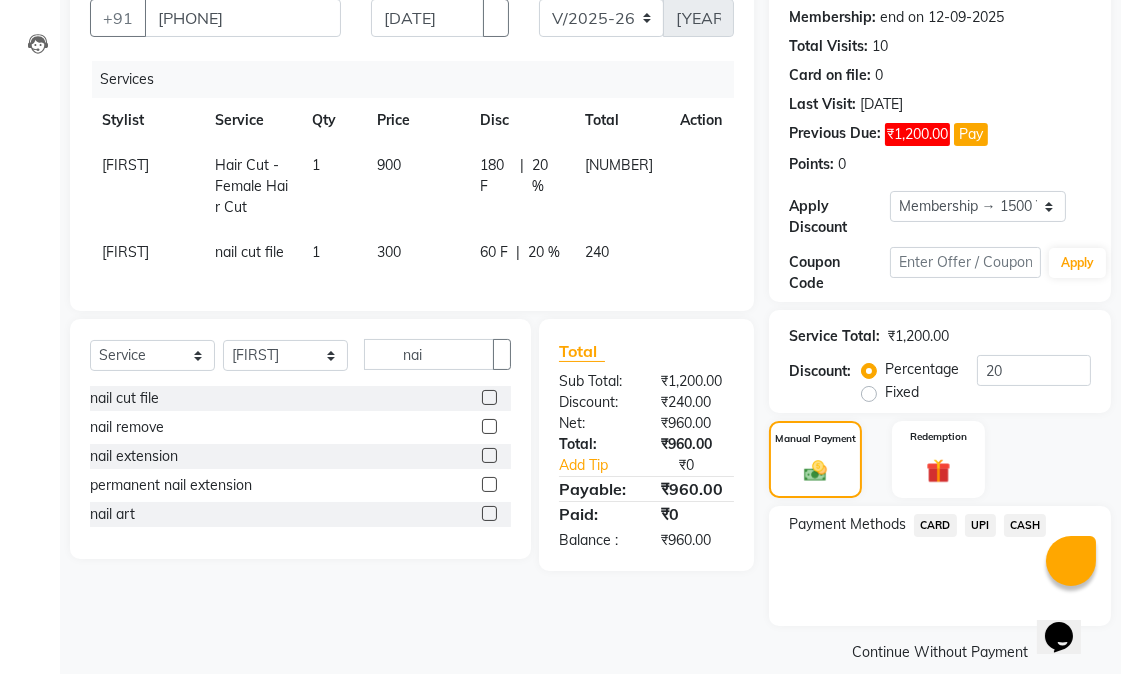 scroll, scrollTop: 217, scrollLeft: 0, axis: vertical 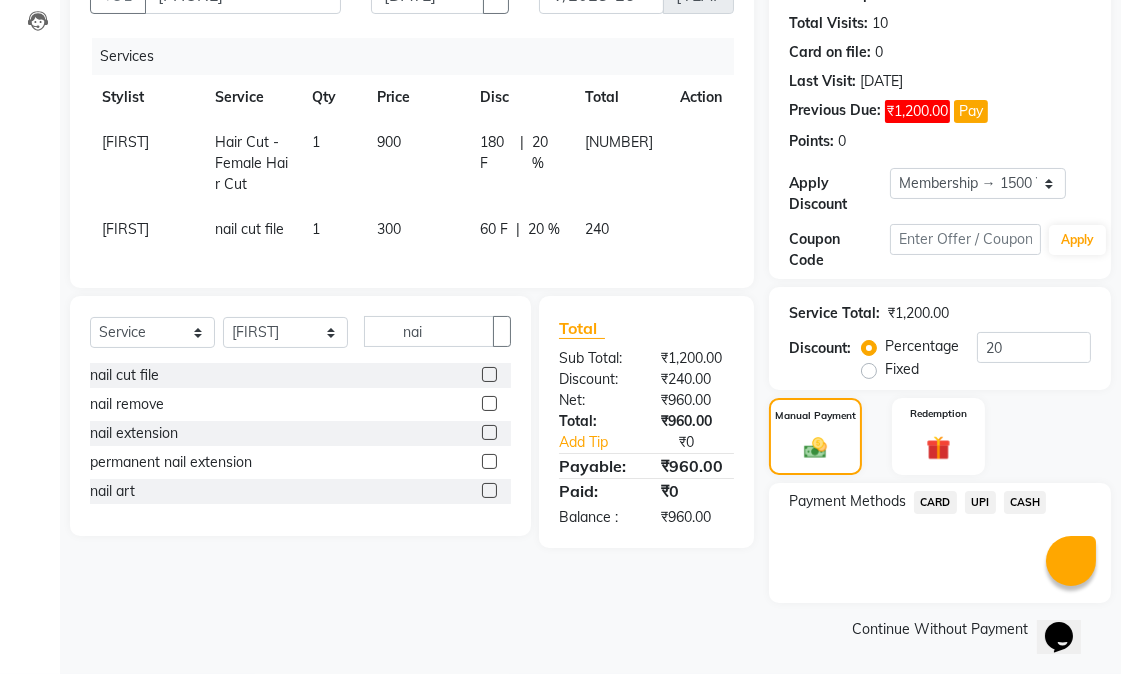 click on "CARD" at bounding box center [935, 502] 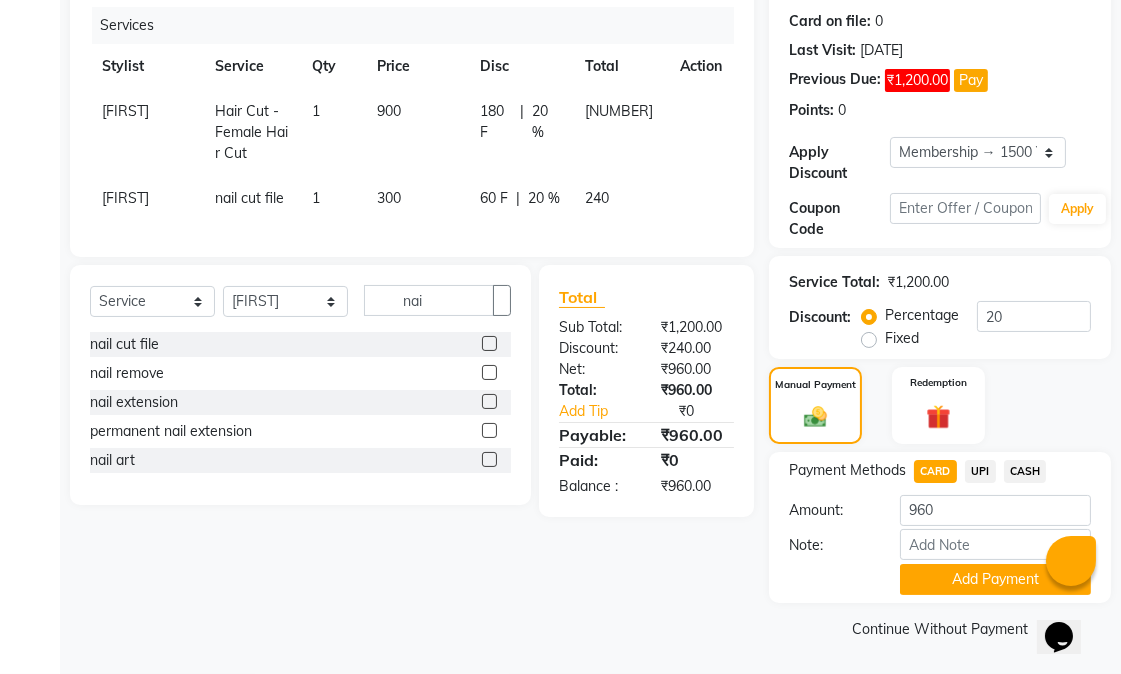 scroll, scrollTop: 247, scrollLeft: 0, axis: vertical 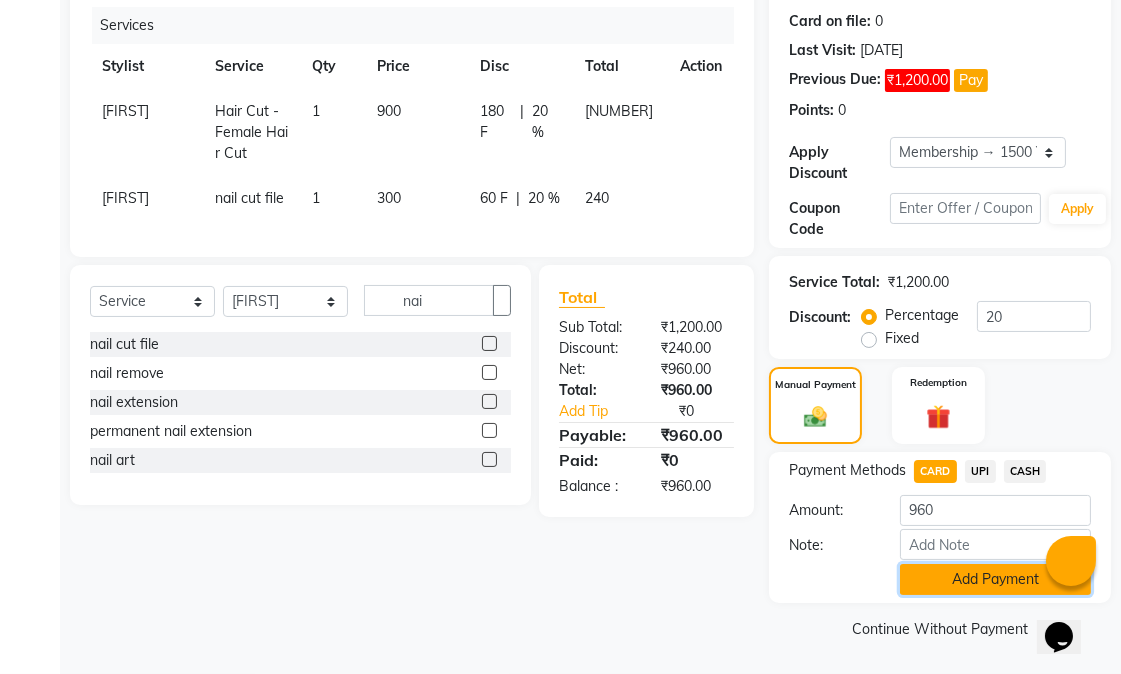 click on "Add Payment" at bounding box center (995, 579) 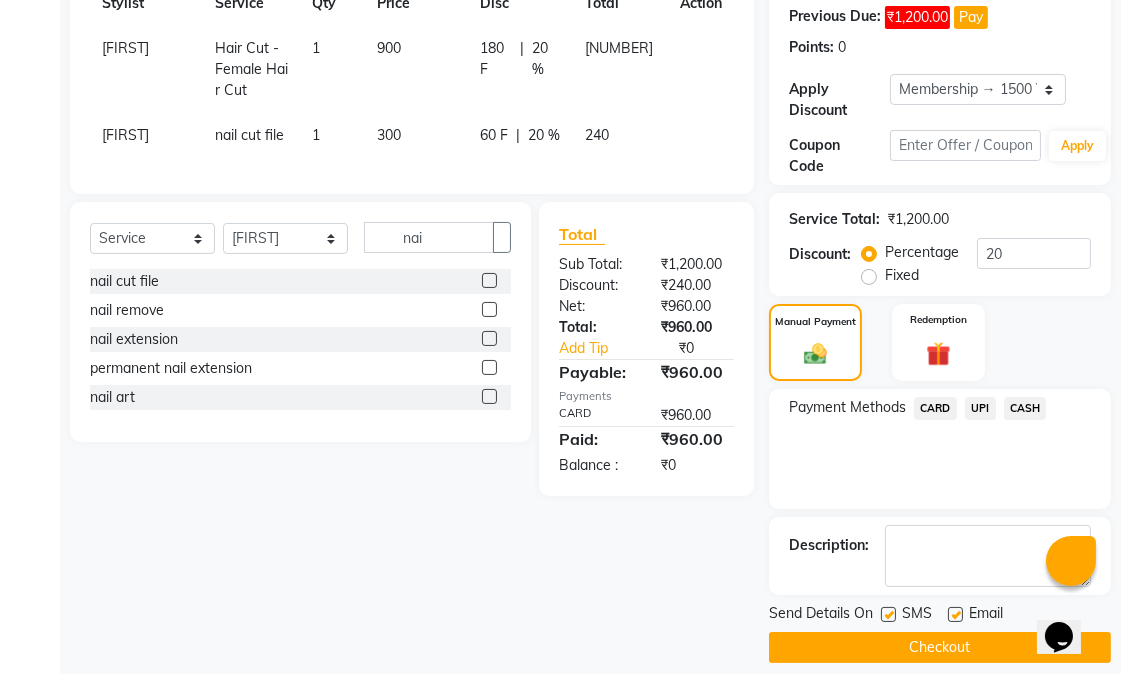 scroll, scrollTop: 331, scrollLeft: 0, axis: vertical 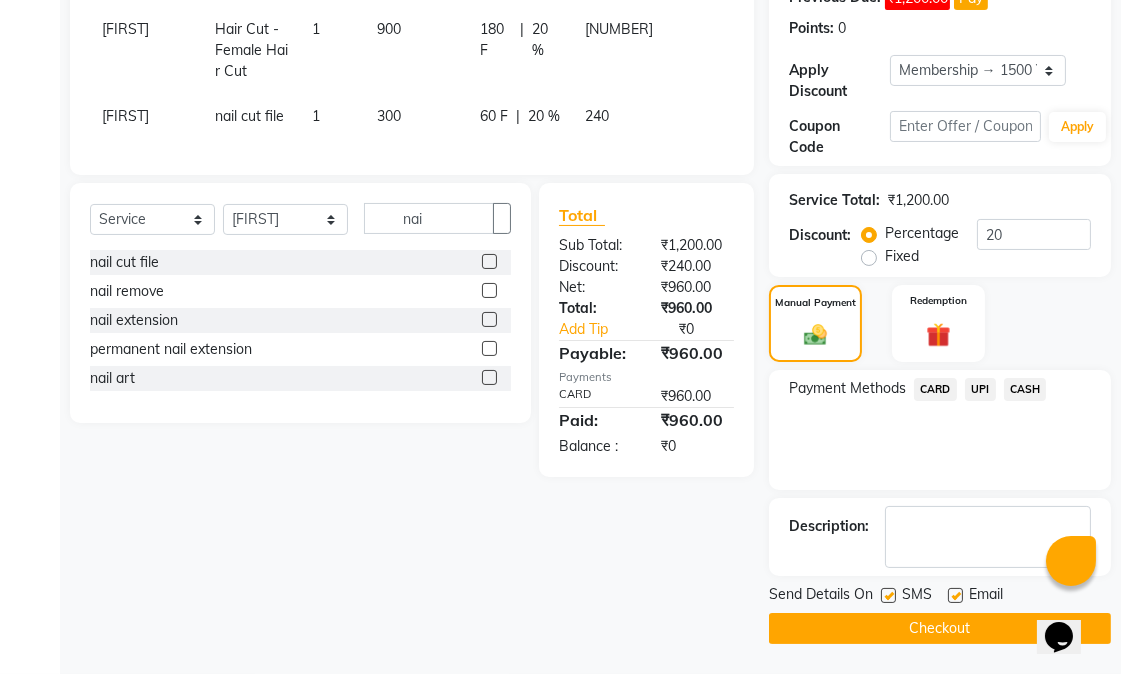 click at bounding box center [888, 595] 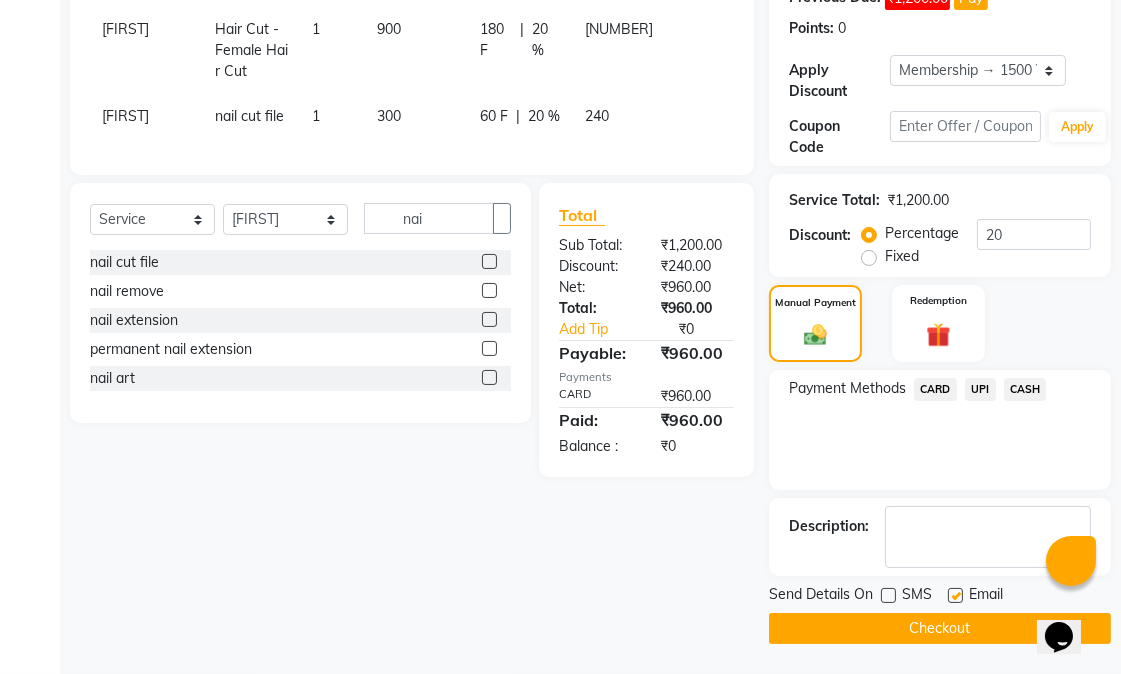 click on "Send Details On SMS [EMAIL]" at bounding box center (940, 596) 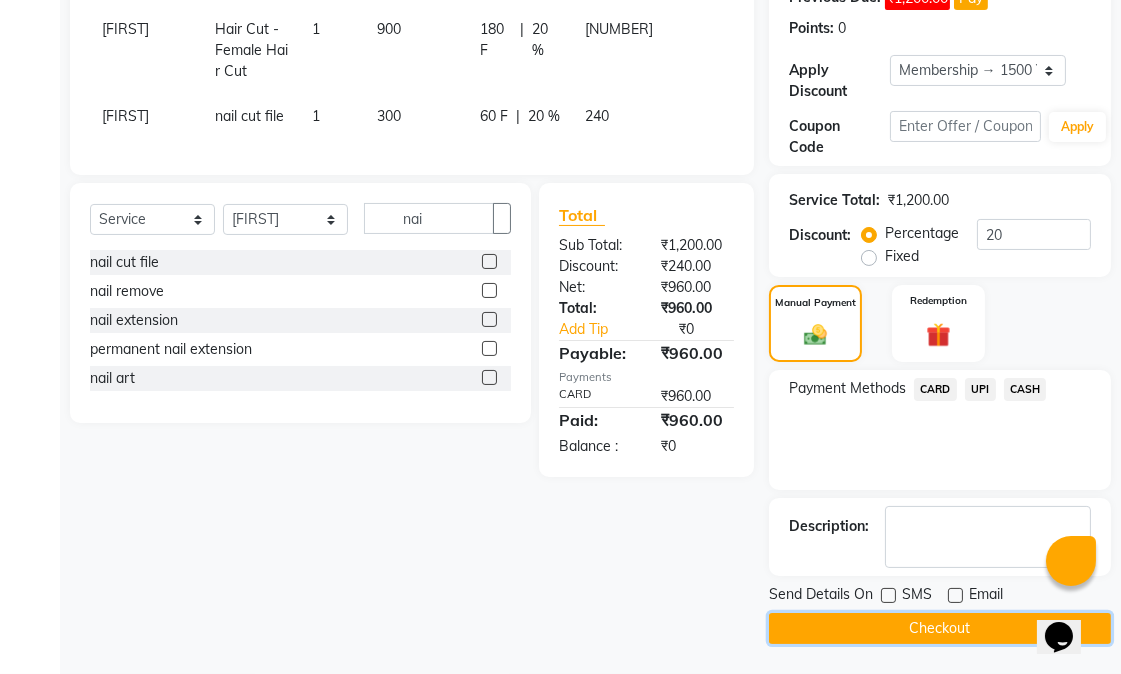 click on "Checkout" at bounding box center [940, 628] 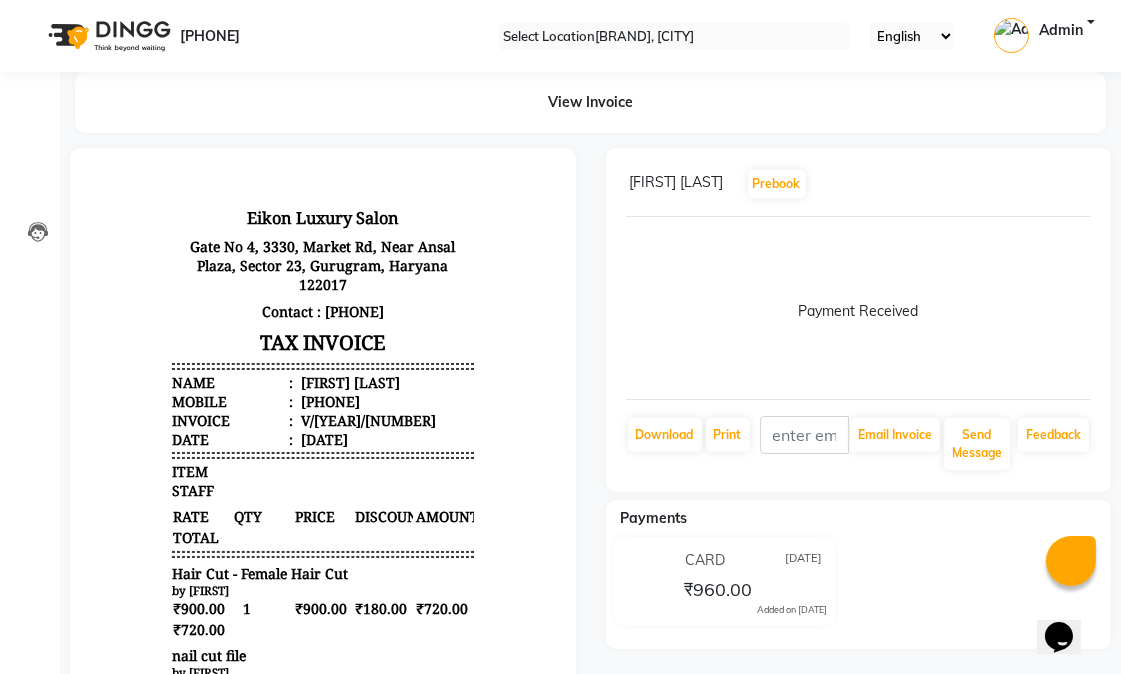 scroll, scrollTop: 0, scrollLeft: 0, axis: both 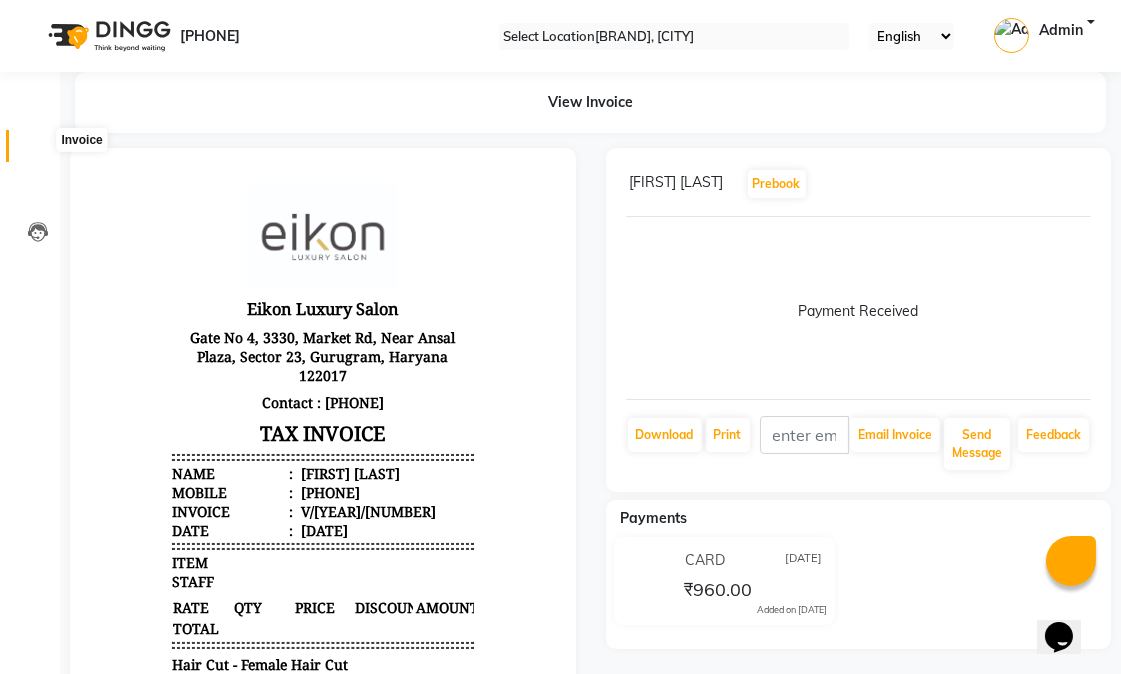click at bounding box center (38, 151) 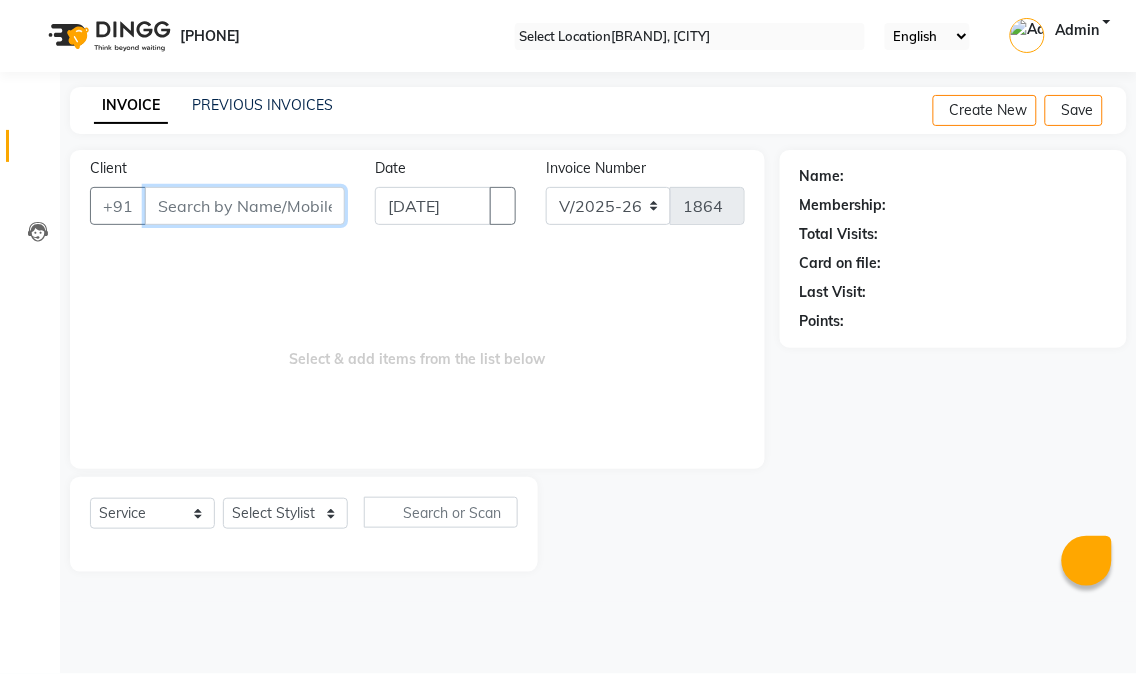 paste on "[PHONE]" 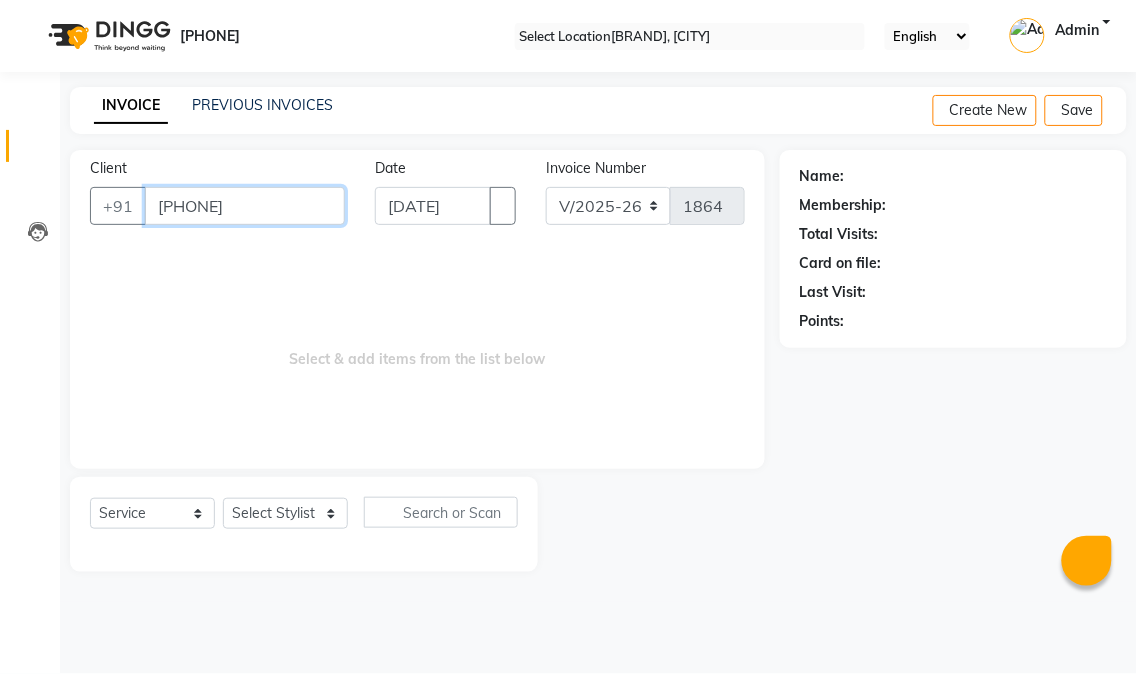 type on "[PHONE]" 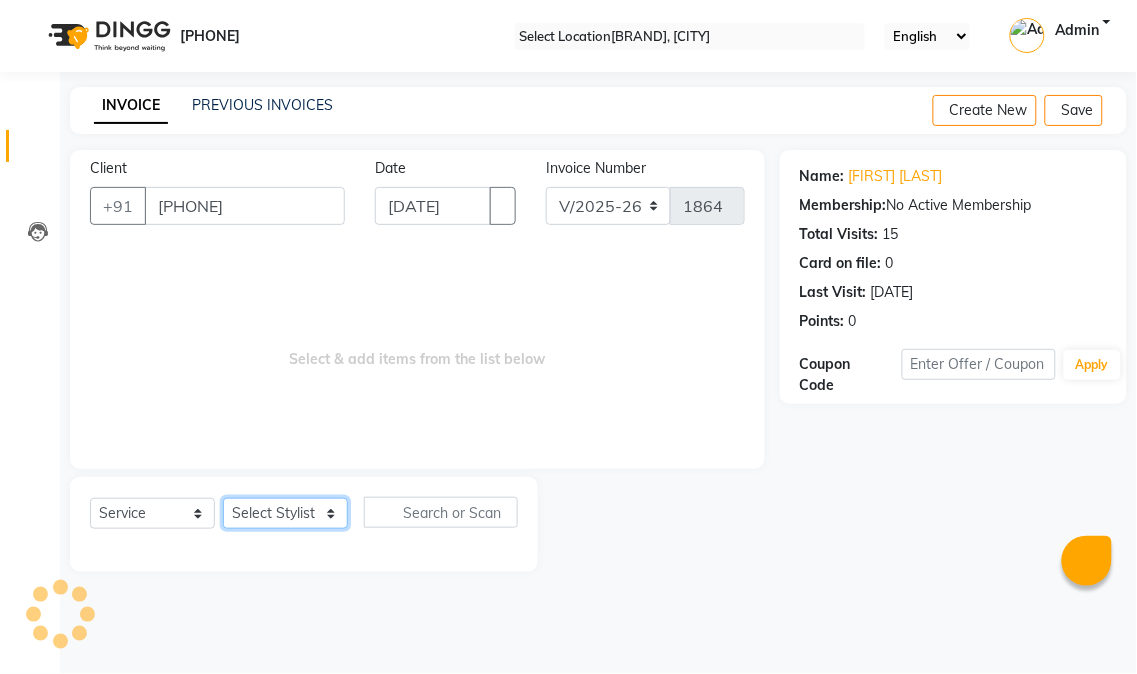 click on "Select Stylist Abhishek amit anchal Ashu Bilal Dildar Geeta Hritik Jatin Manav Mohit Pinki Prince Ruby Sagar Subhash Subodh Uday" at bounding box center (285, 513) 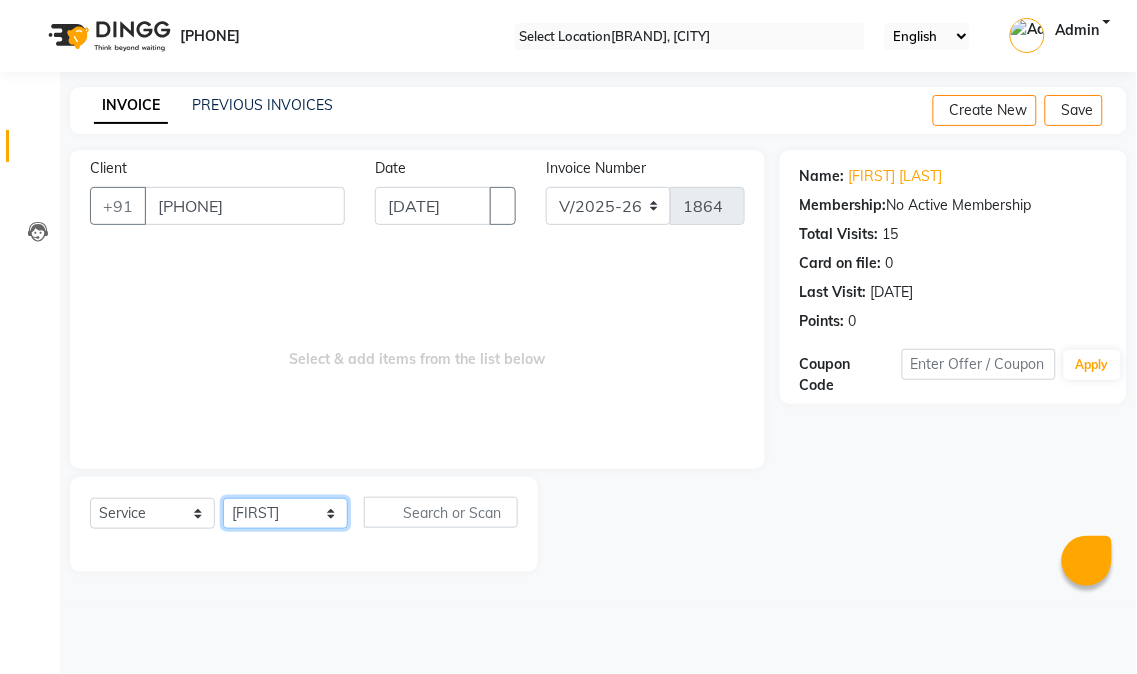 click on "Select Stylist Abhishek amit anchal Ashu Bilal Dildar Geeta Hritik Jatin Manav Mohit Pinki Prince Ruby Sagar Subhash Subodh Uday" at bounding box center (285, 513) 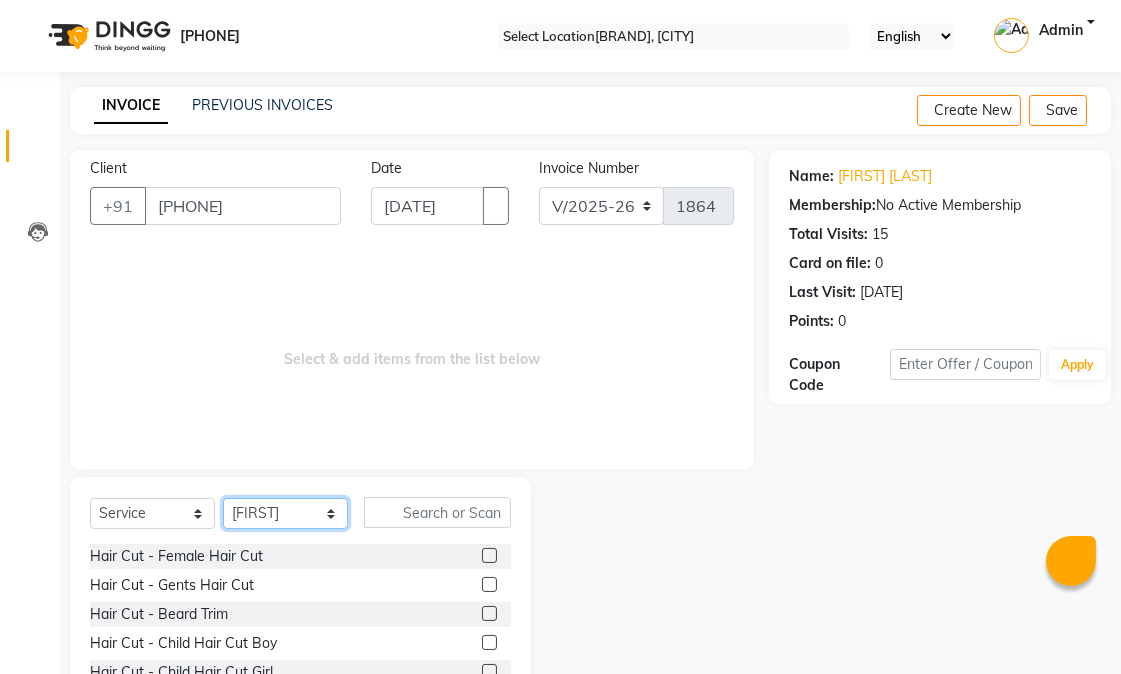 click on "Select Stylist Abhishek amit anchal Ashu Bilal Dildar Geeta Hritik Jatin Manav Mohit Pinki Prince Ruby Sagar Subhash Subodh Uday" at bounding box center (285, 513) 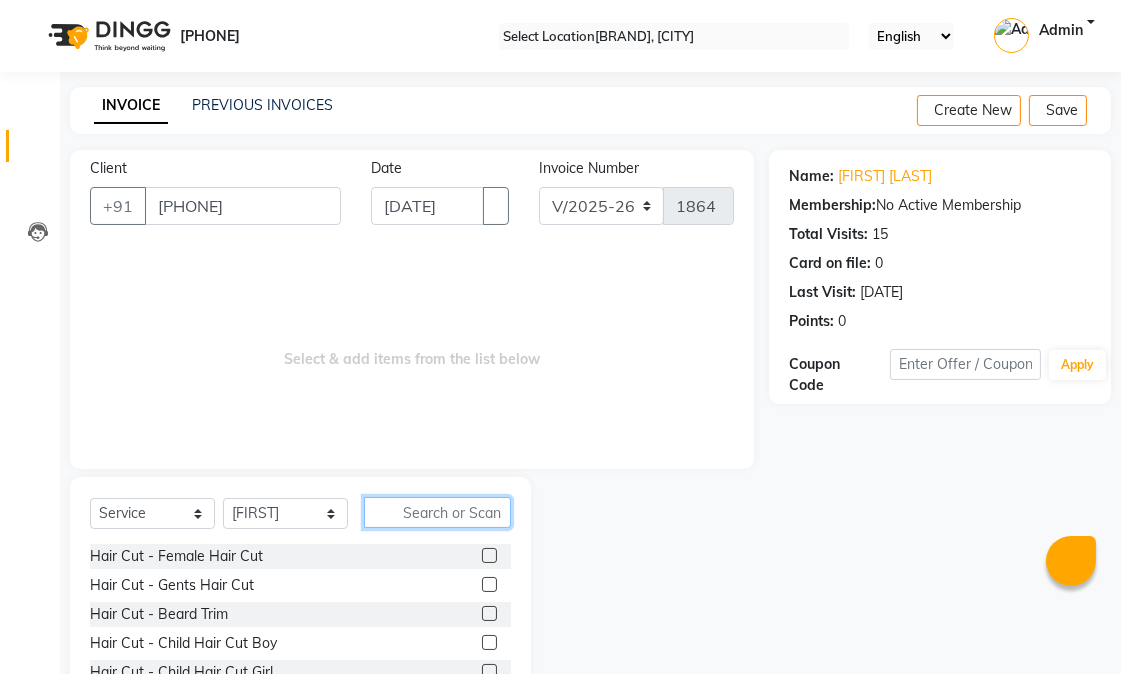 click at bounding box center (437, 512) 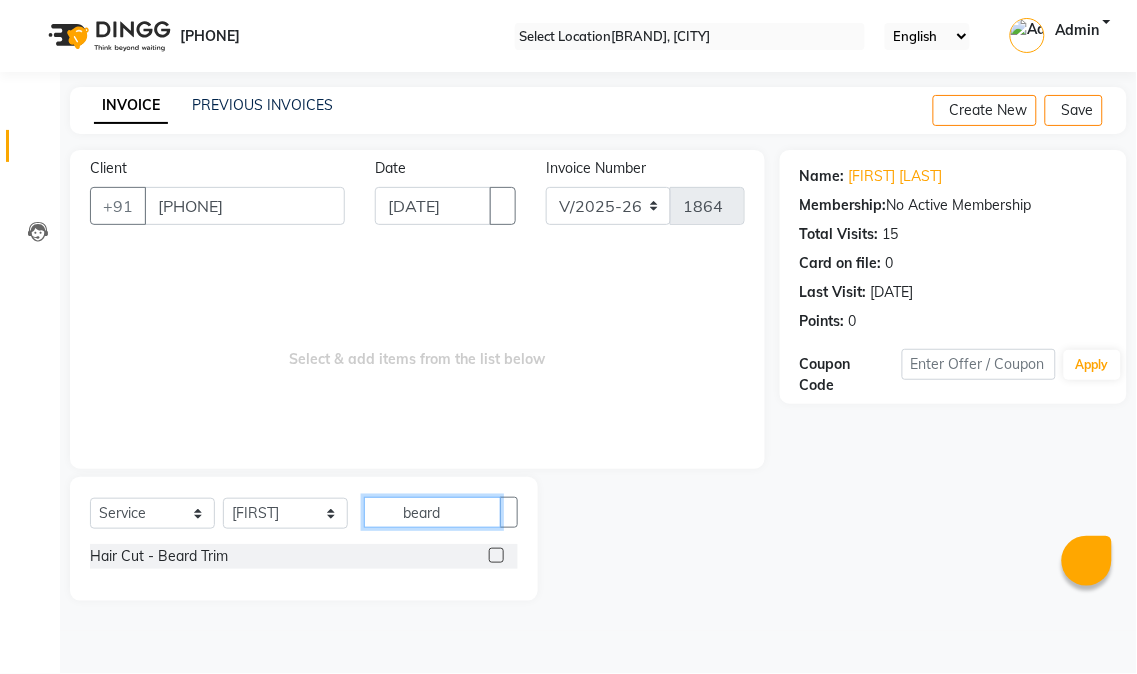 type on "beard" 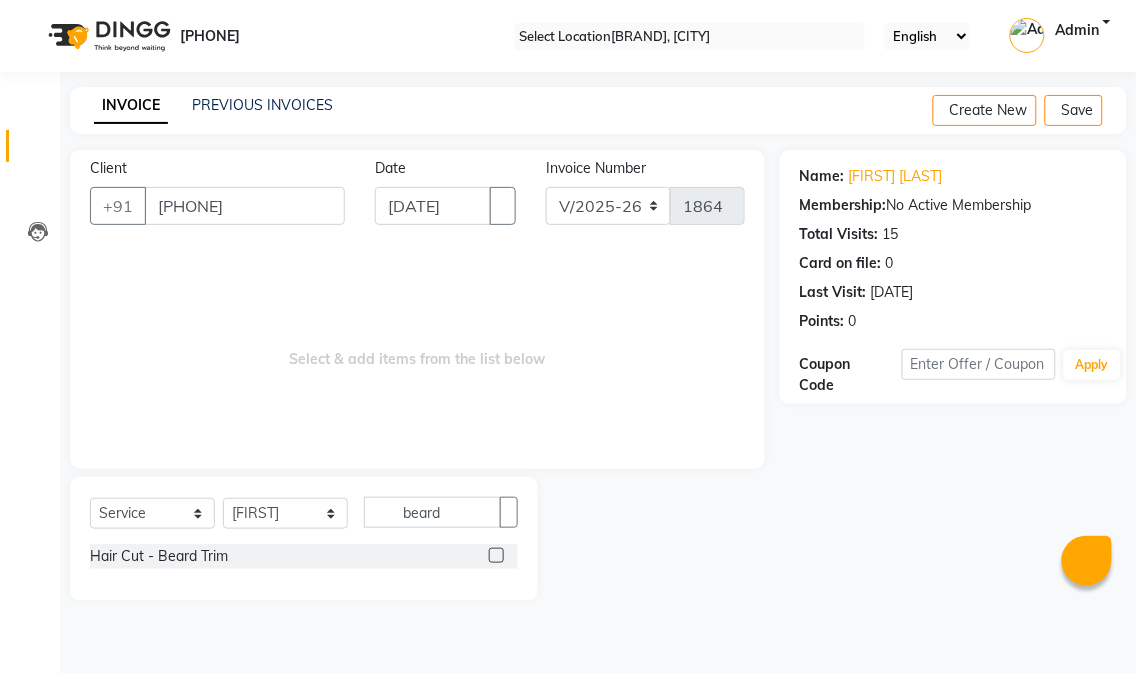 click at bounding box center (496, 555) 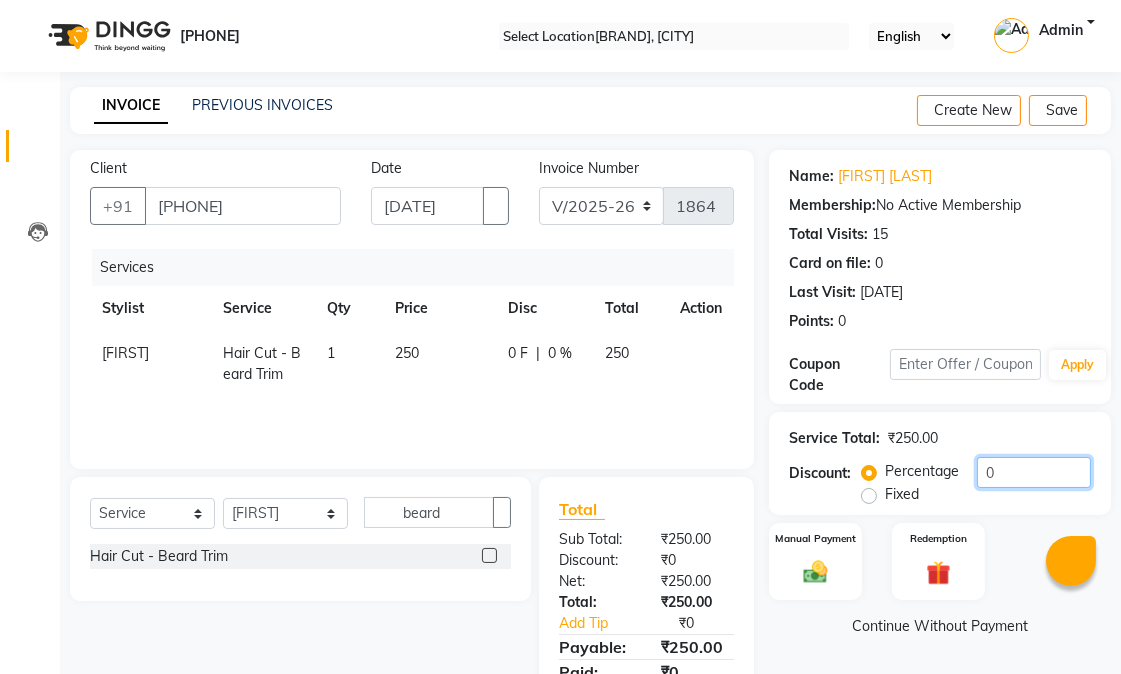 drag, startPoint x: 991, startPoint y: 473, endPoint x: 913, endPoint y: 483, distance: 78.63841 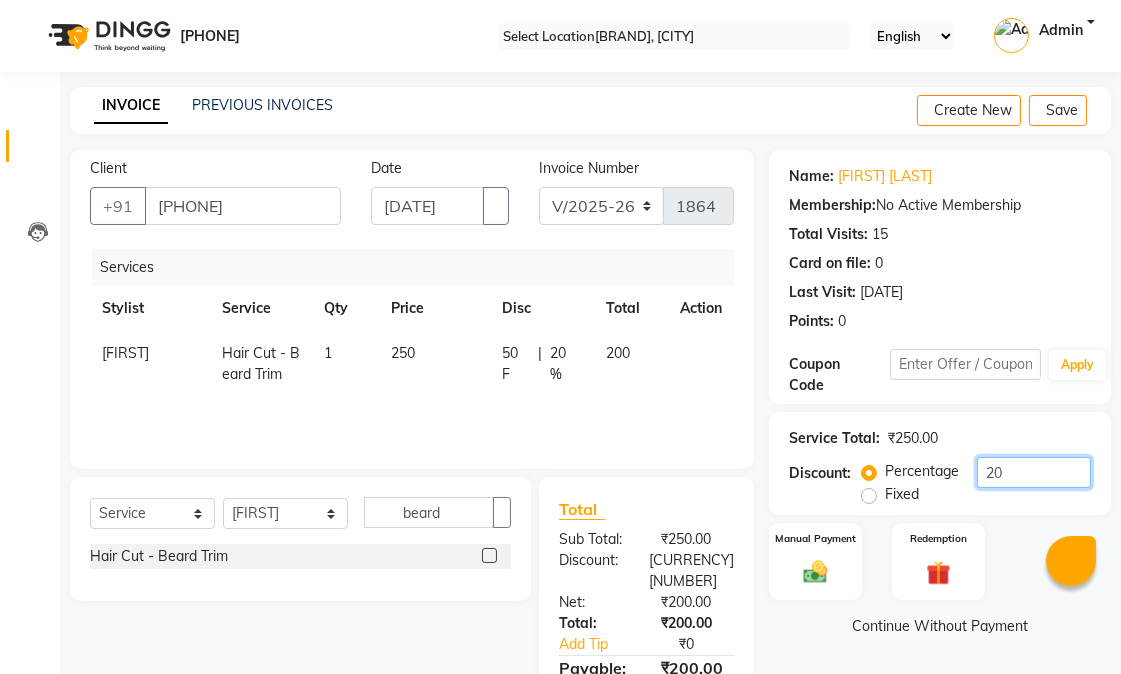 scroll, scrollTop: 84, scrollLeft: 0, axis: vertical 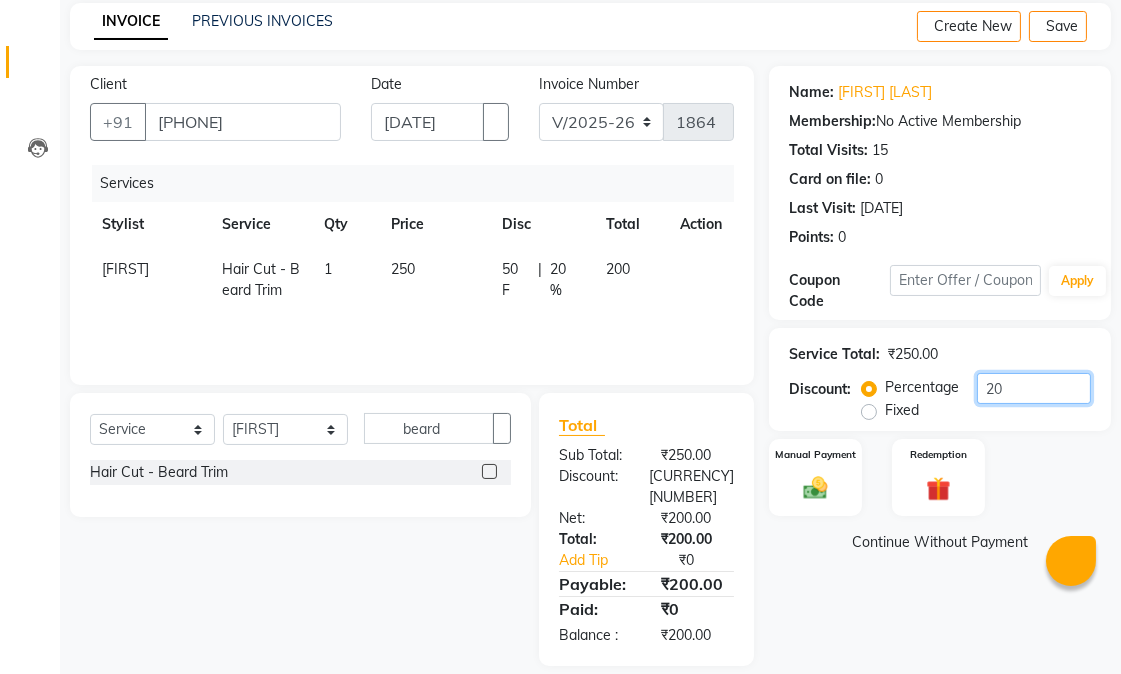 type on "20" 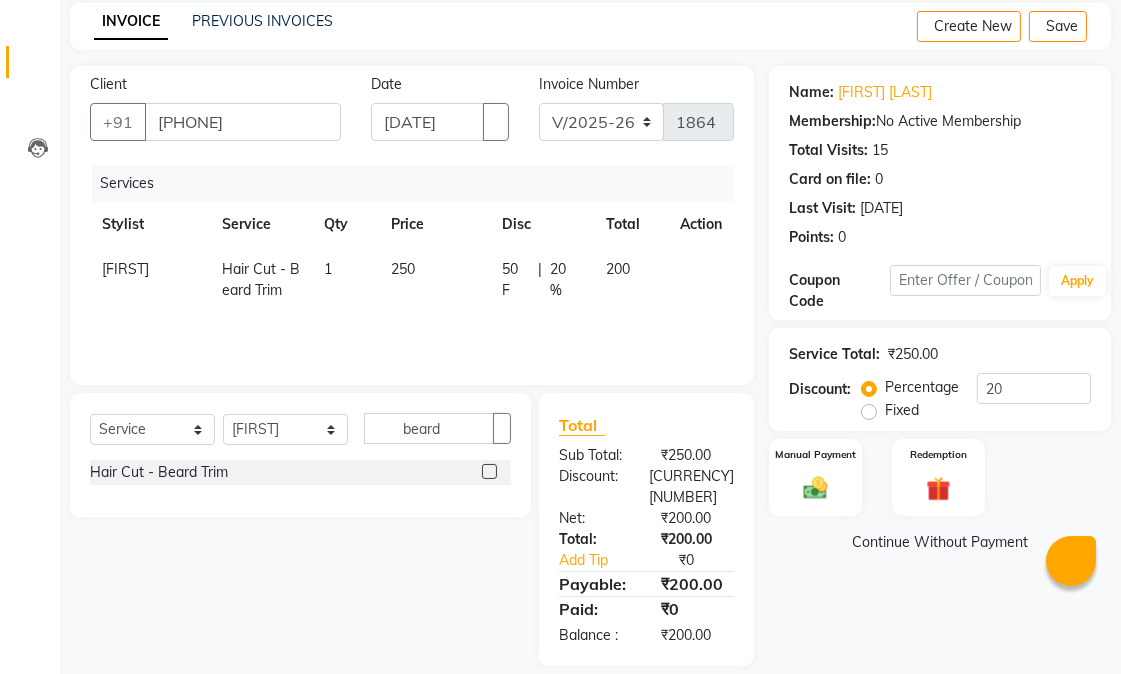 click on "Name: [FIRST] [LAST] Membership: No Active Membership Total Visits: [NUMBER] Card on file: [NUMBER] Last Visit: [DATE] Points: [NUMBER] Coupon Code Apply Service Total: [PRICE] Discount: Percentage Fixed [NUMBER] Manual Payment Redemption Continue Without Payment" at bounding box center (947, 366) 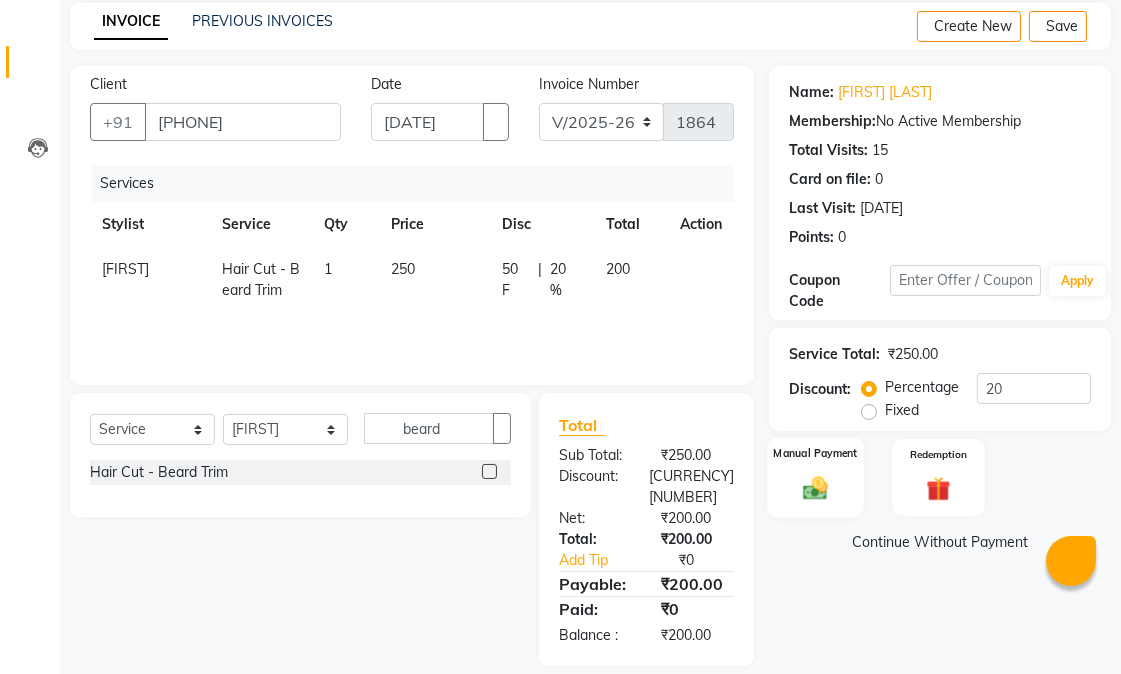 click at bounding box center (815, 487) 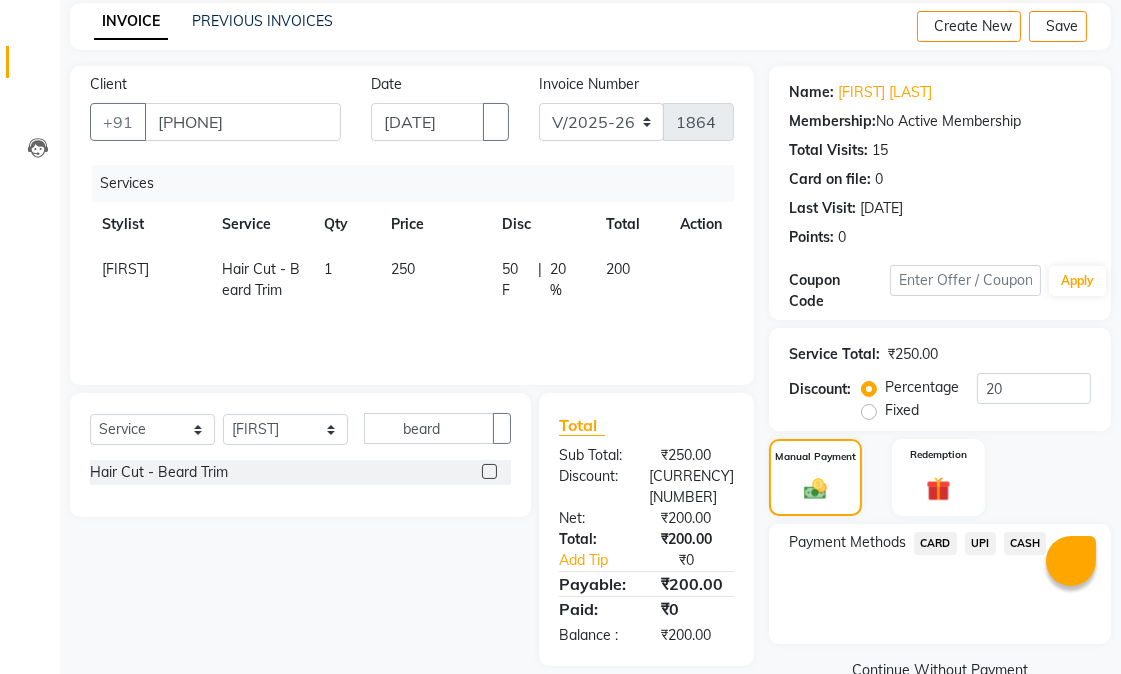 click on "UPI" at bounding box center (935, 543) 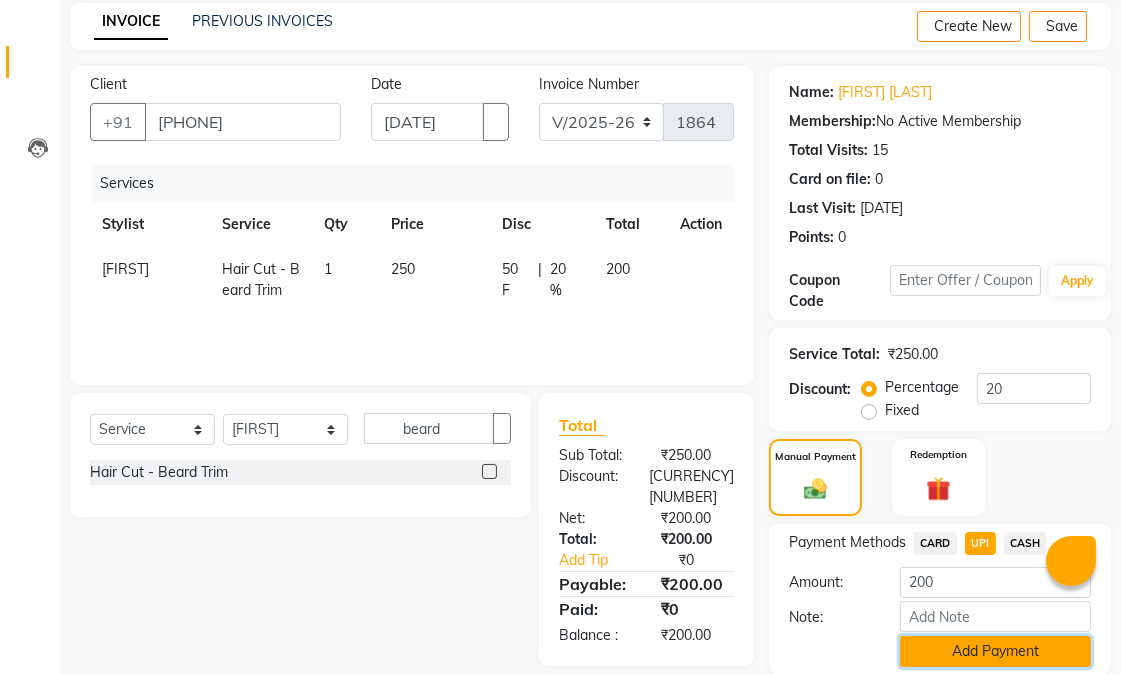 click on "Add Payment" at bounding box center (995, 651) 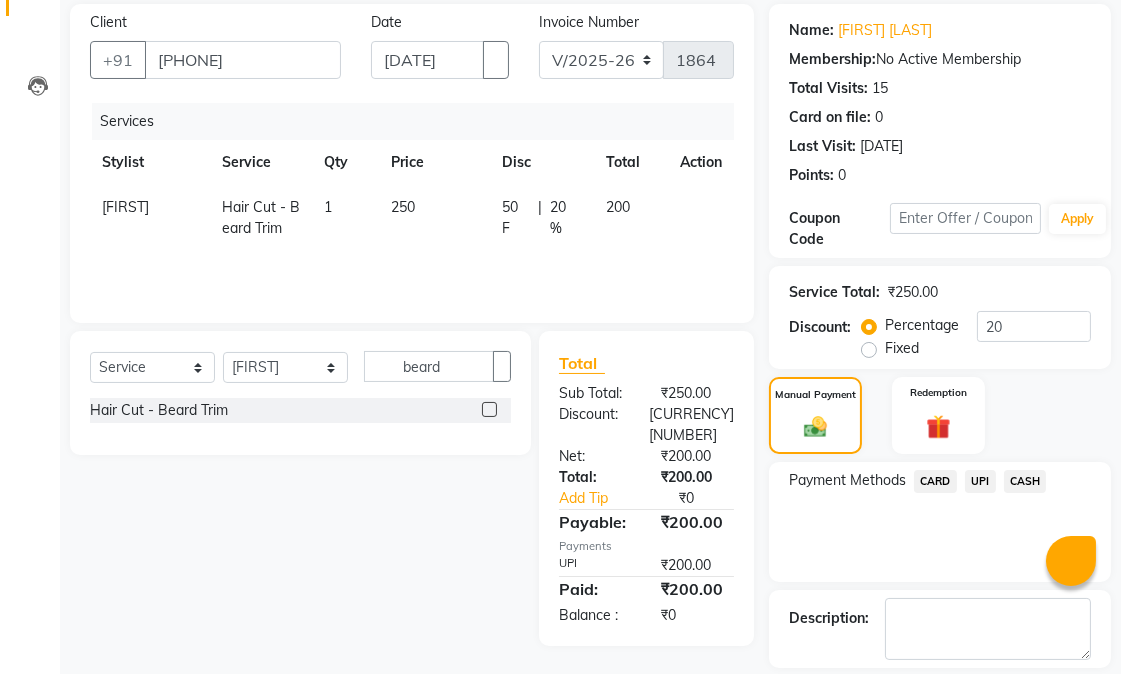 scroll, scrollTop: 244, scrollLeft: 0, axis: vertical 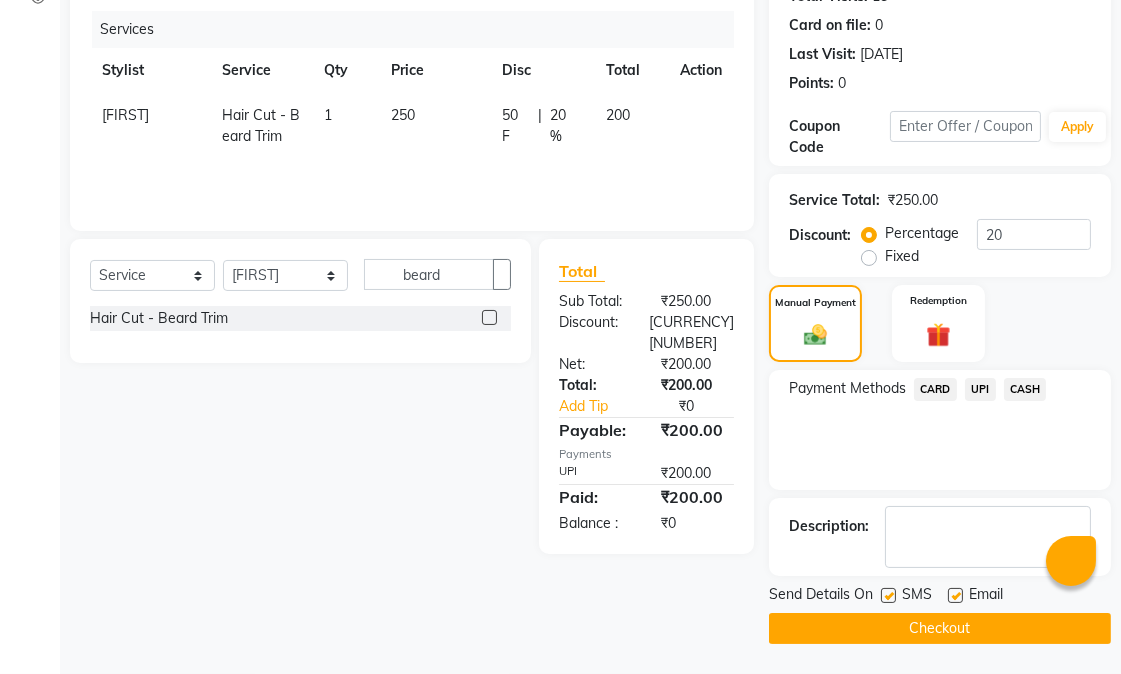click at bounding box center (955, 595) 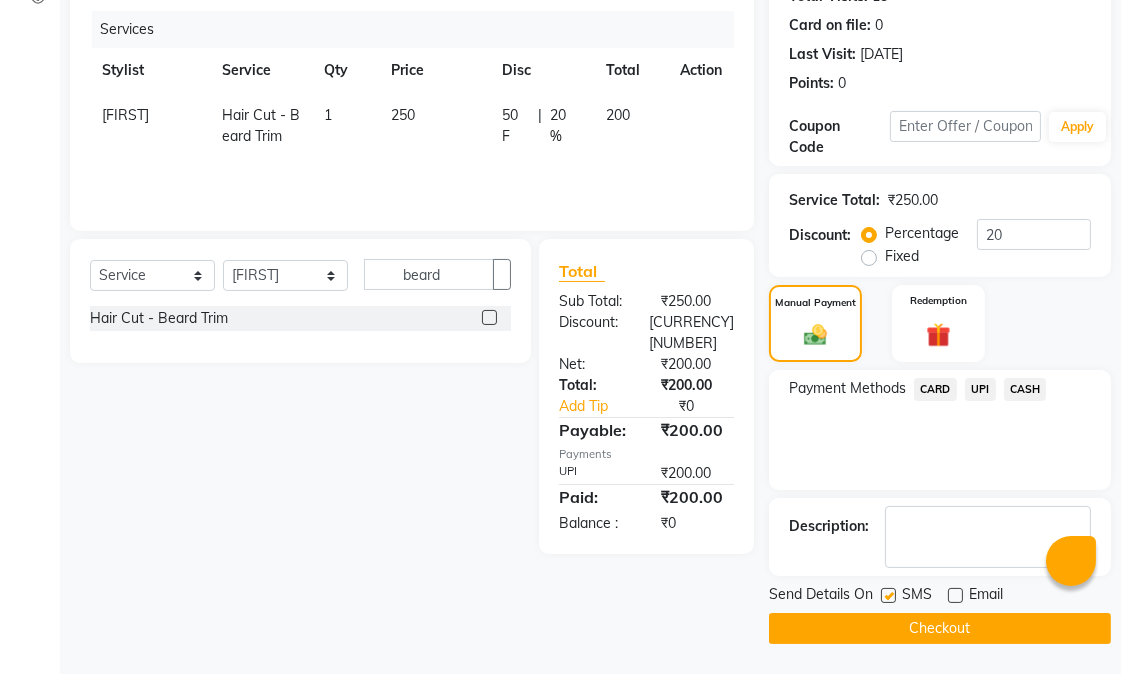 click at bounding box center [888, 595] 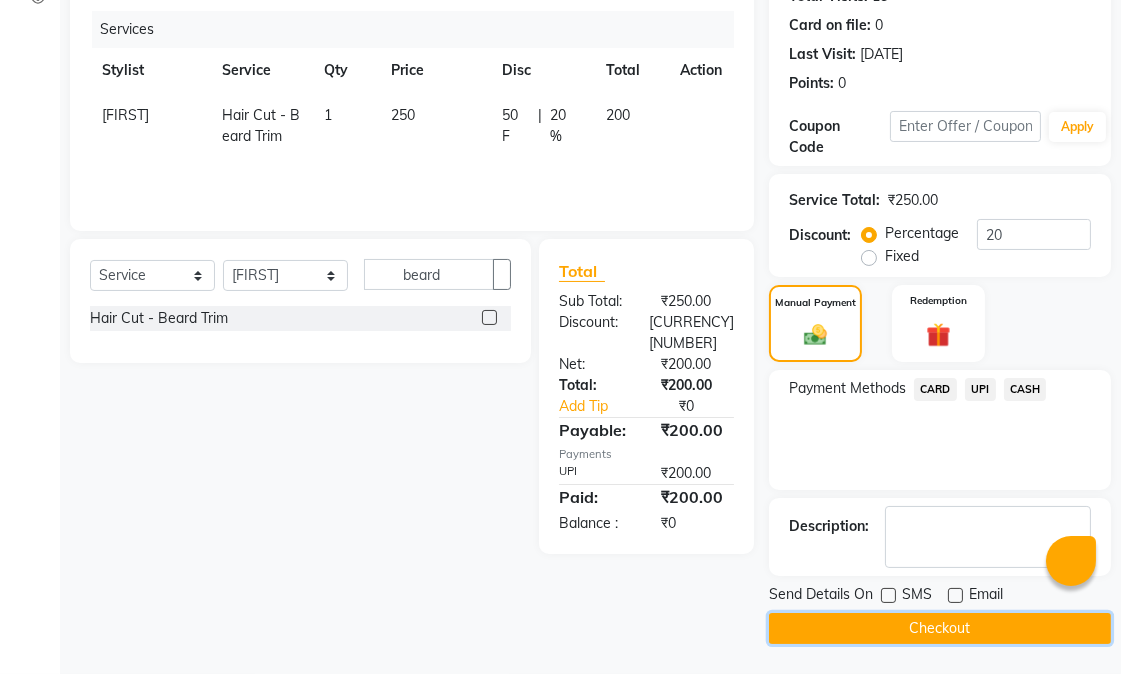 click on "Checkout" at bounding box center (940, 628) 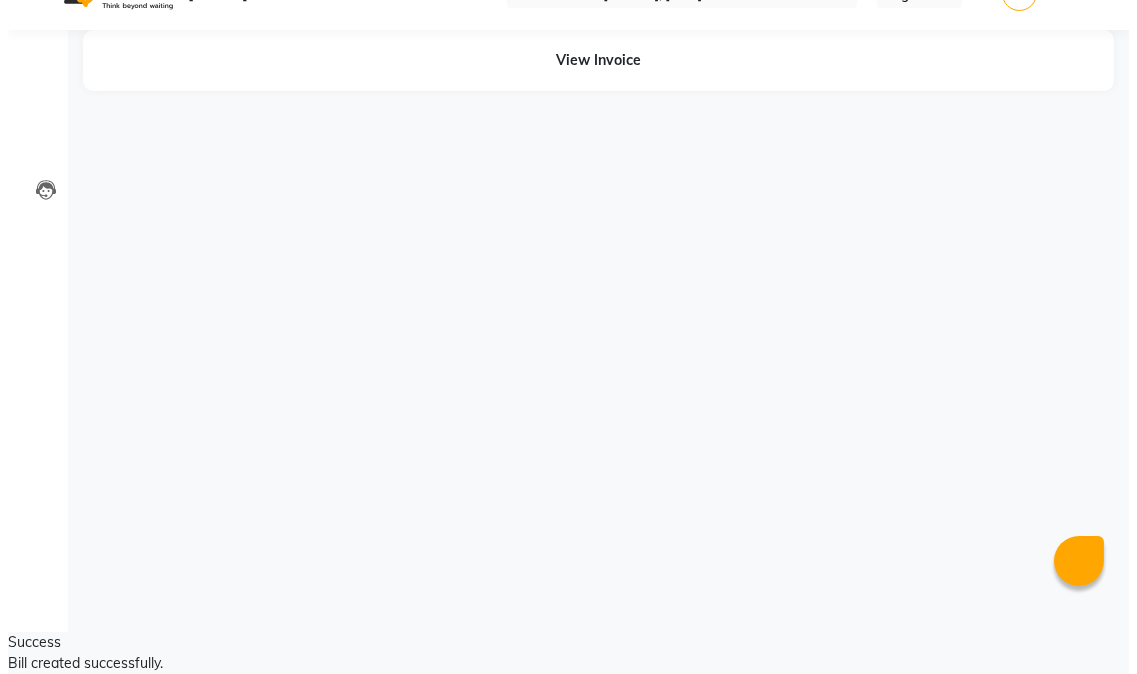scroll, scrollTop: 0, scrollLeft: 0, axis: both 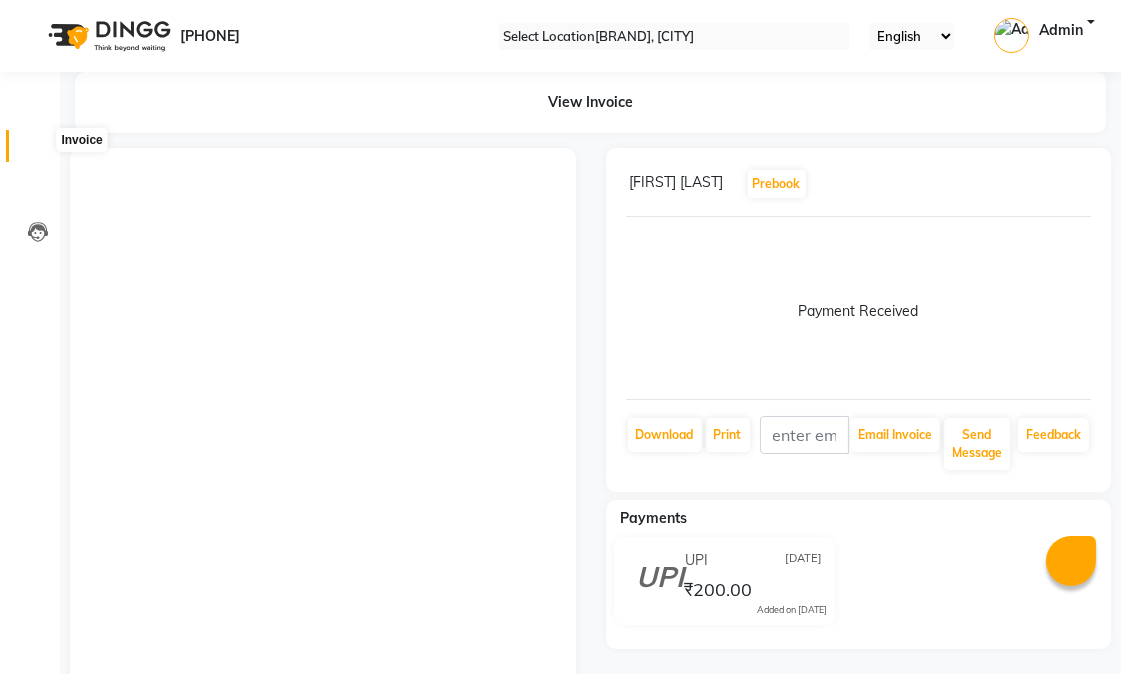 click at bounding box center (38, 151) 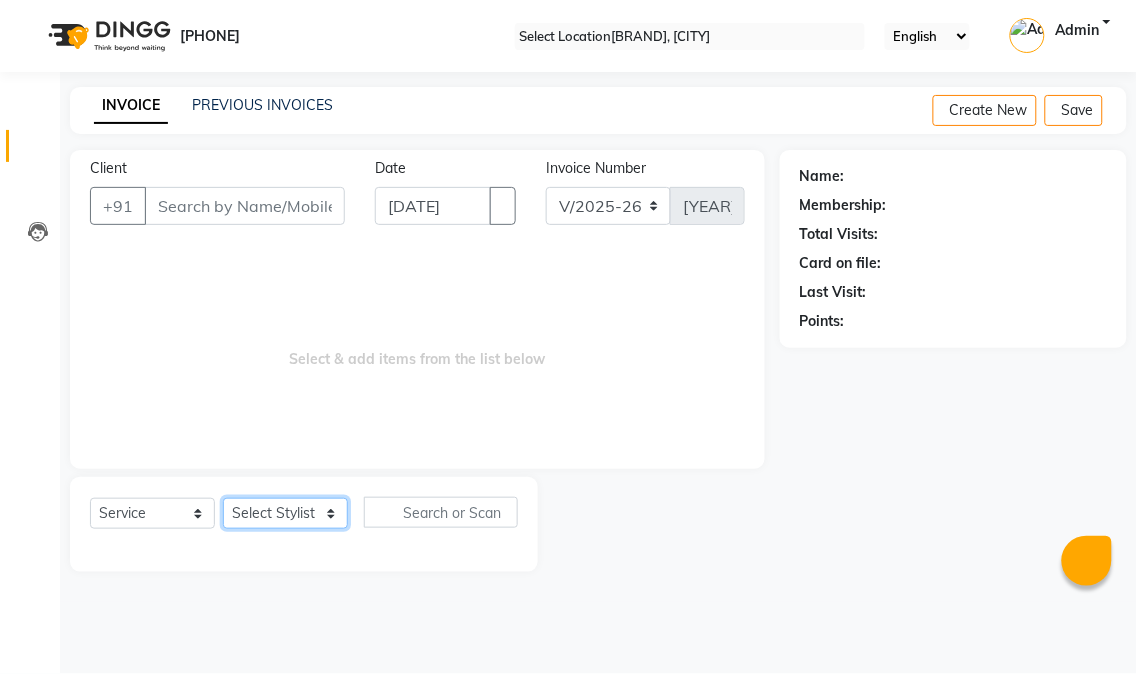 click on "Select Stylist Abhishek amit anchal Ashu Bilal Dildar Geeta Hritik Jatin Manav Mohit Pinki Prince Ruby Sagar Subhash Subodh Uday" at bounding box center (285, 513) 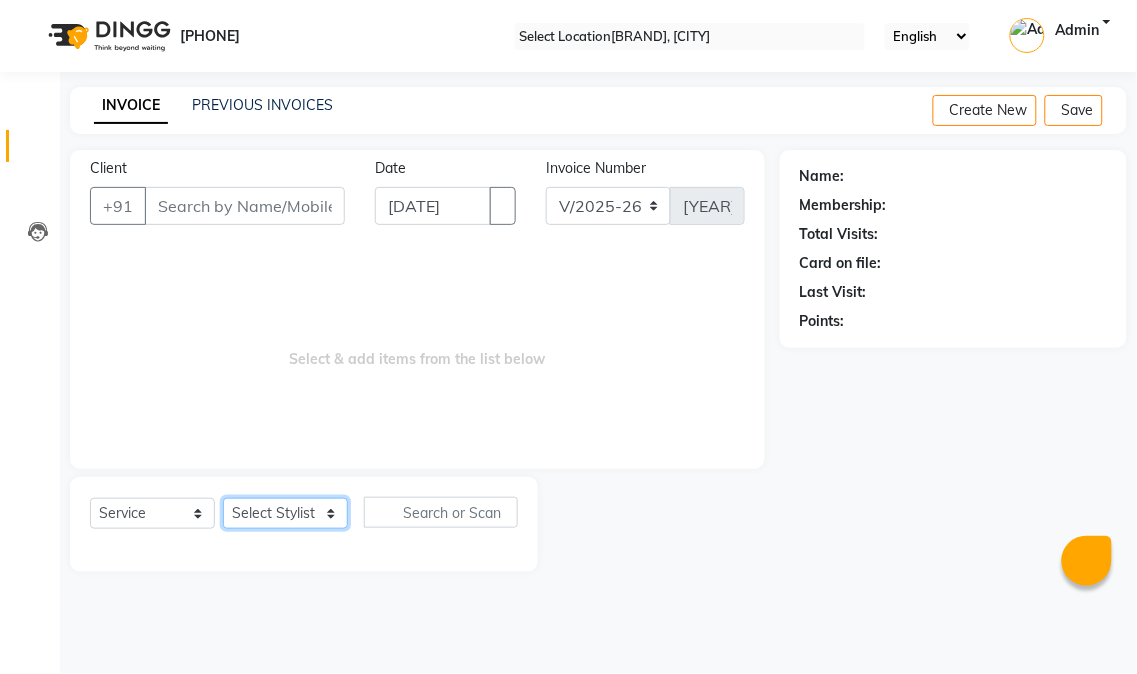 select on "58951" 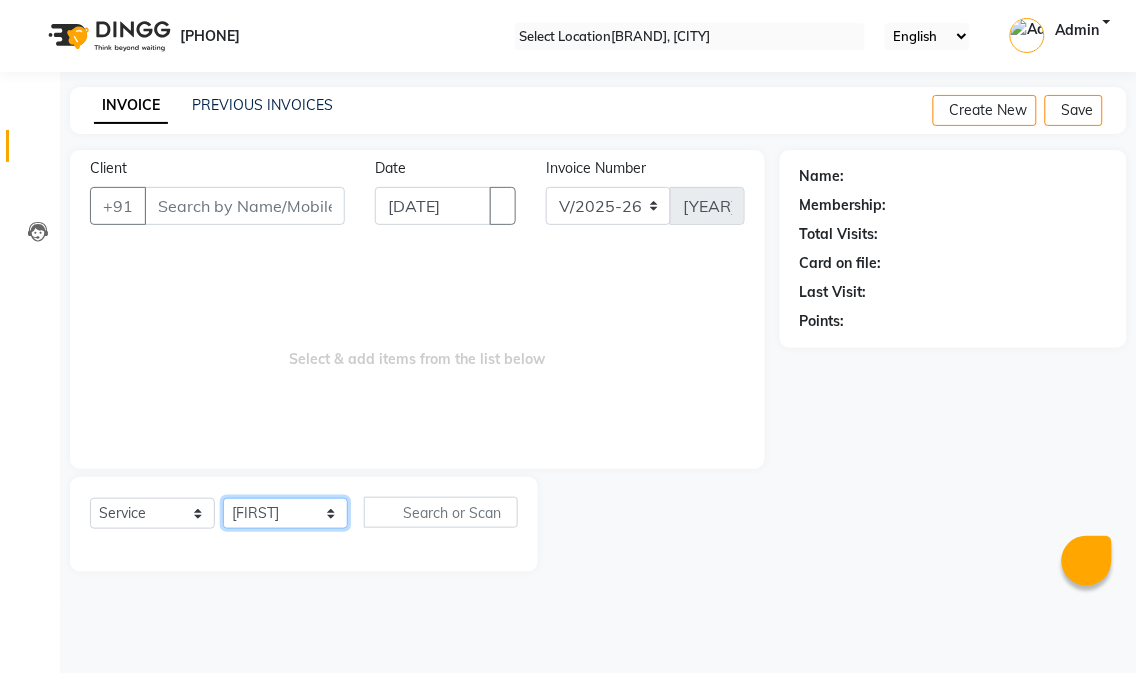 click on "Select Stylist Abhishek amit anchal Ashu Bilal Dildar Geeta Hritik Jatin Manav Mohit Pinki Prince Ruby Sagar Subhash Subodh Uday" at bounding box center [285, 513] 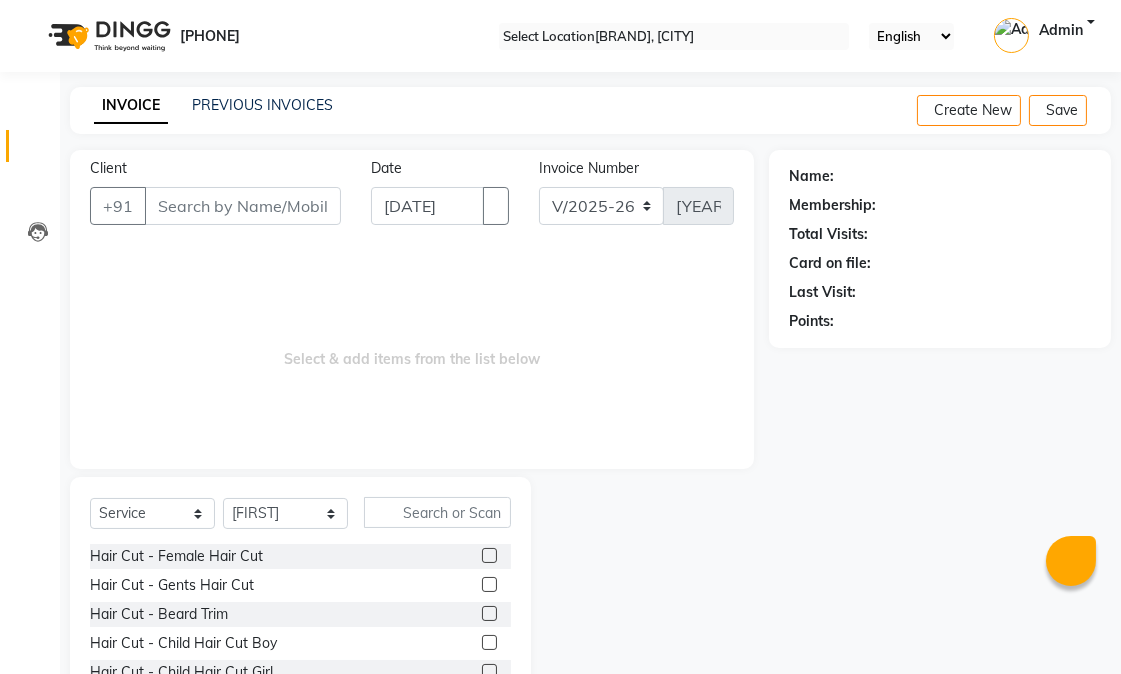 click at bounding box center (489, 584) 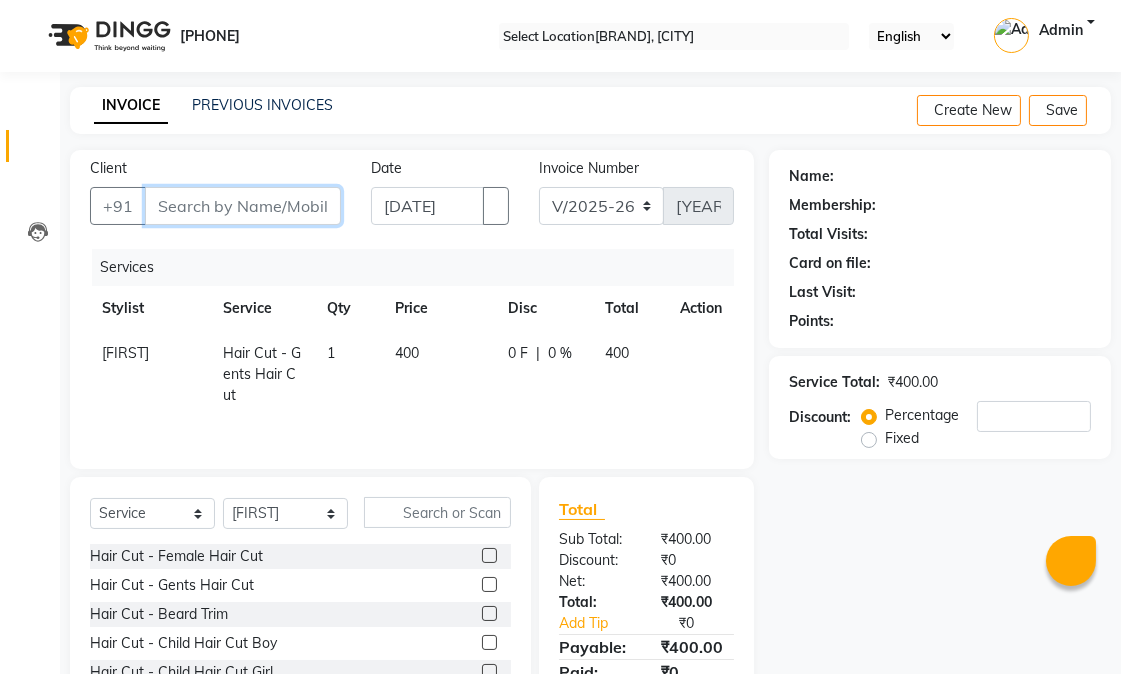 click on "Client" at bounding box center [243, 206] 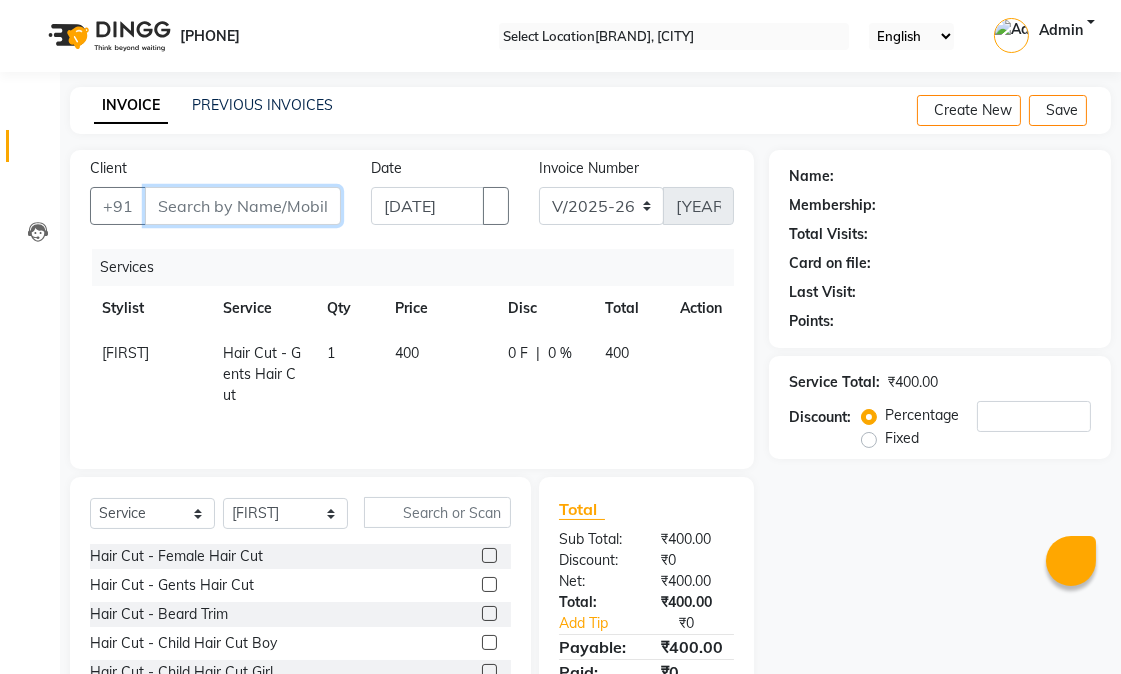 click on "Client" at bounding box center (243, 206) 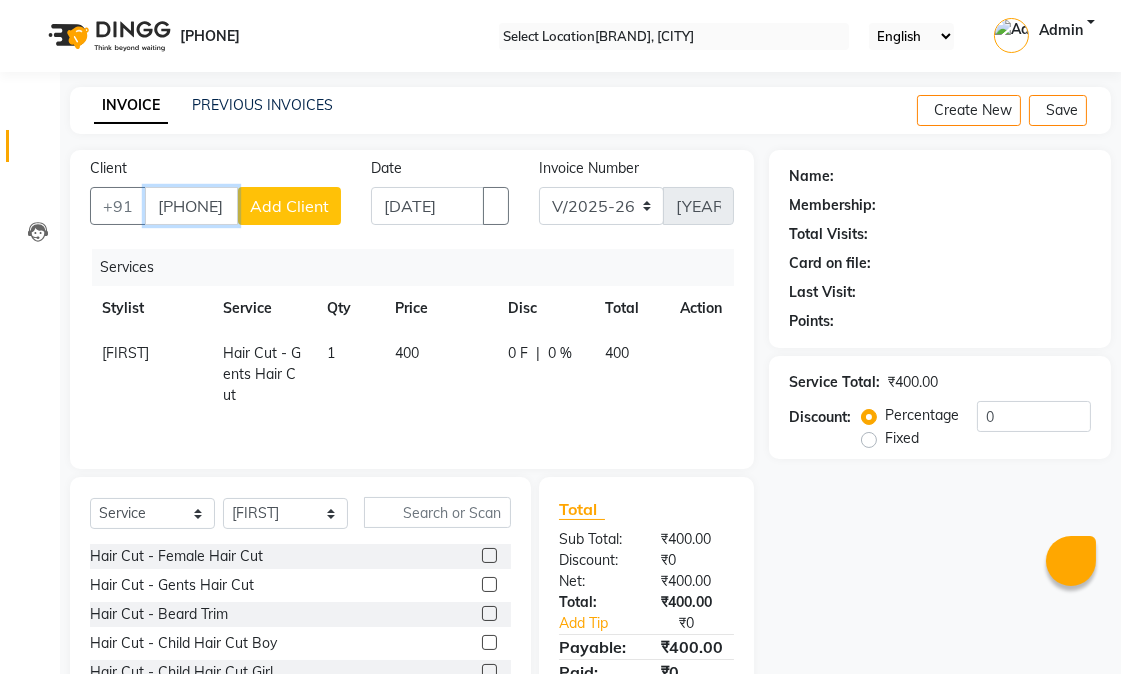 type on "[PHONE]" 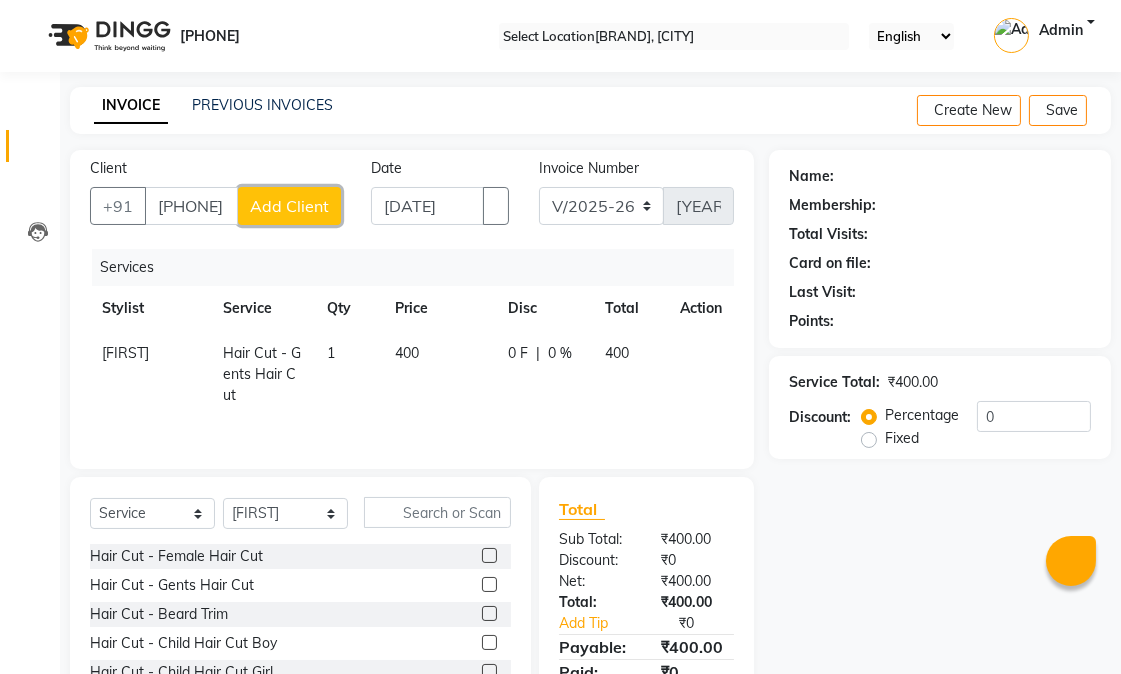 click on "Add Client" at bounding box center [289, 206] 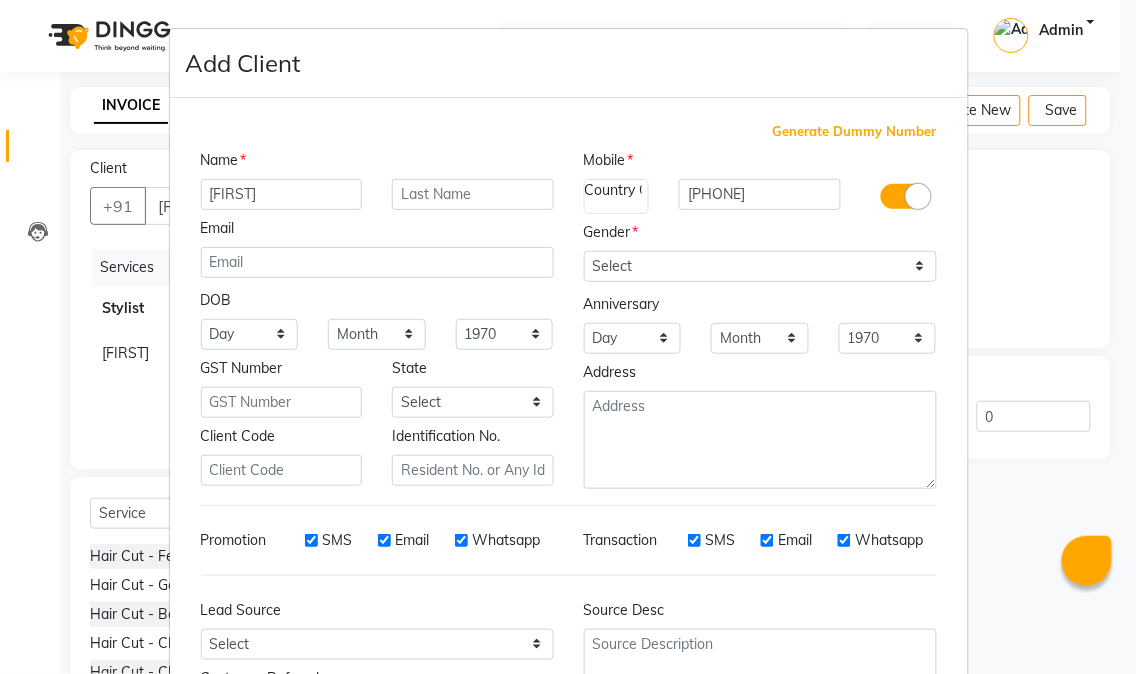 type on "[FIRST]" 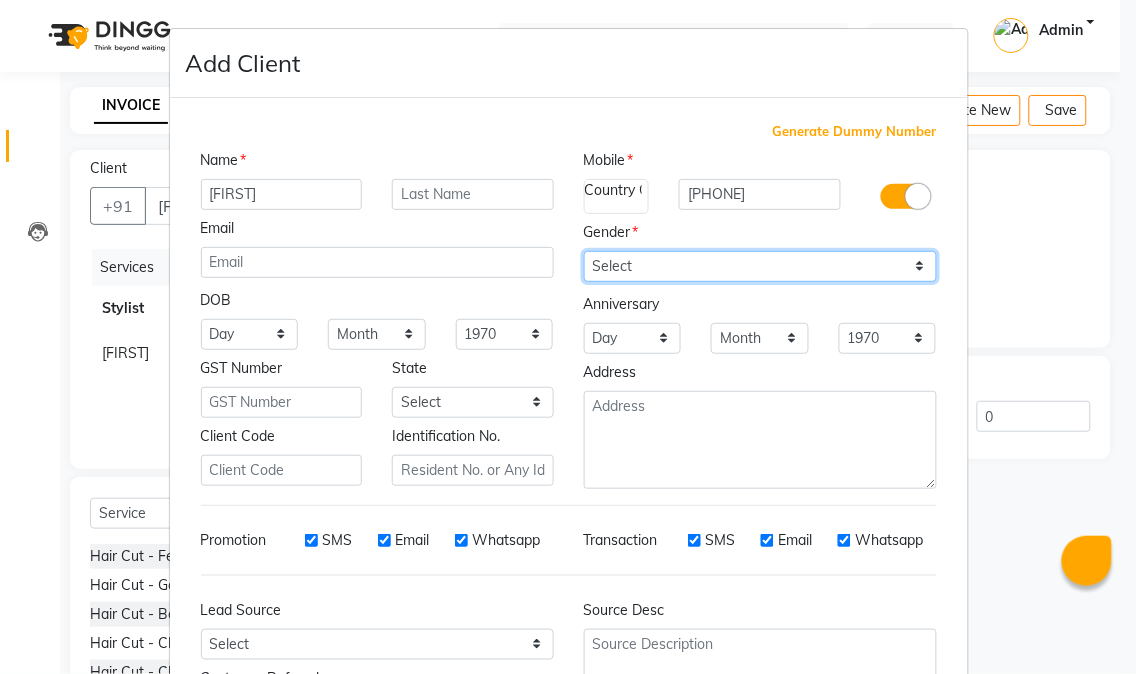 click on "Select Male Female Other Prefer Not To Say" at bounding box center (760, 266) 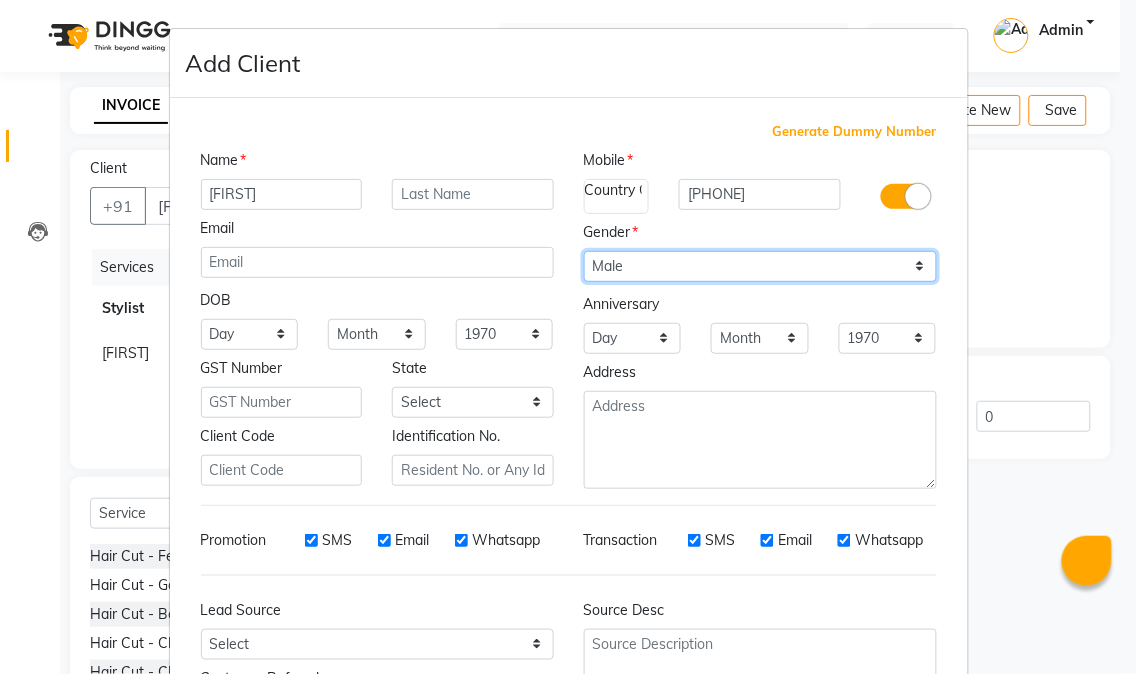 click on "Select Male Female Other Prefer Not To Say" at bounding box center [760, 266] 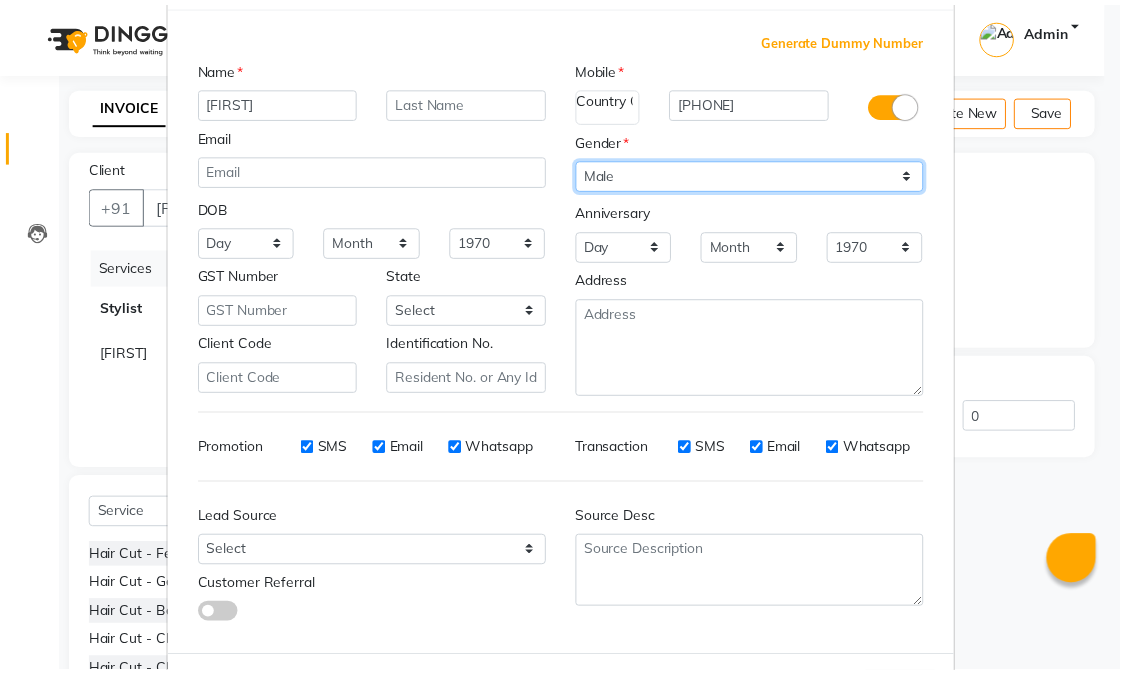 scroll, scrollTop: 176, scrollLeft: 0, axis: vertical 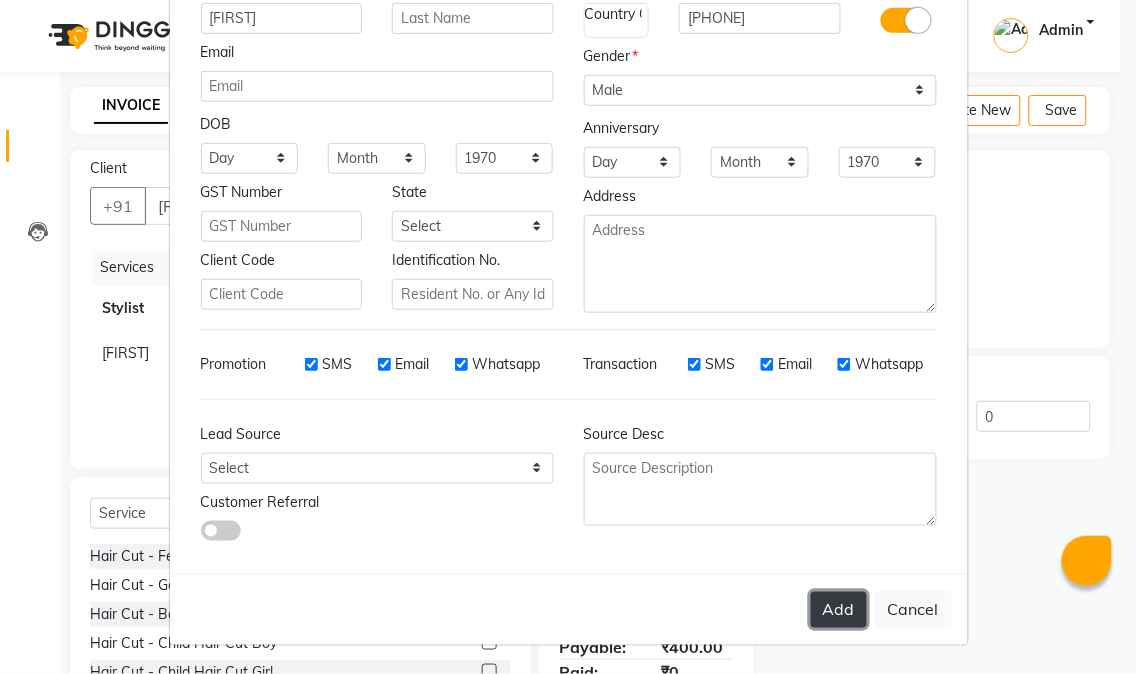 click on "Add" at bounding box center [839, 610] 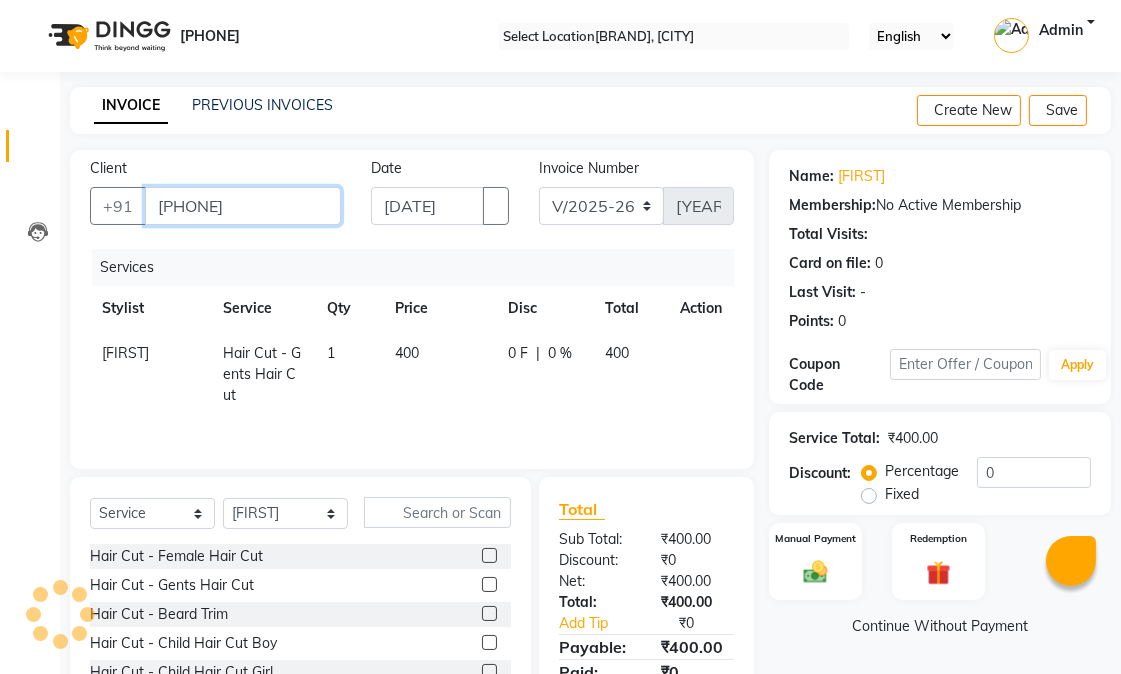 drag, startPoint x: 296, startPoint y: 201, endPoint x: 165, endPoint y: 183, distance: 132.23087 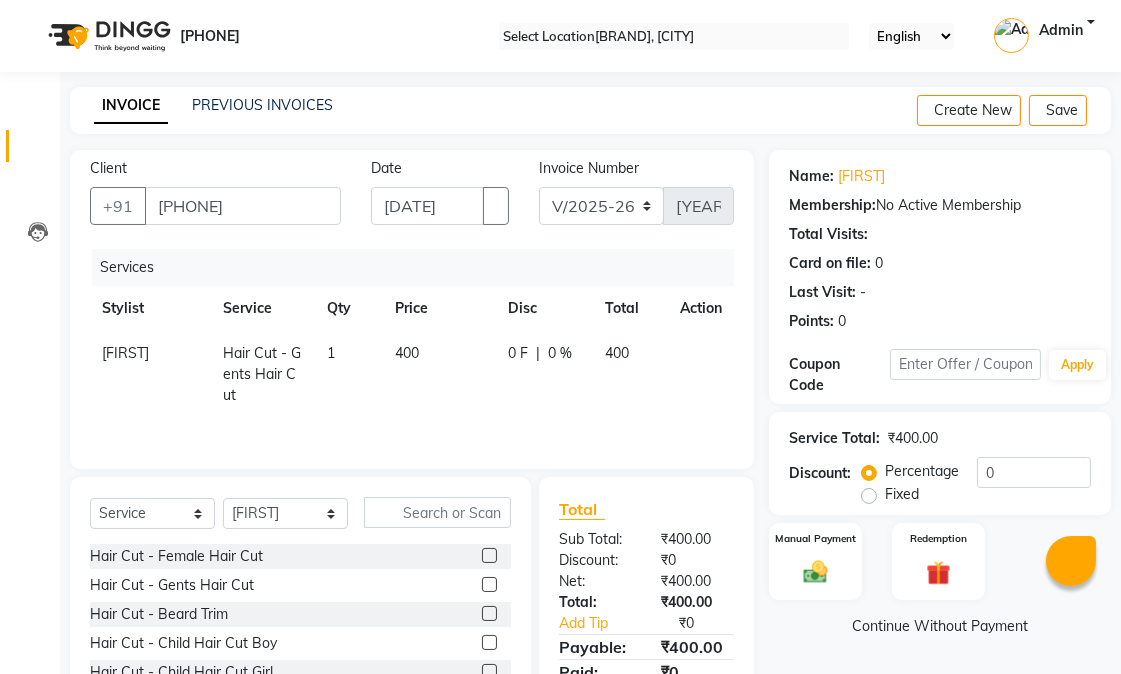 click on "Client +[COUNTRY CODE] [PHONE]" at bounding box center (215, 199) 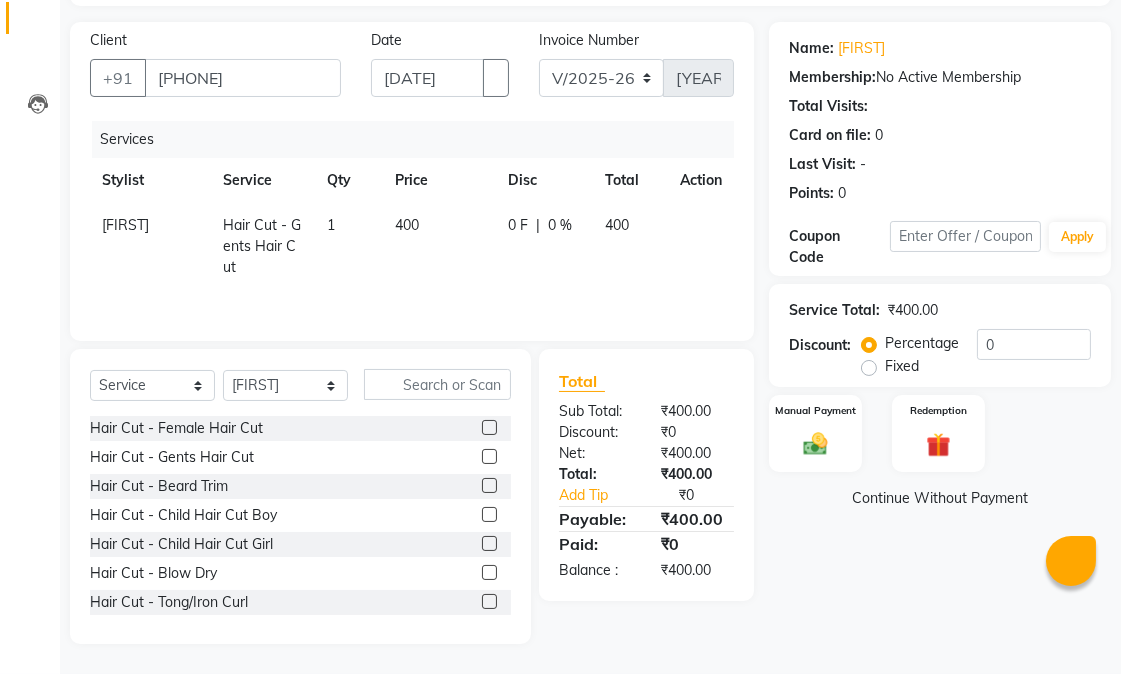 click on "Name: [FIRST] Membership: No Active Membership Total Visits: Card on file: 0 Last Visit: - Points: 0 Coupon Code Apply Service Total: ₹400.00 Discount: Percentage Fixed 0 Manual Payment Redemption Continue Without Payment" at bounding box center [947, 333] 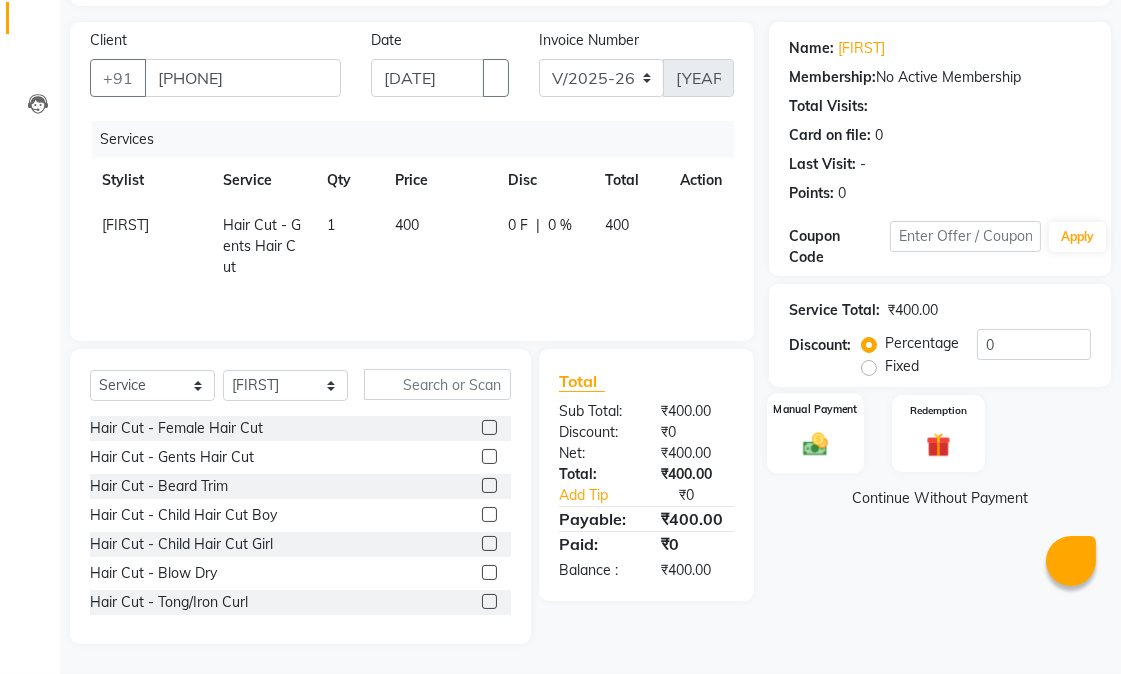 click at bounding box center [815, 443] 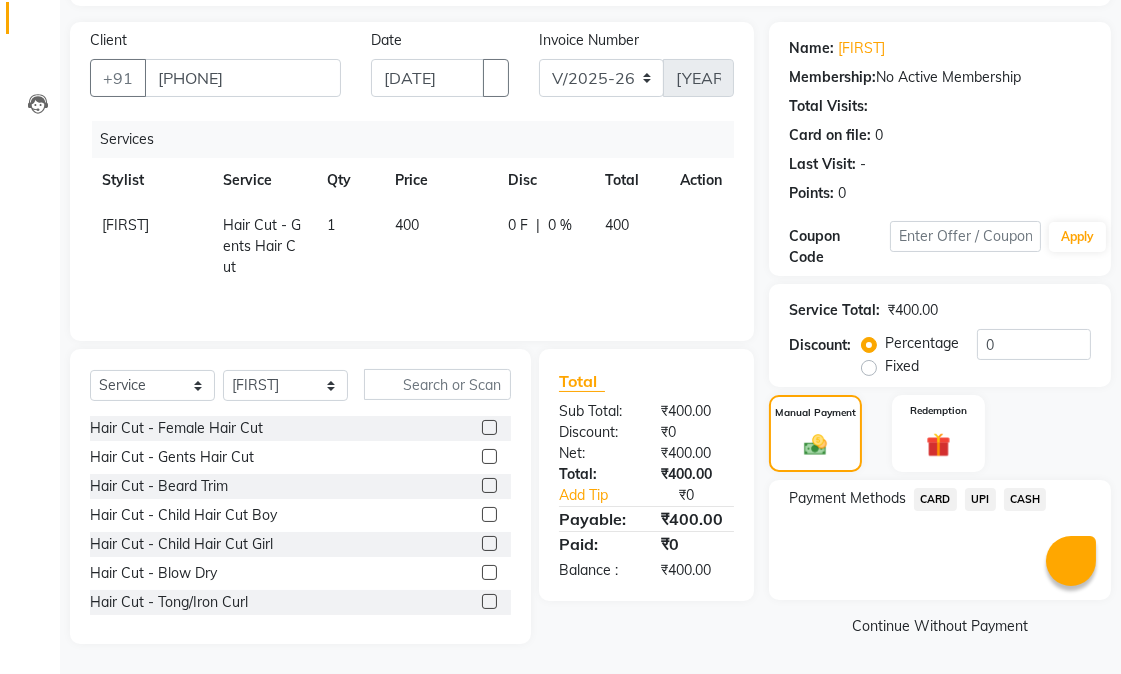 click on "UPI" at bounding box center [935, 499] 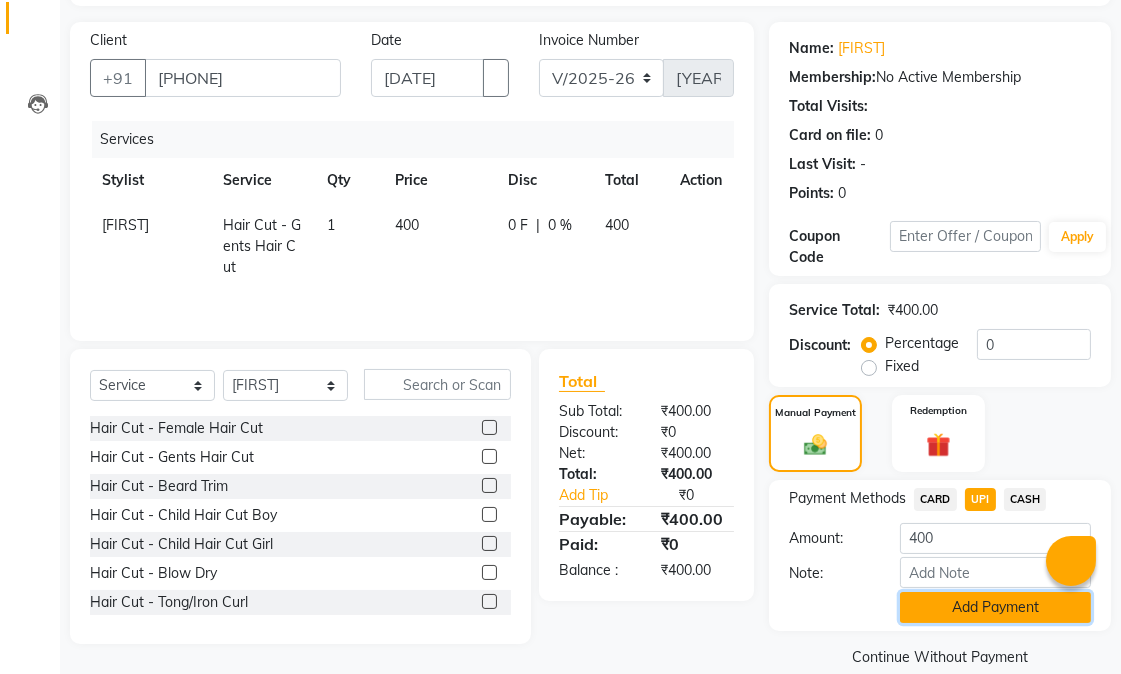 click on "Add Payment" at bounding box center [995, 607] 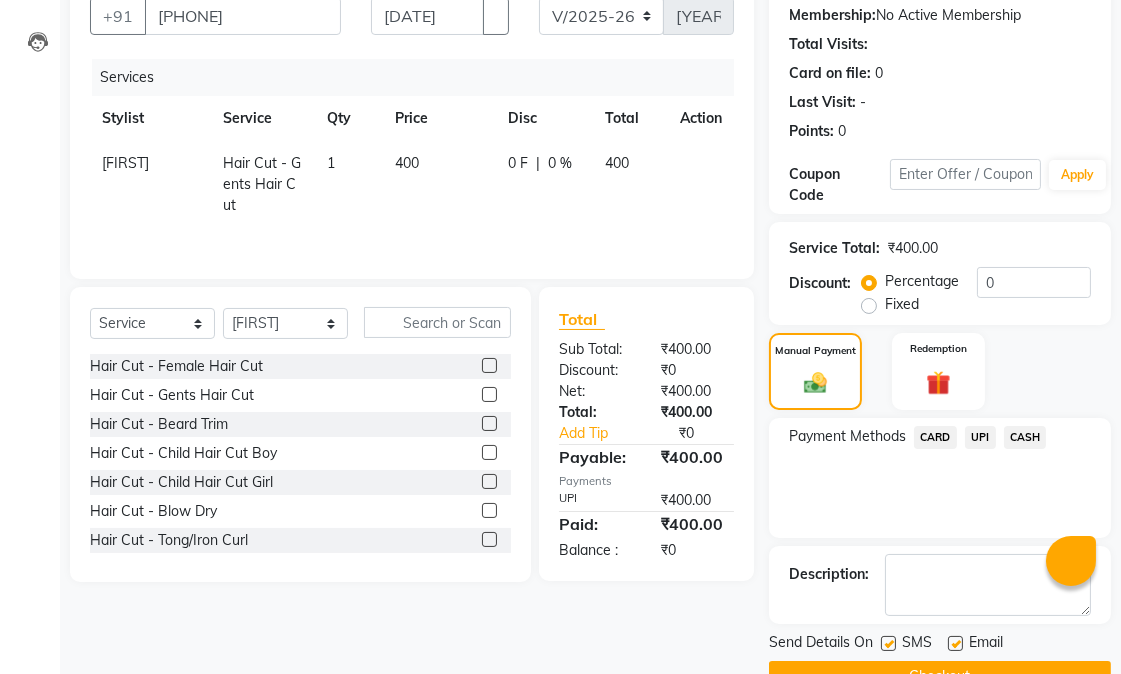 scroll, scrollTop: 244, scrollLeft: 0, axis: vertical 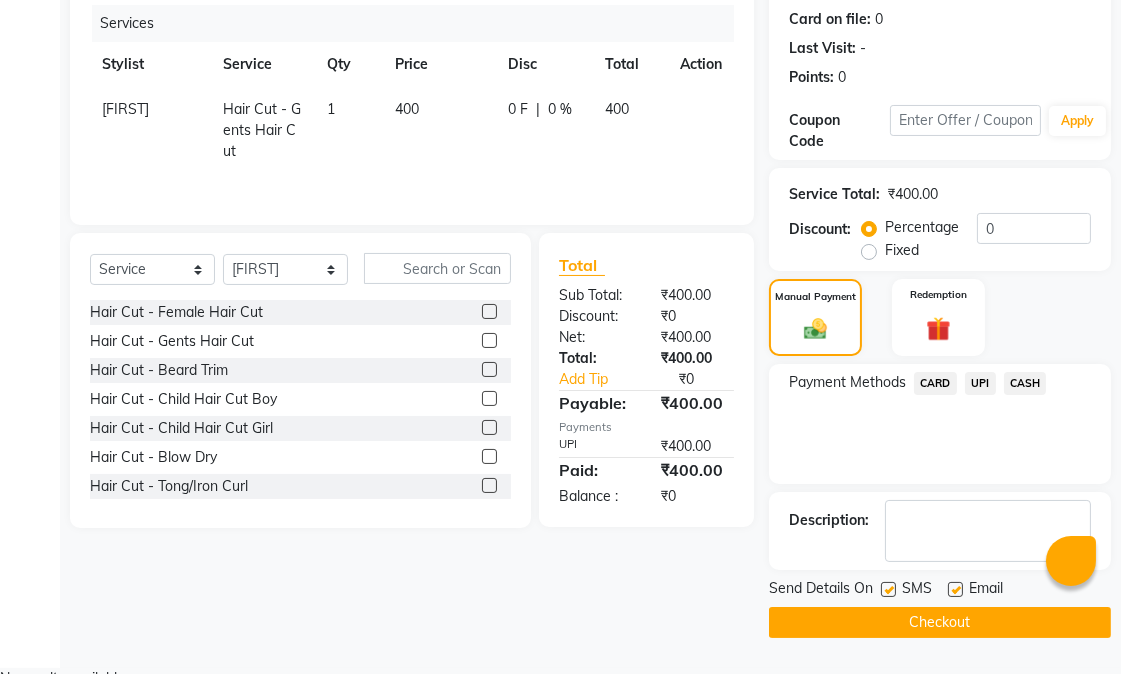 click at bounding box center [955, 589] 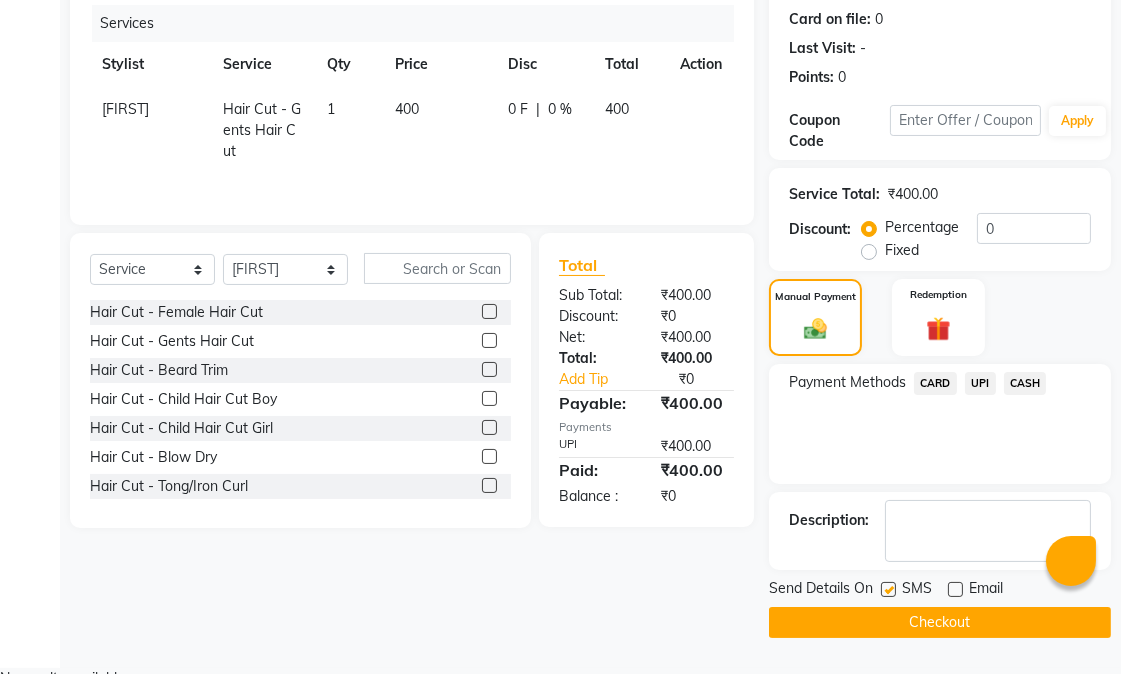 click at bounding box center (888, 589) 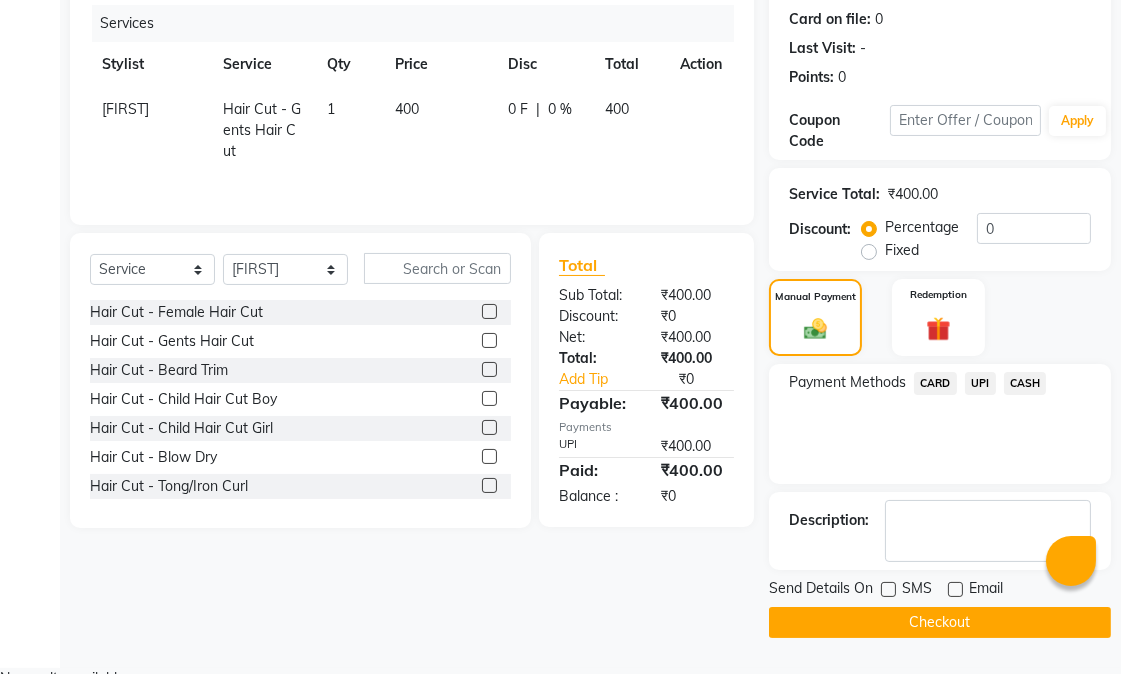 click at bounding box center [888, 589] 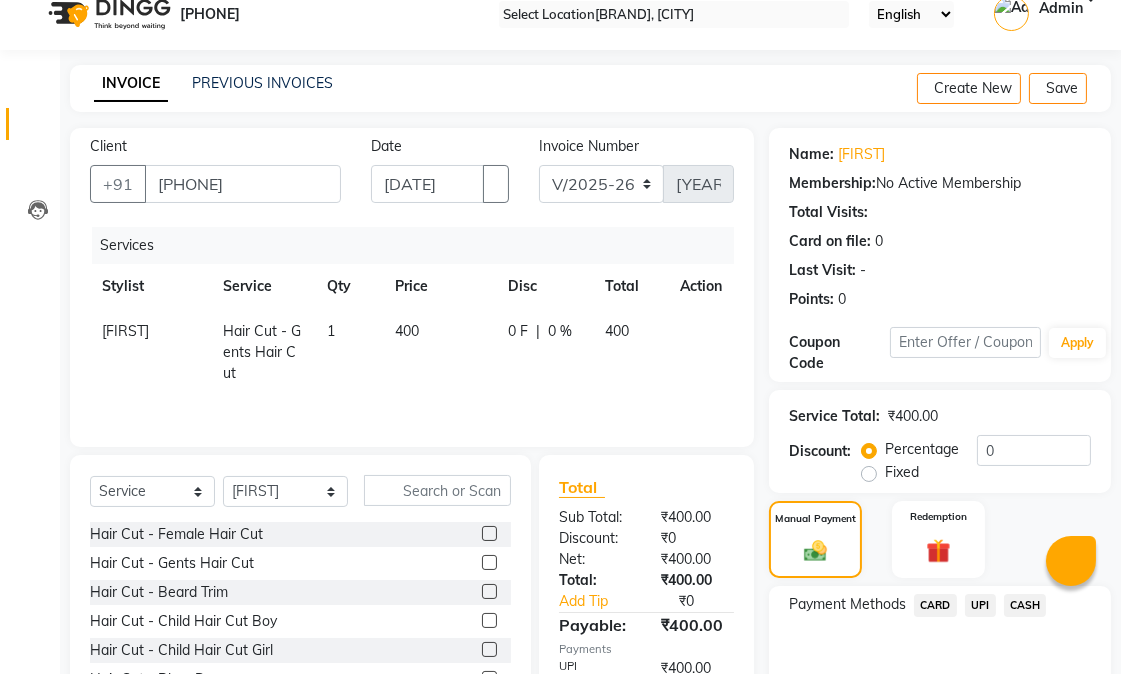 scroll, scrollTop: 244, scrollLeft: 0, axis: vertical 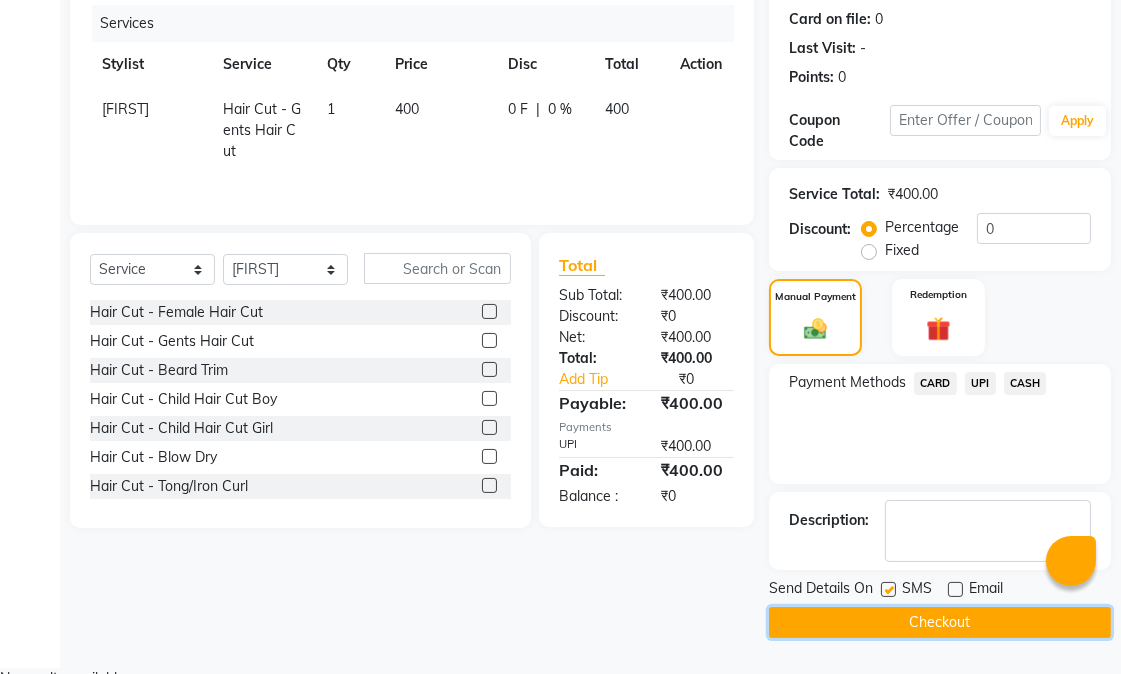 click on "Checkout" at bounding box center (940, 622) 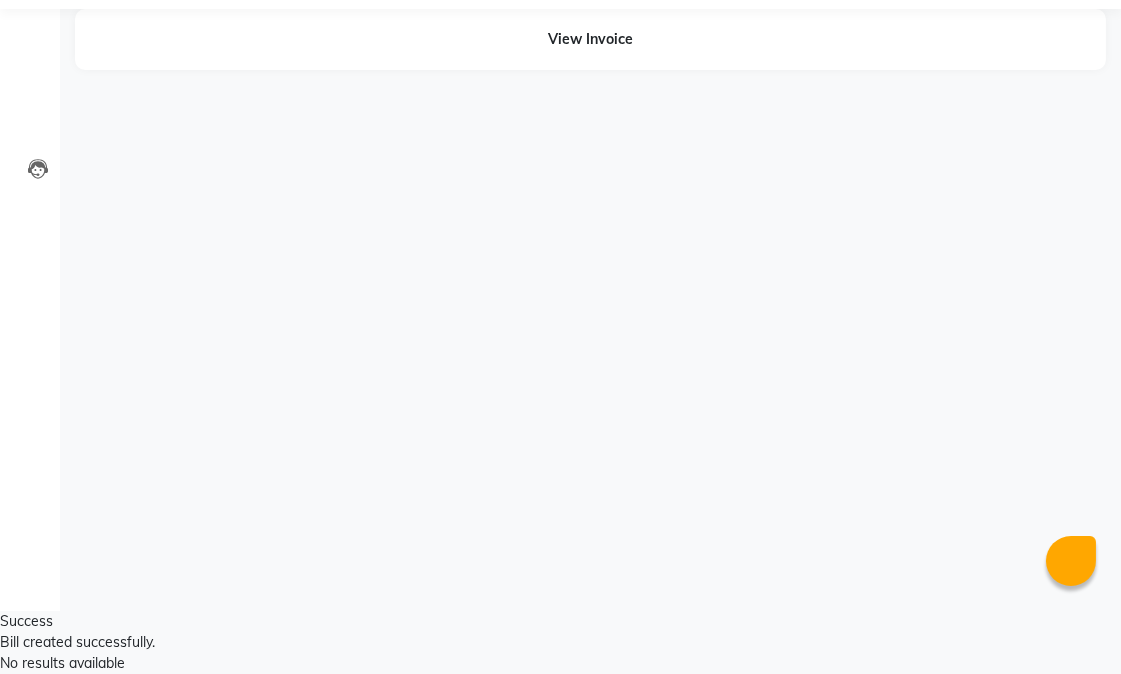 scroll, scrollTop: 0, scrollLeft: 0, axis: both 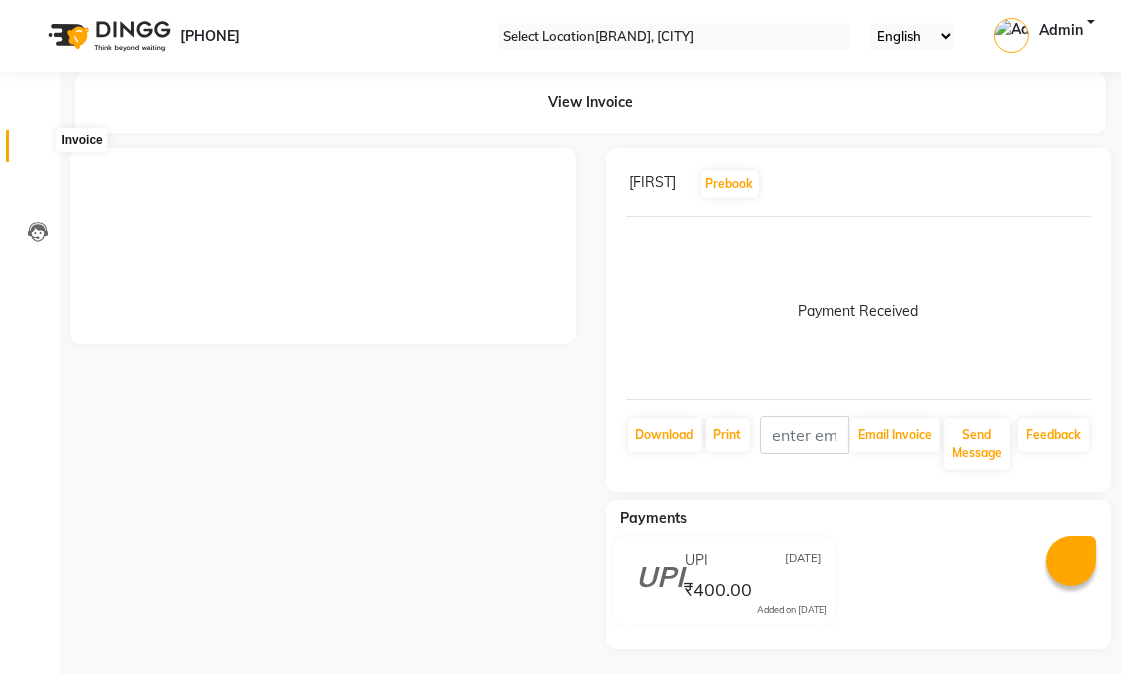click at bounding box center [38, 151] 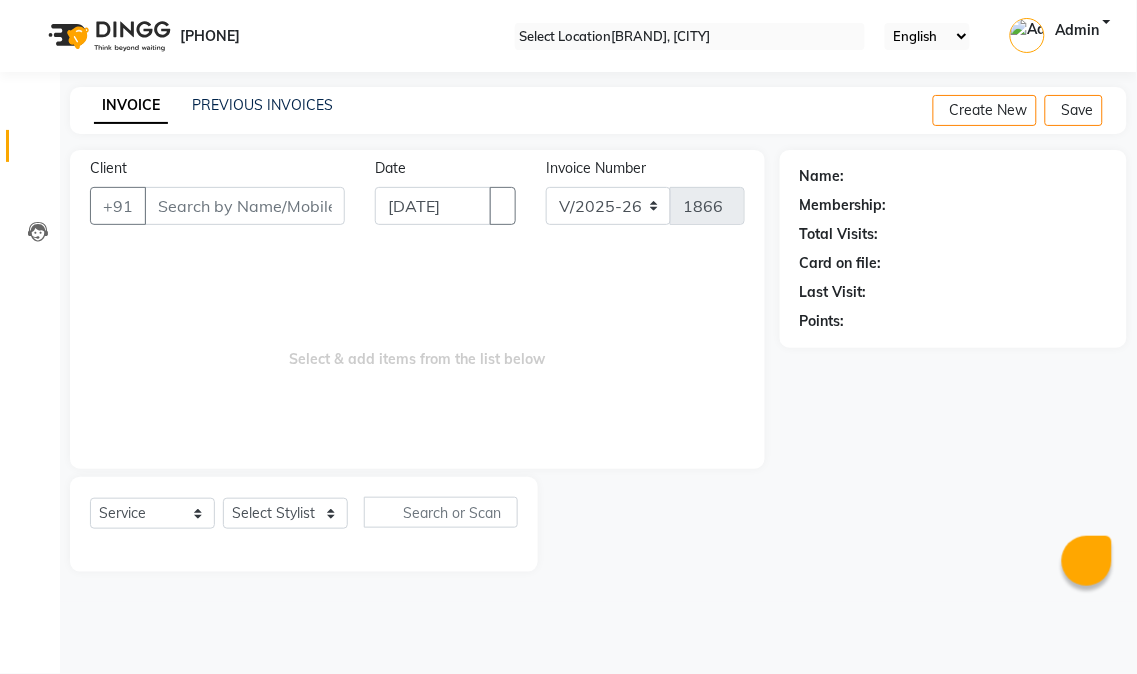 click on "Select & add items from the list below" at bounding box center [417, 349] 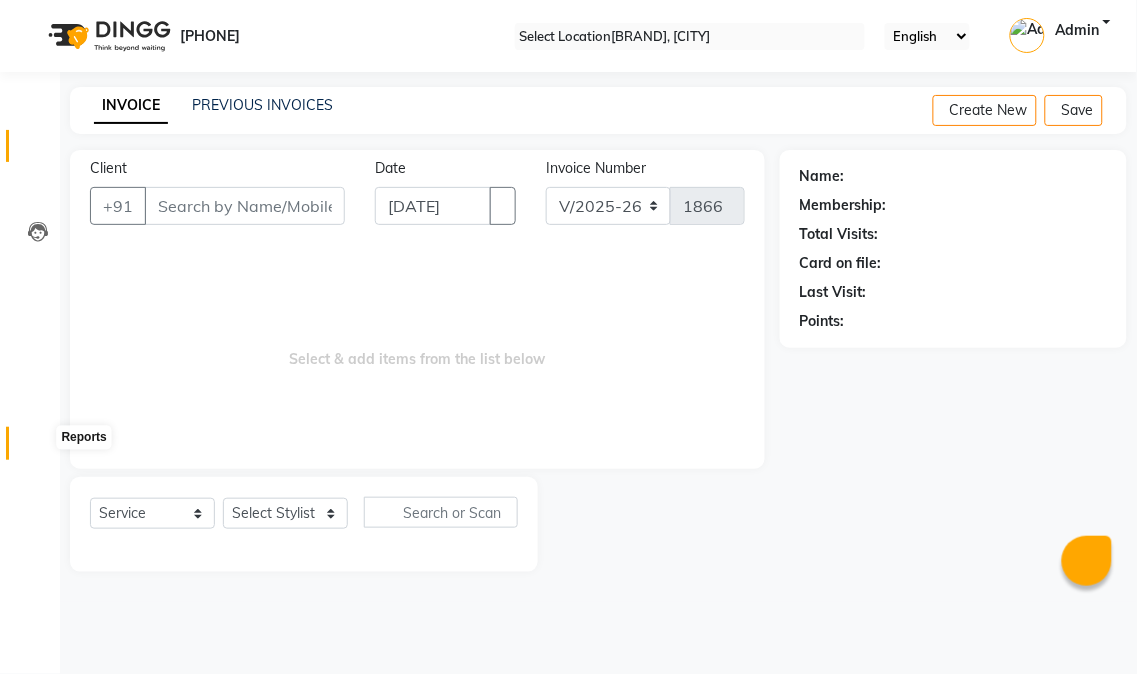click at bounding box center (37, 448) 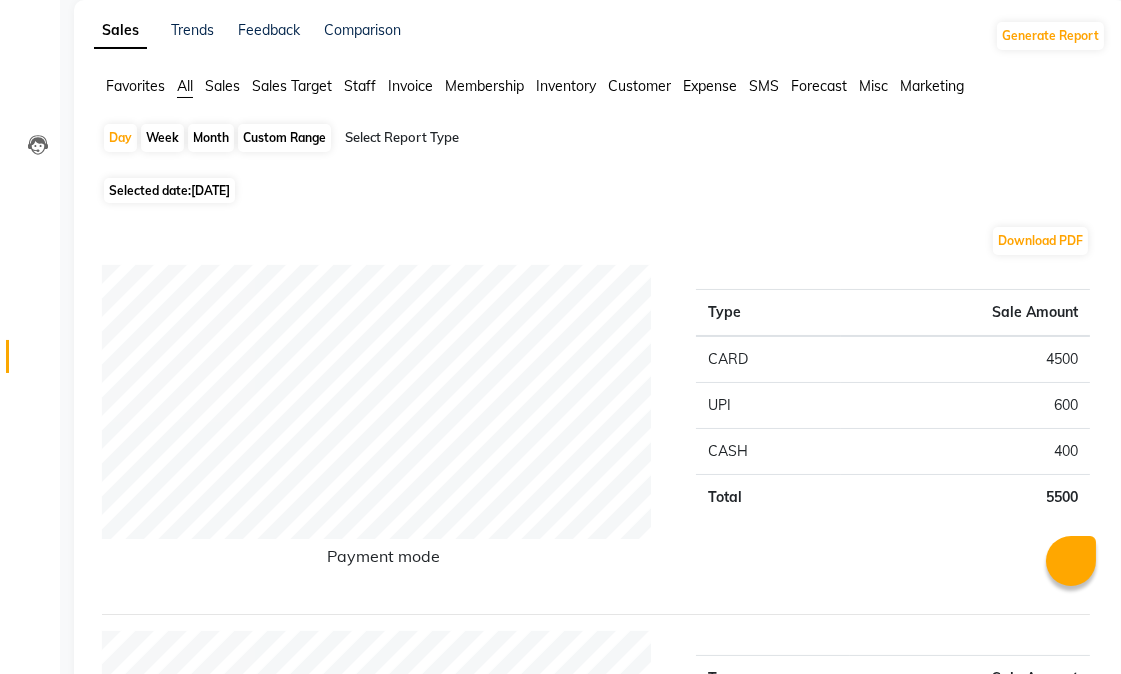 scroll, scrollTop: 0, scrollLeft: 0, axis: both 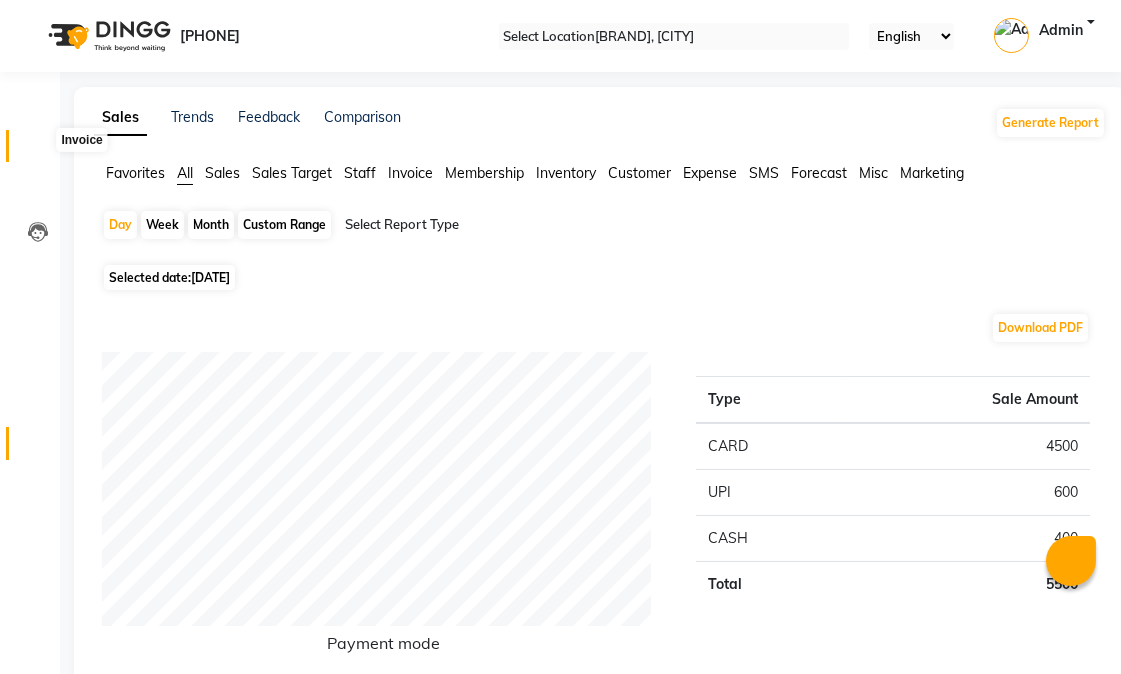 click at bounding box center [38, 151] 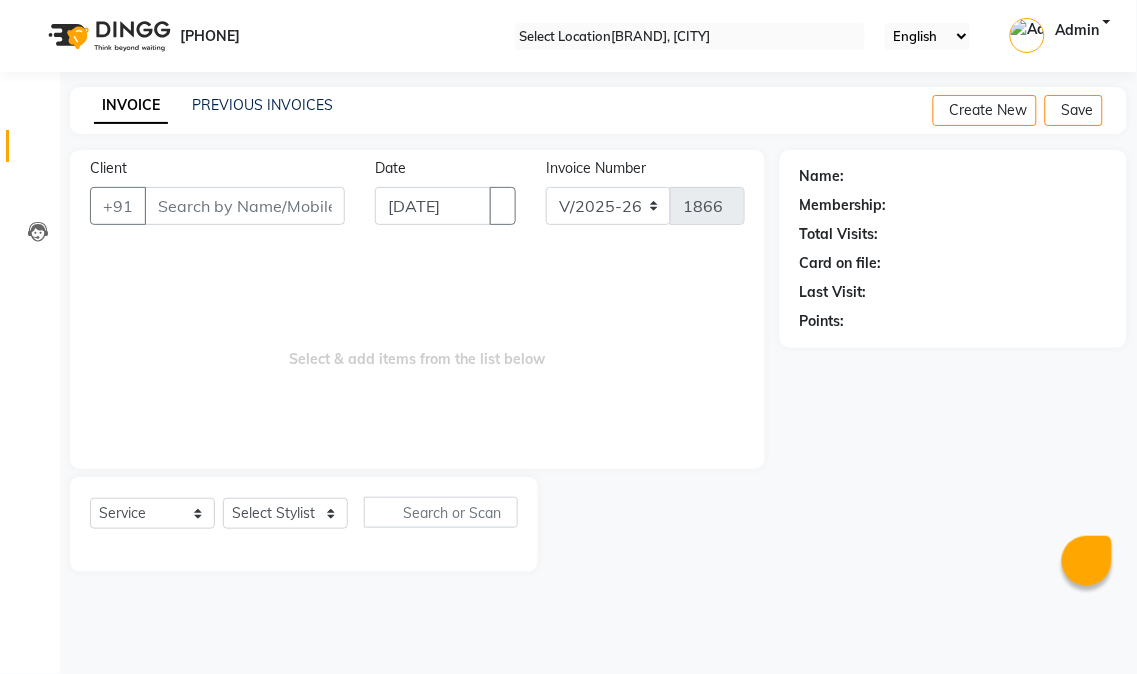 click on "Select & add items from the list below" at bounding box center [417, 349] 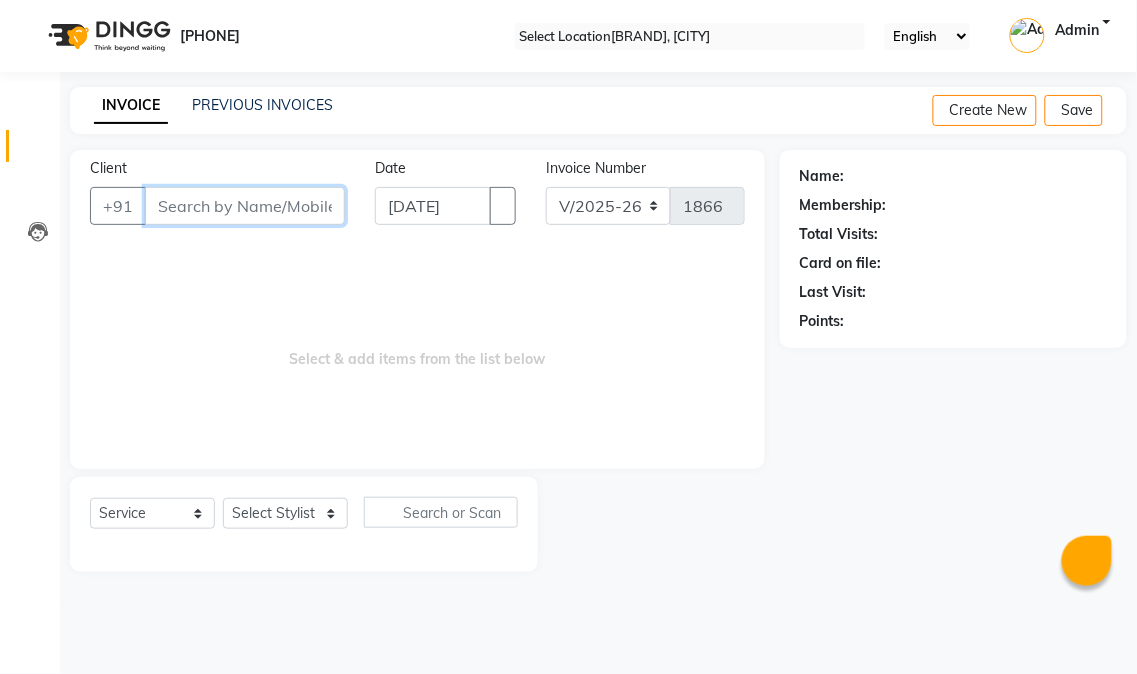 click on "Client" at bounding box center (245, 206) 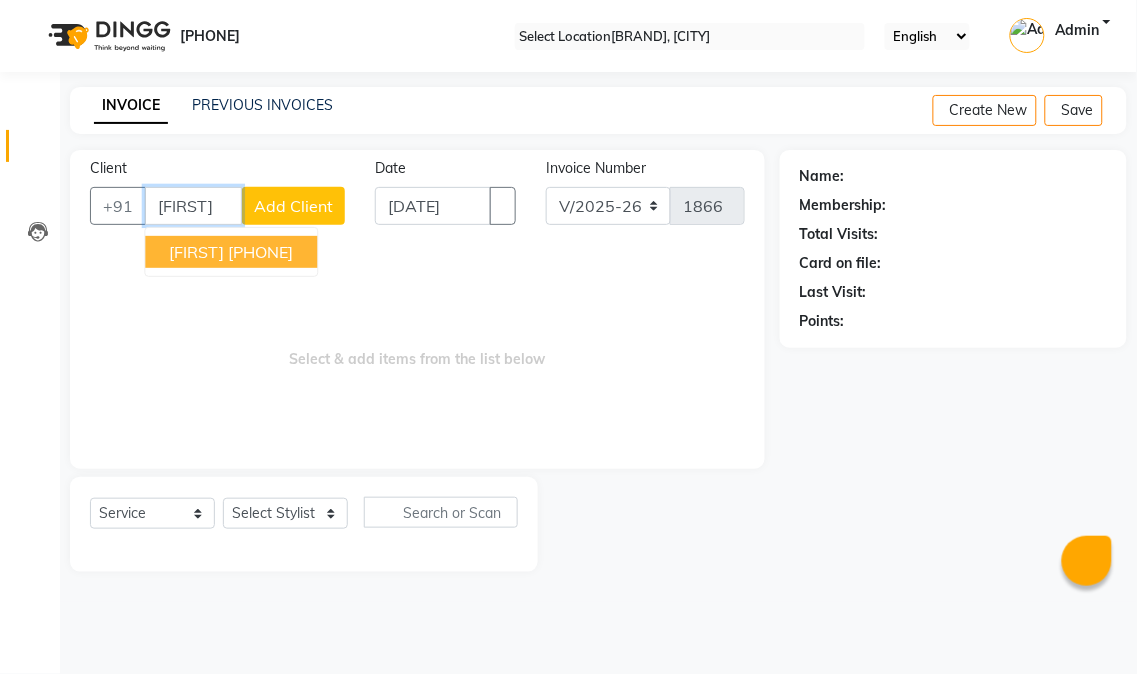 click on "[FIRST]" at bounding box center (196, 252) 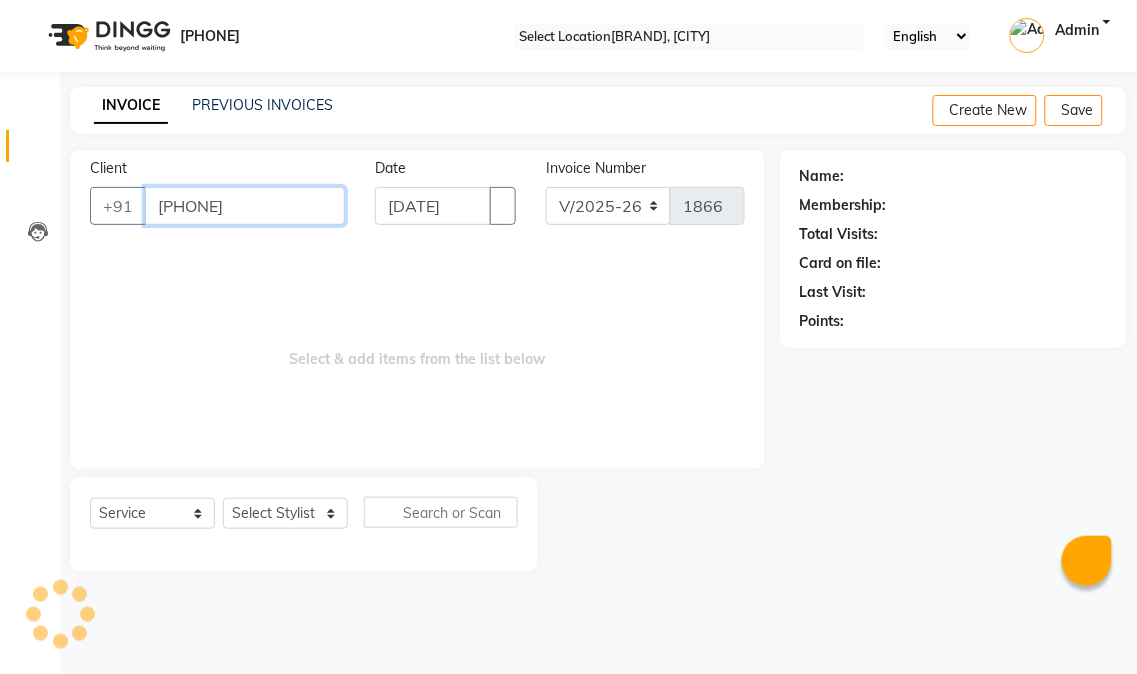 type on "[PHONE]" 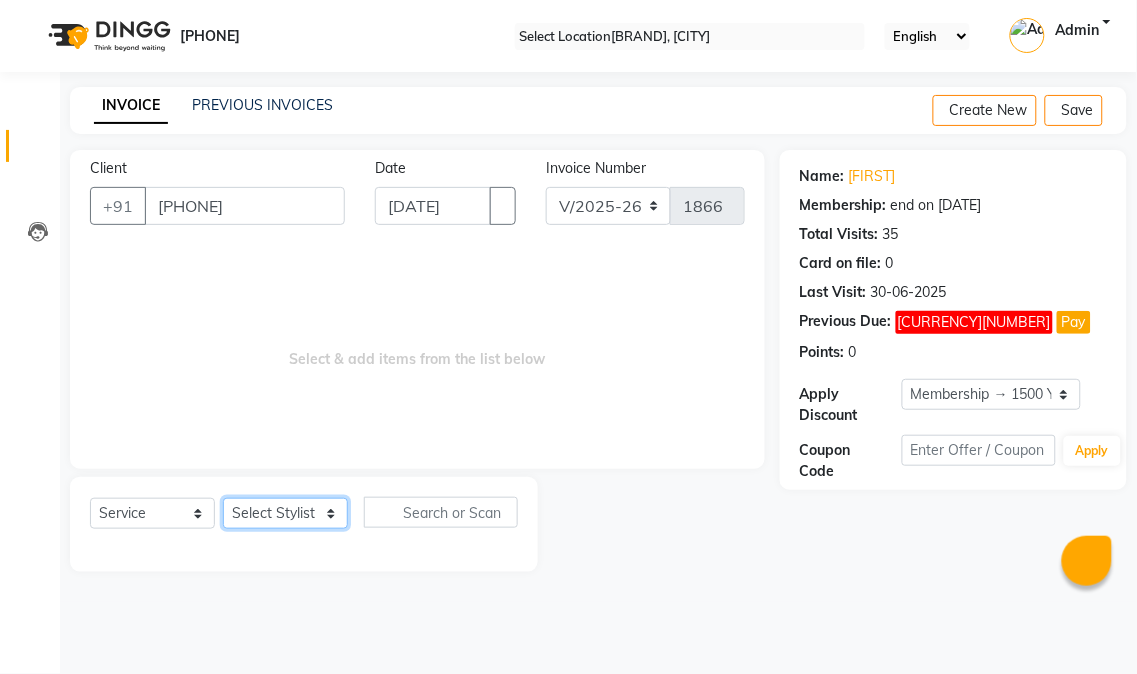 click on "Select Stylist Abhishek amit anchal Ashu Bilal Dildar Geeta Hritik Jatin Manav Mohit Pinki Prince Ruby Sagar Subhash Subodh Uday" at bounding box center [285, 513] 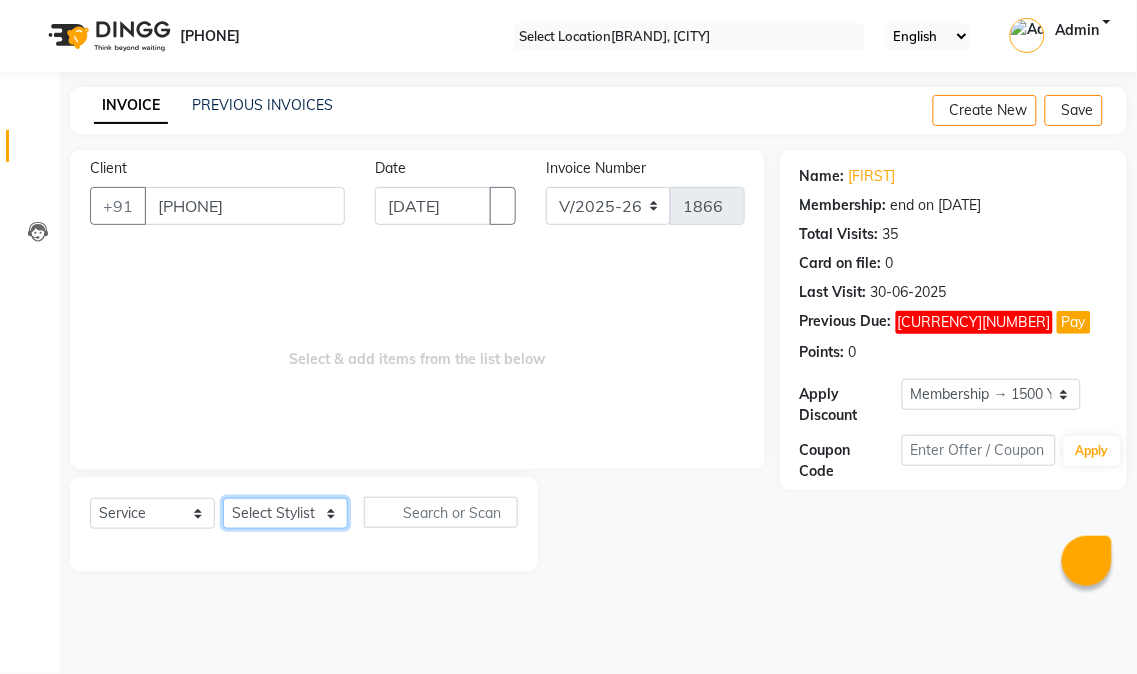 select on "58948" 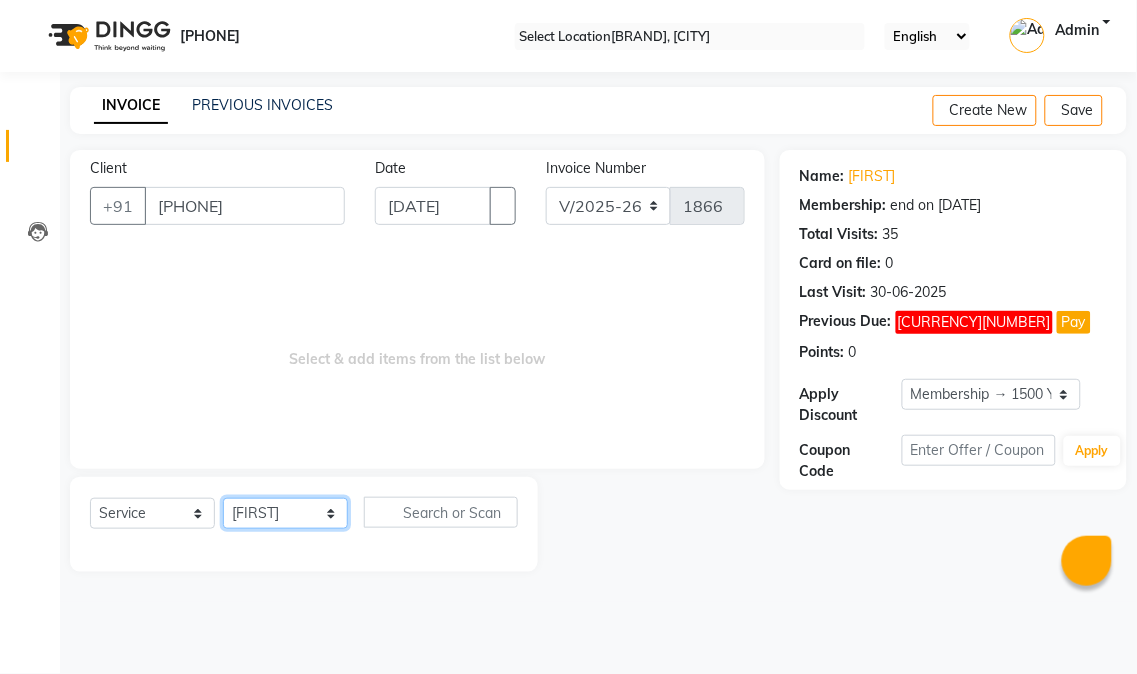 click on "Select Stylist Abhishek amit anchal Ashu Bilal Dildar Geeta Hritik Jatin Manav Mohit Pinki Prince Ruby Sagar Subhash Subodh Uday" at bounding box center (285, 513) 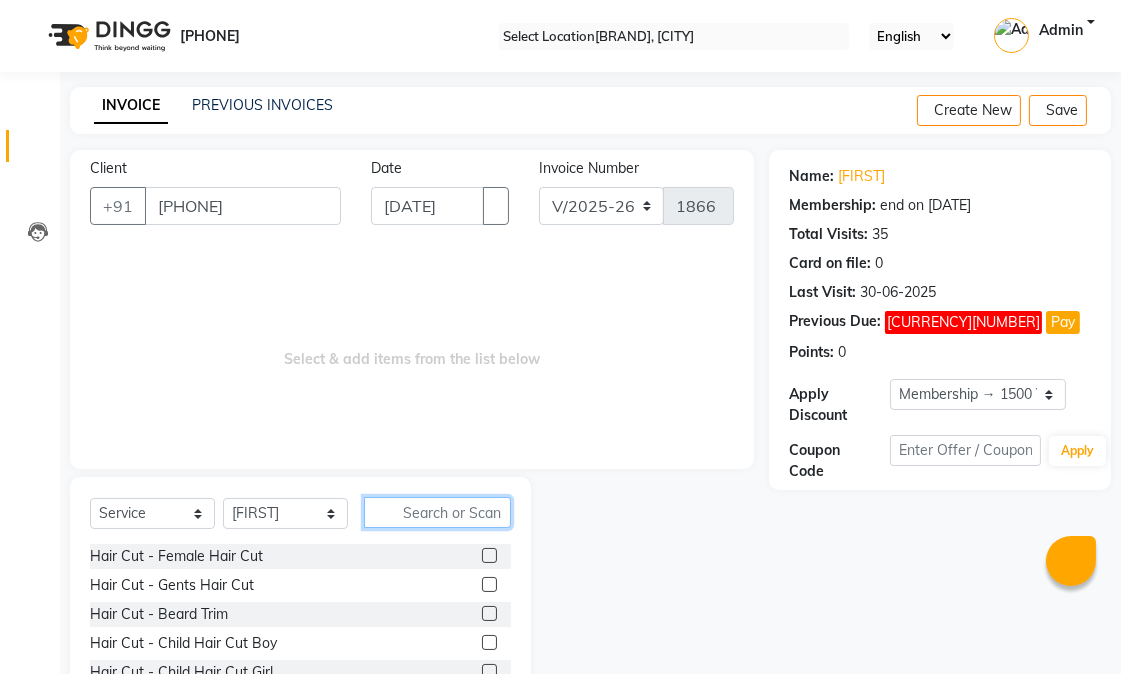 click at bounding box center (437, 512) 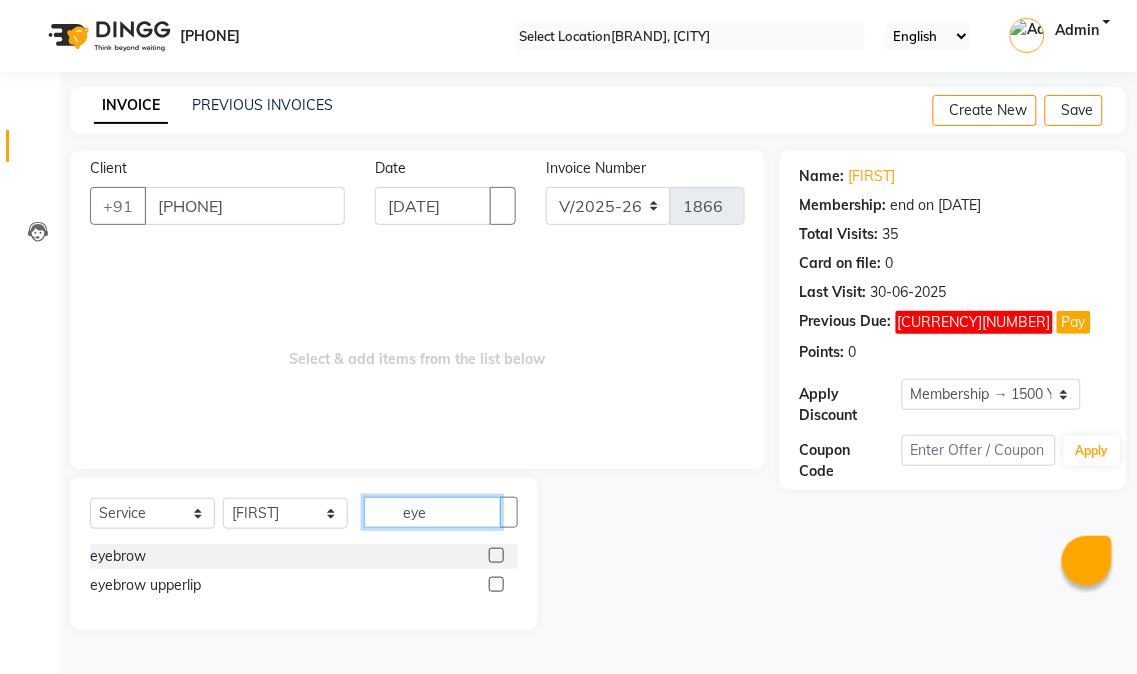 type on "eye" 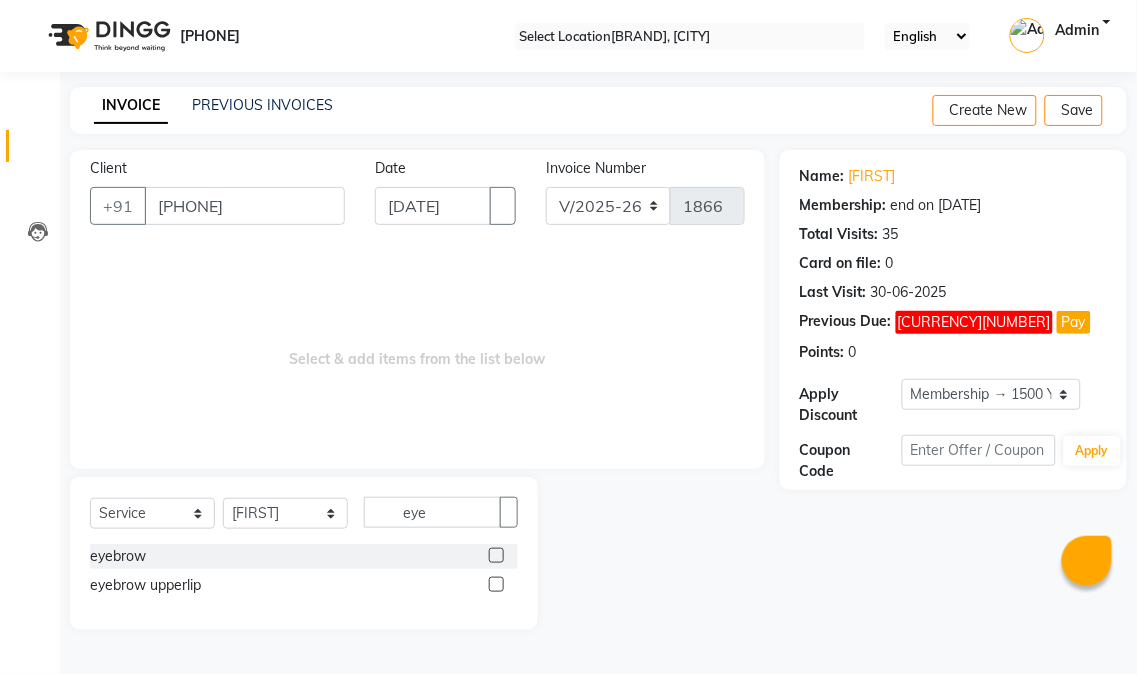 click at bounding box center [496, 584] 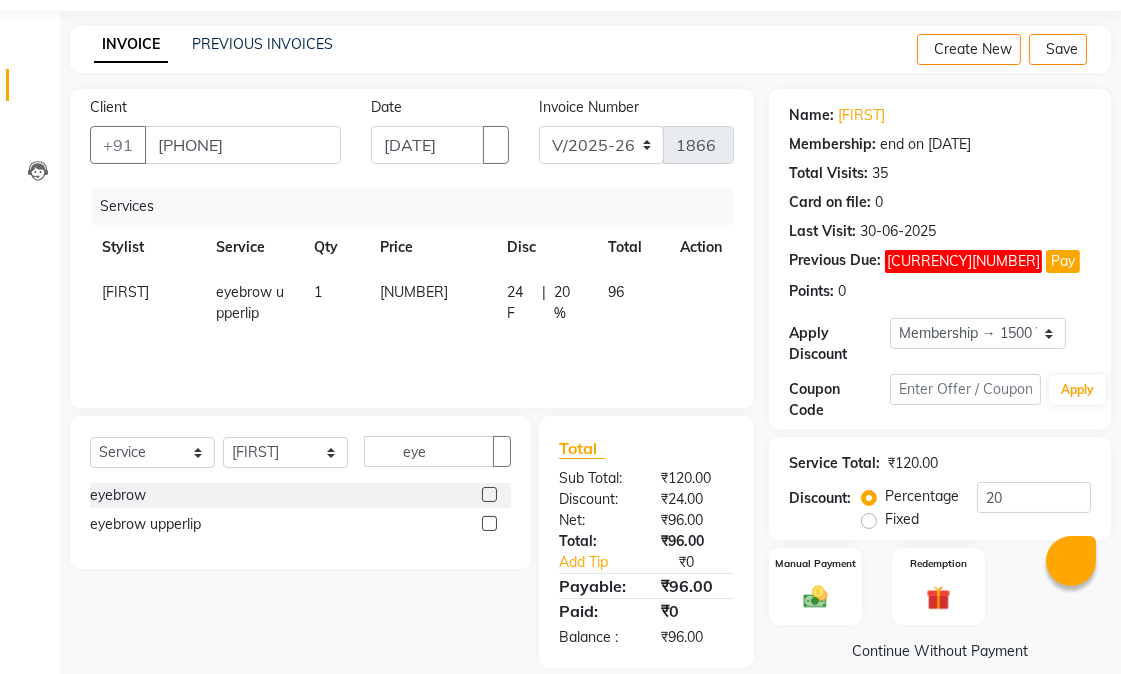 scroll, scrollTop: 90, scrollLeft: 0, axis: vertical 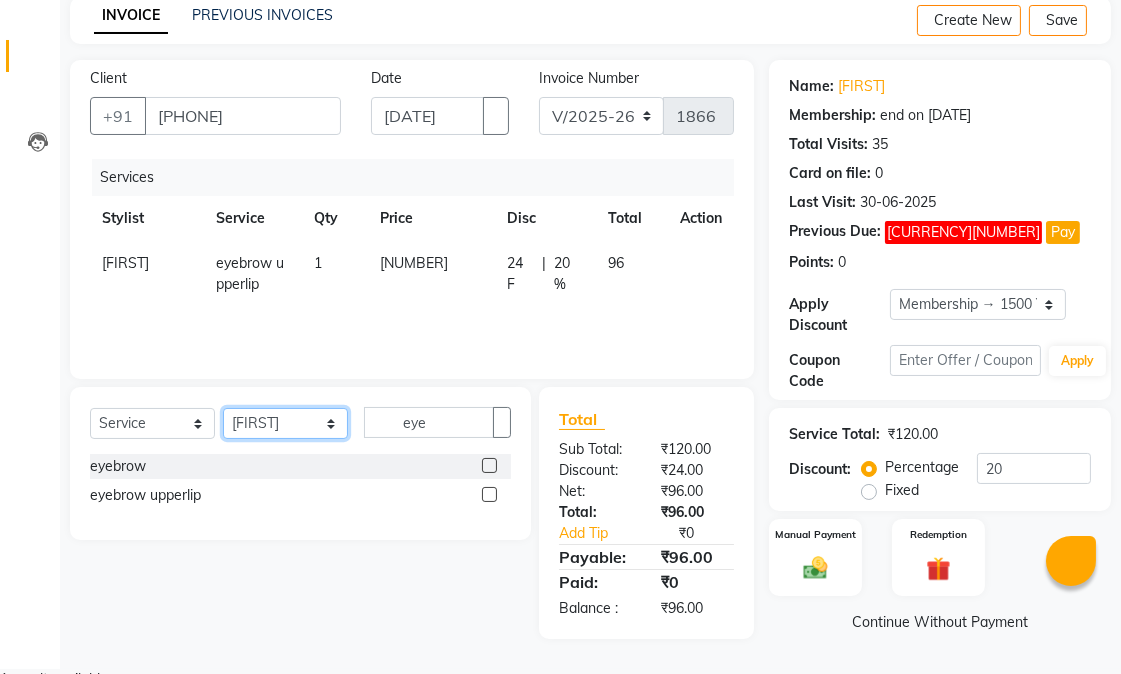 click on "Select Stylist Abhishek amit anchal Ashu Bilal Dildar Geeta Hritik Jatin Manav Mohit Pinki Prince Ruby Sagar Subhash Subodh Uday" at bounding box center [285, 423] 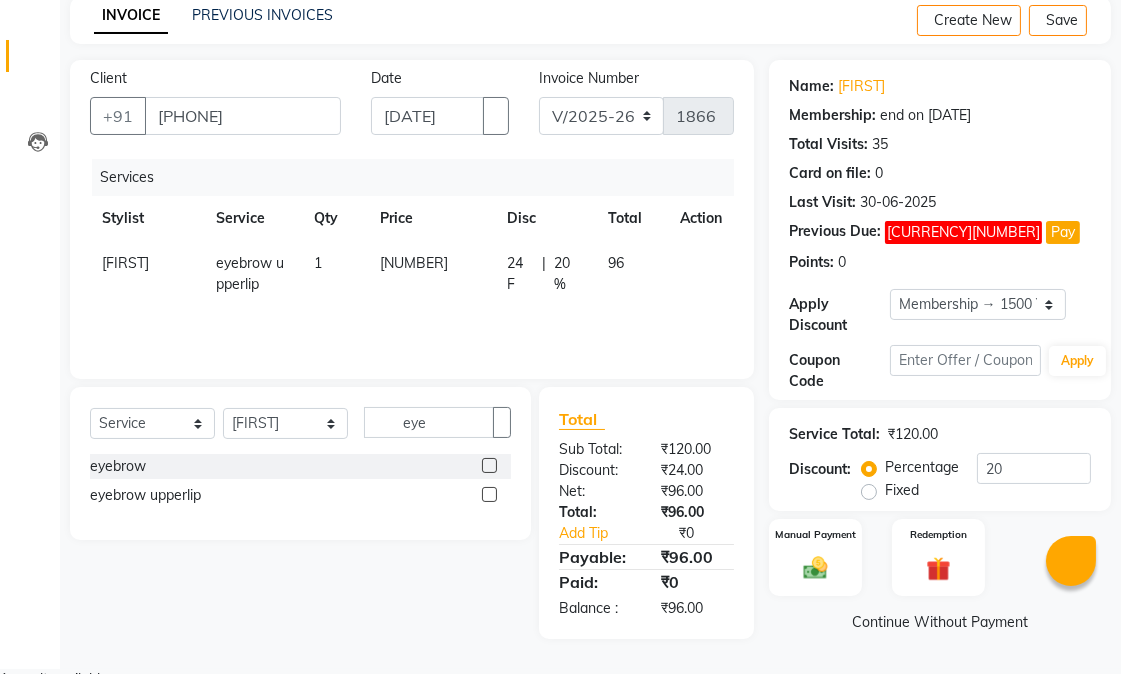 click on "Select Stylist [FIRST] [FIRST] [FIRST] [FIRST] [FIRST] [FIRST] [FIRST] [FIRST] [FIRST] [FIRST] [FIRST] [FIRST] [FIRST] [FIRST] [FIRST] [FIRST] [FIRST] [FIRST] eye eyebrow  eyebrow upperlip" at bounding box center (293, 513) 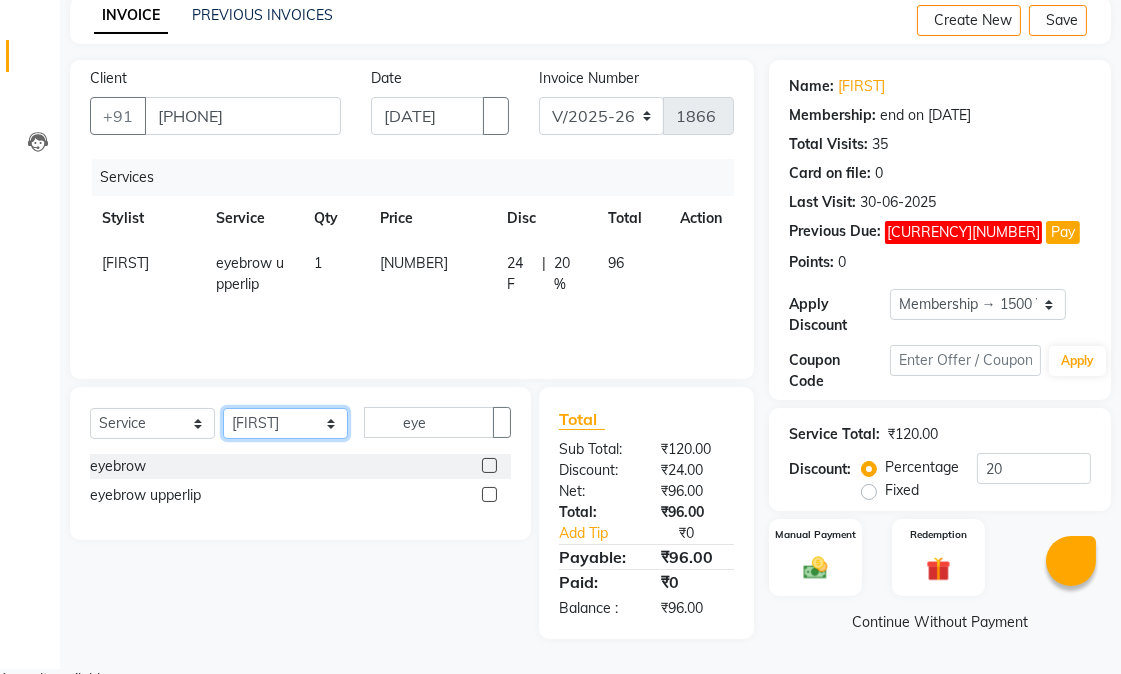 click on "Select Stylist Abhishek amit anchal Ashu Bilal Dildar Geeta Hritik Jatin Manav Mohit Pinki Prince Ruby Sagar Subhash Subodh Uday" at bounding box center [285, 423] 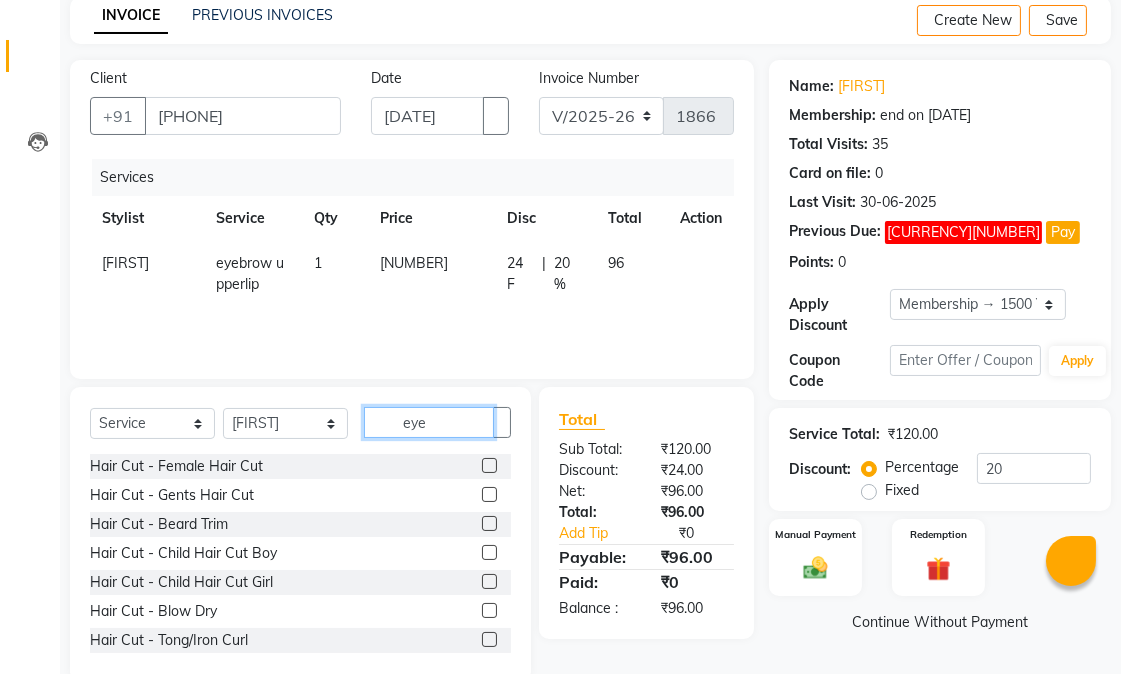 drag, startPoint x: 408, startPoint y: 415, endPoint x: 383, endPoint y: 403, distance: 27.730848 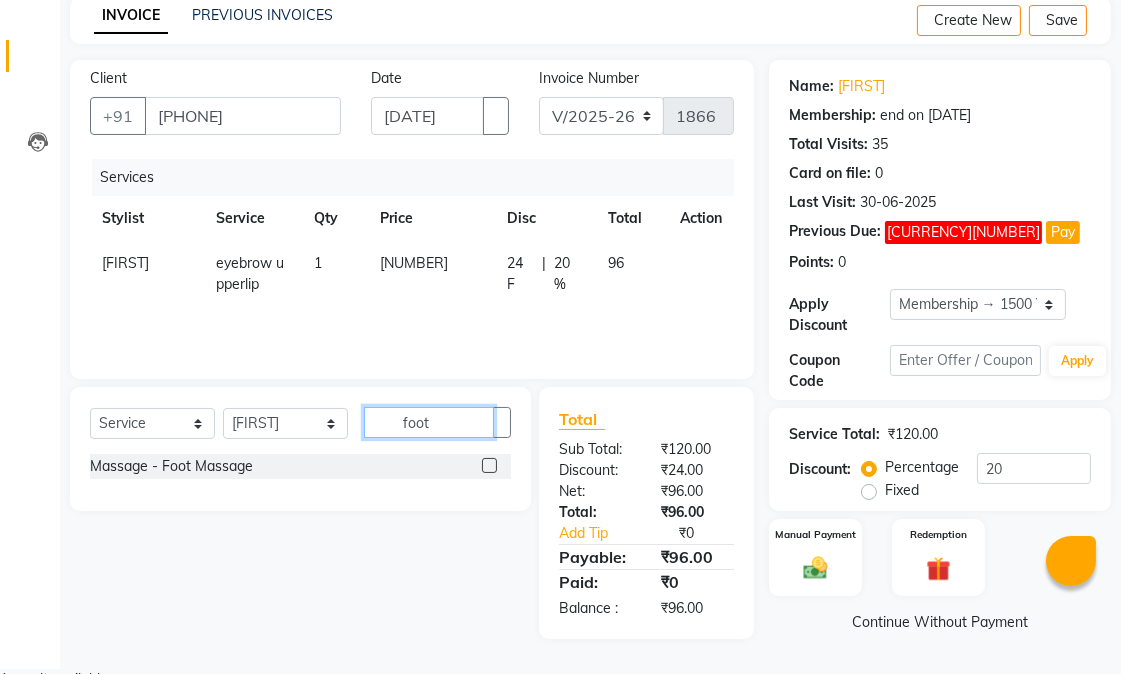 type on "foot" 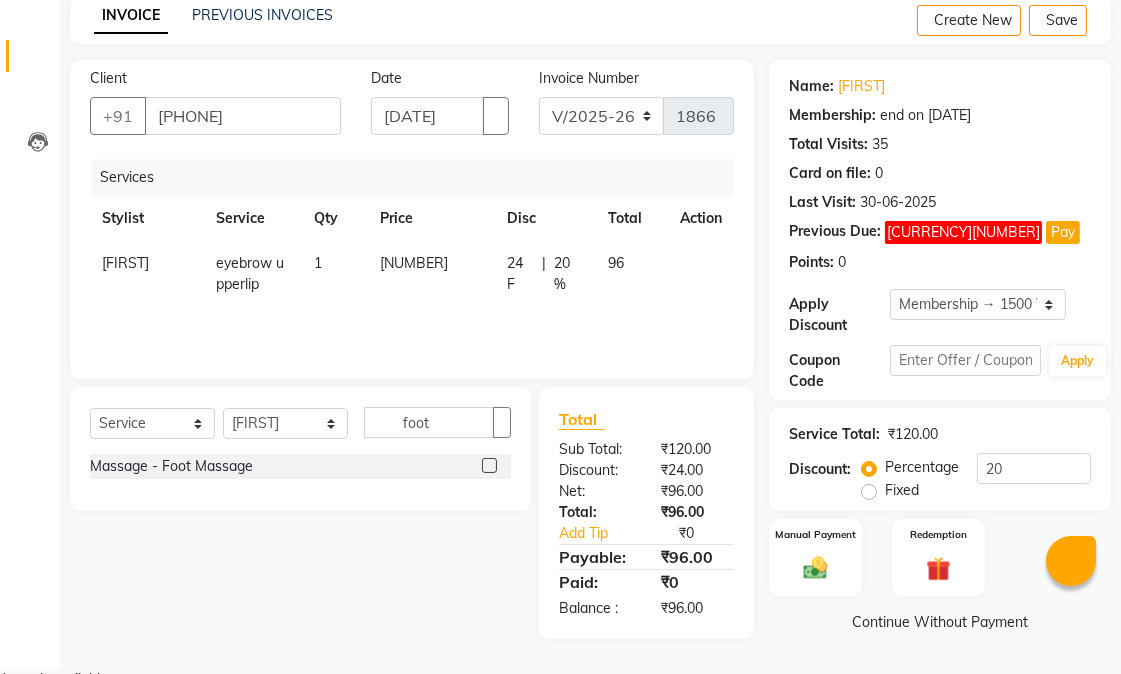 click at bounding box center [489, 465] 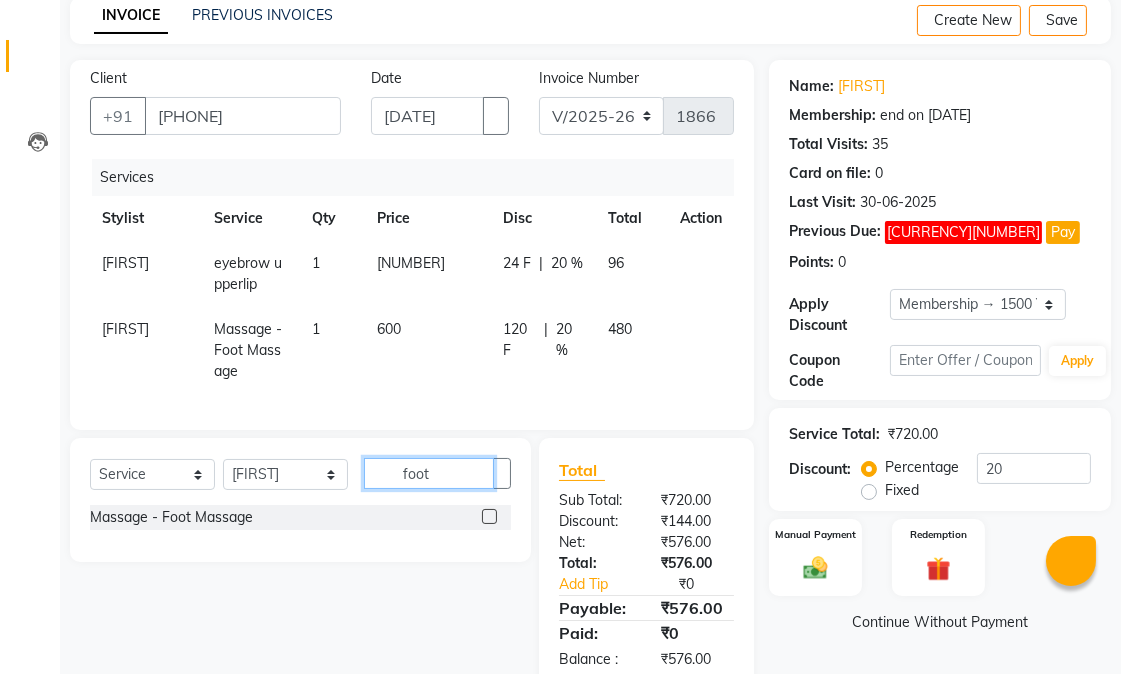 drag, startPoint x: 434, startPoint y: 483, endPoint x: 383, endPoint y: 475, distance: 51.62364 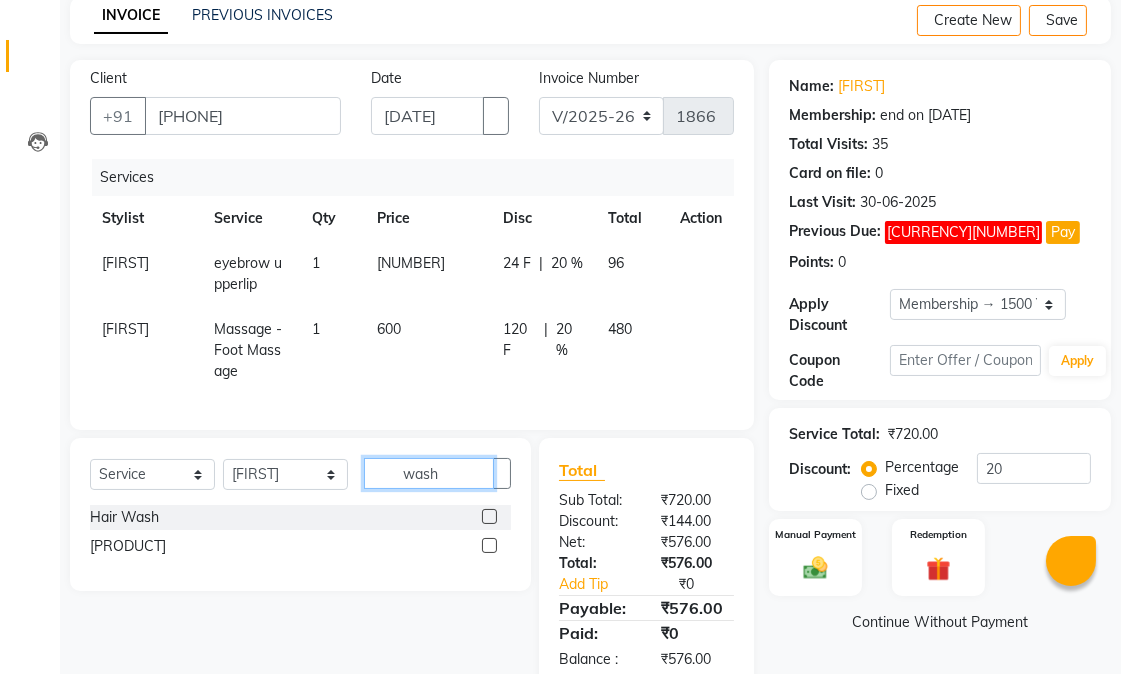 type on "wash" 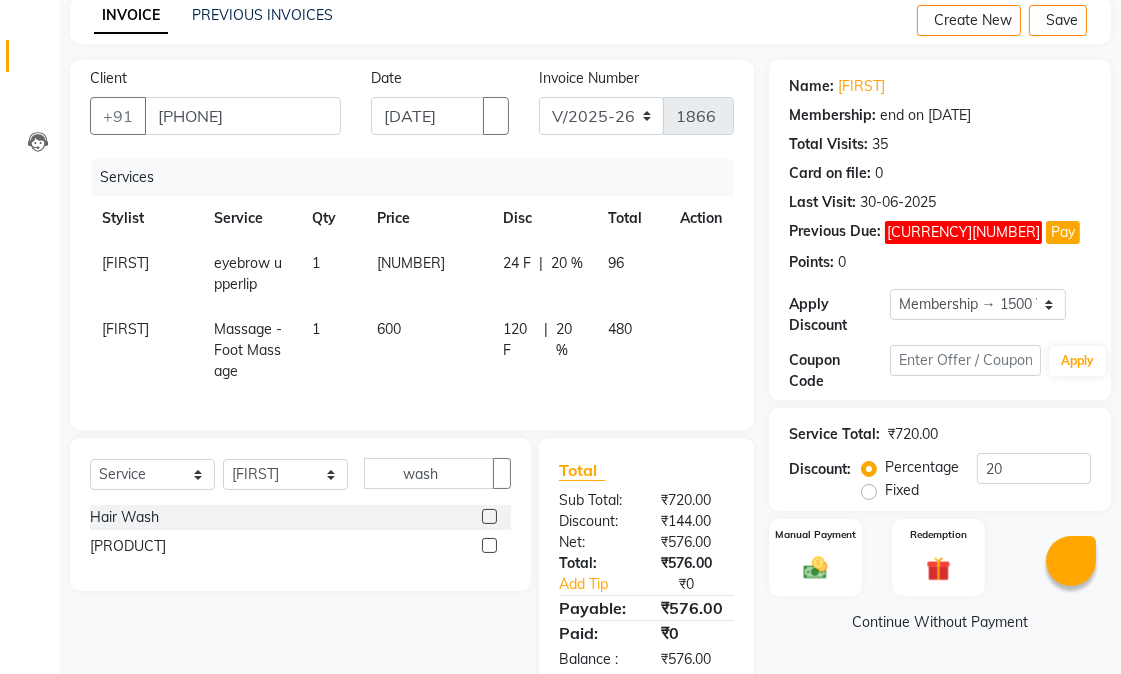 click at bounding box center [489, 516] 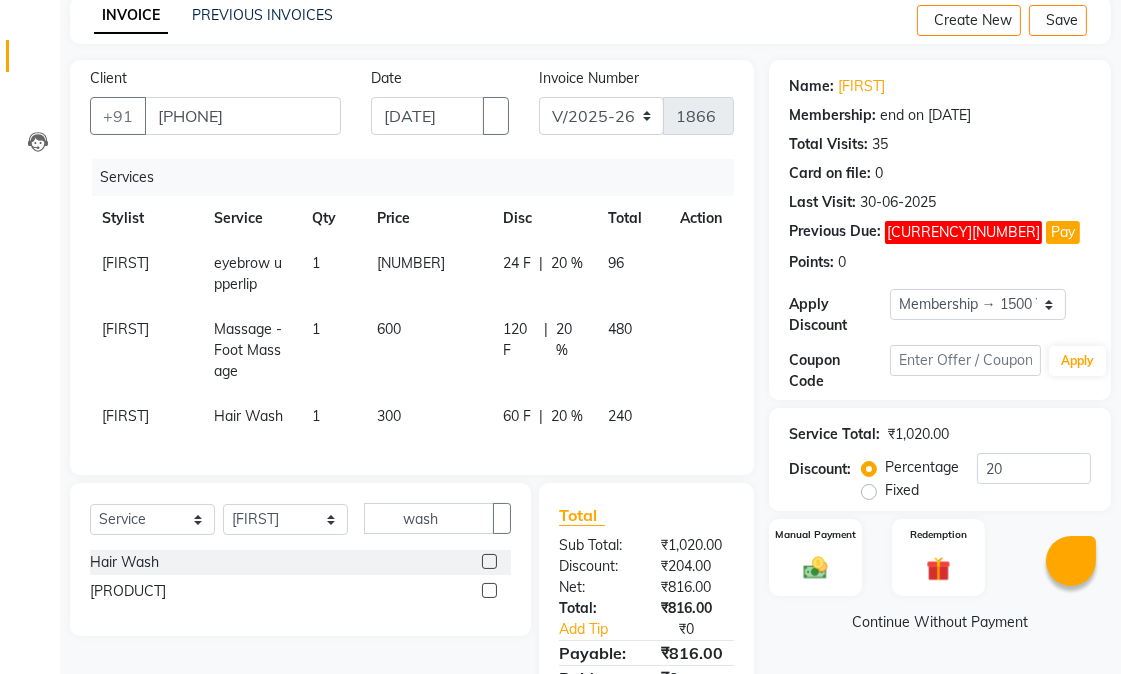 scroll, scrollTop: 196, scrollLeft: 0, axis: vertical 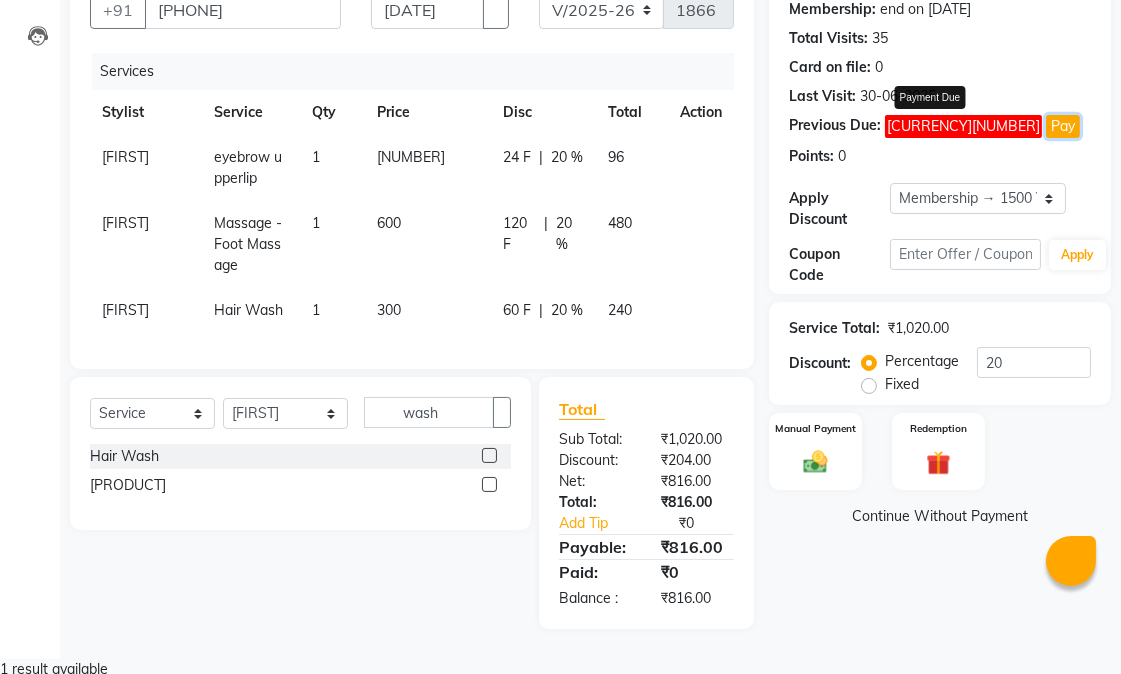 click on "Pay" at bounding box center [1063, 126] 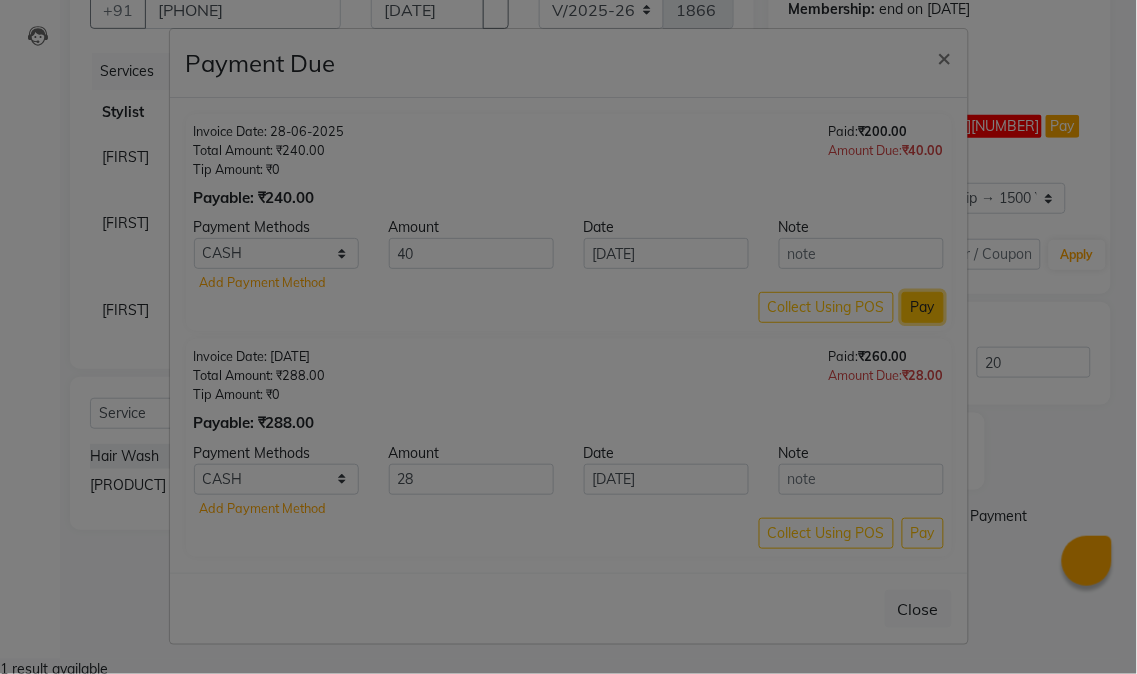 click on "Pay" at bounding box center (923, 307) 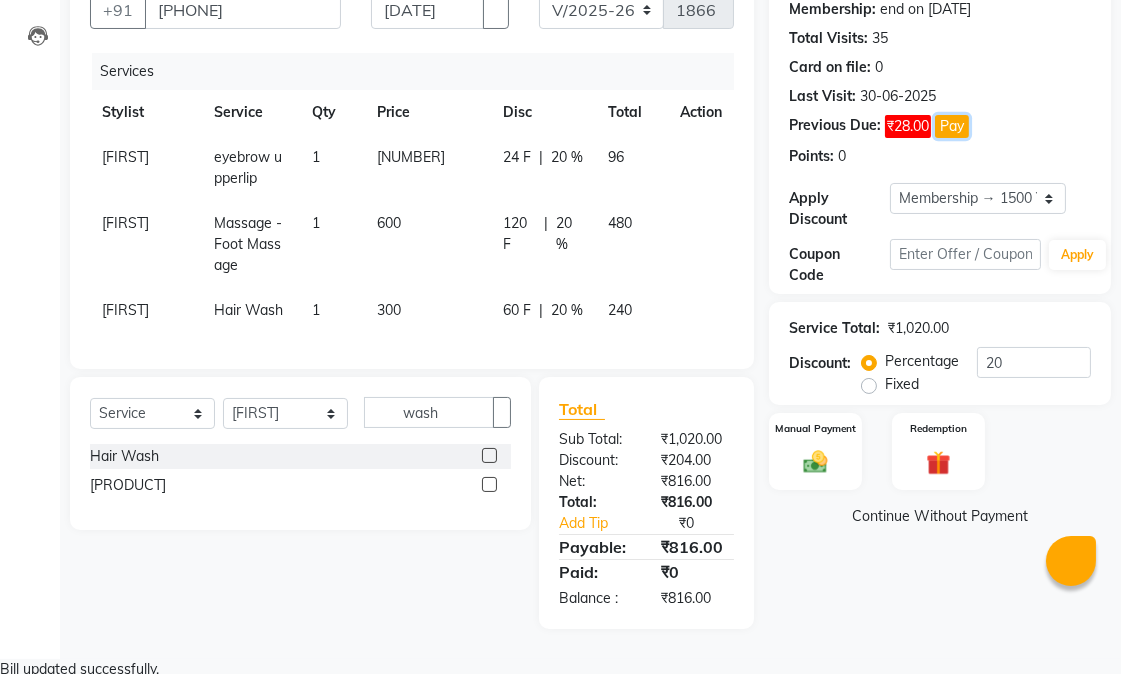 click on "Pay" at bounding box center [952, 126] 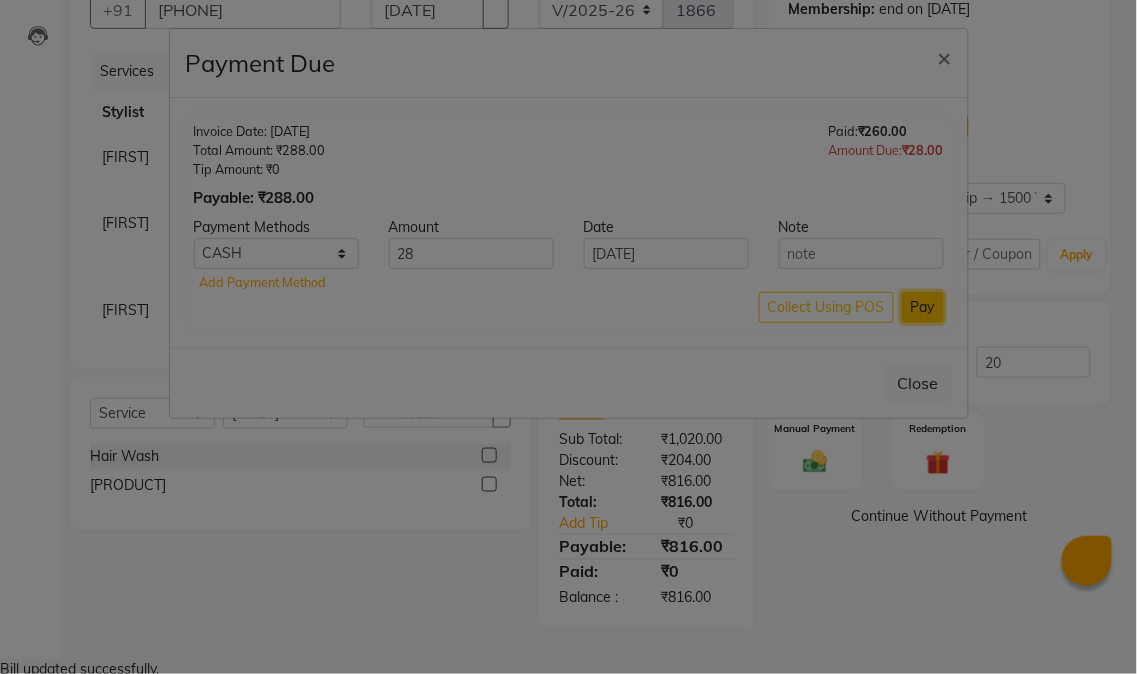 click on "Pay" at bounding box center [923, 307] 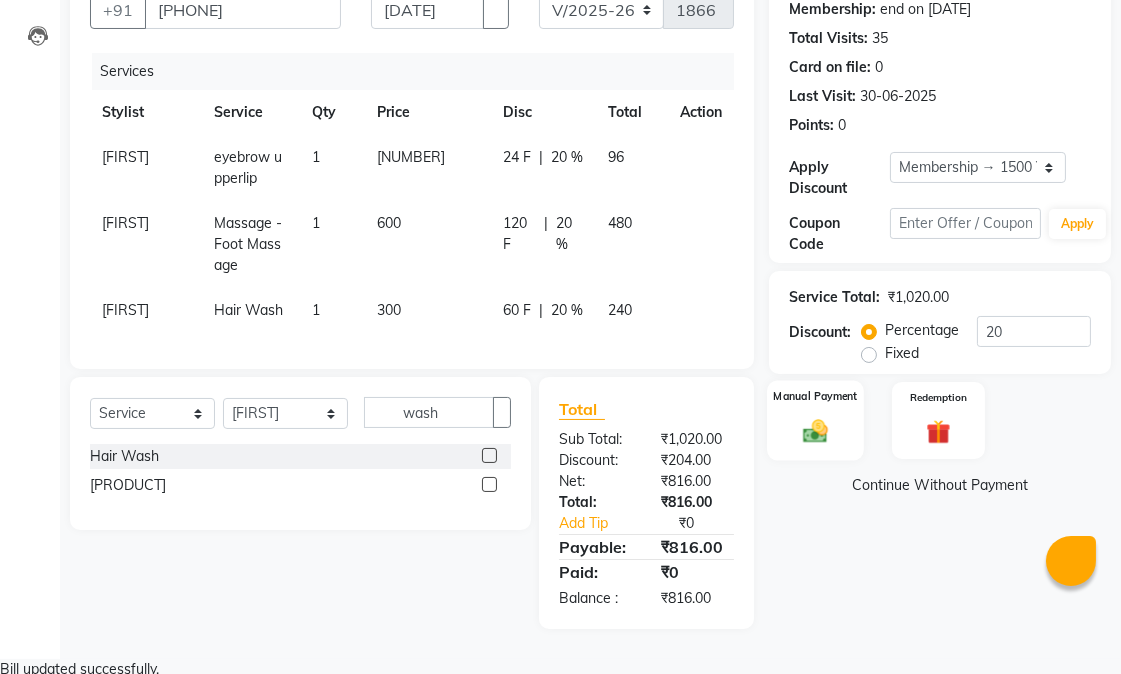 click on "Manual Payment" at bounding box center [815, 420] 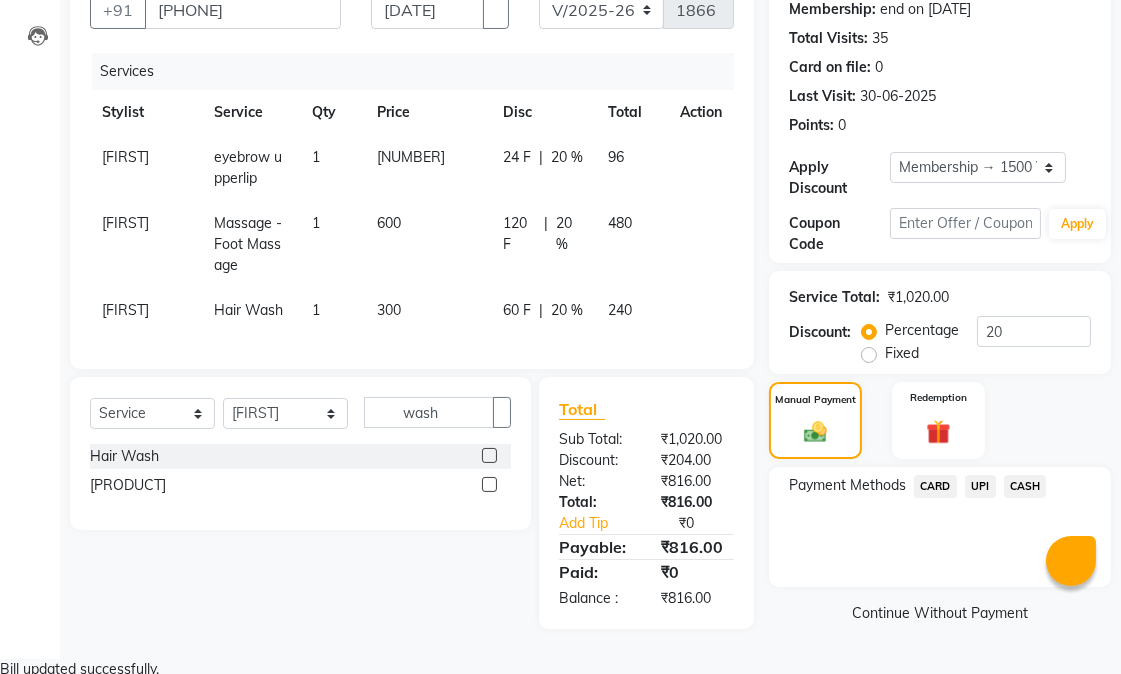 click on "CASH" at bounding box center (935, 486) 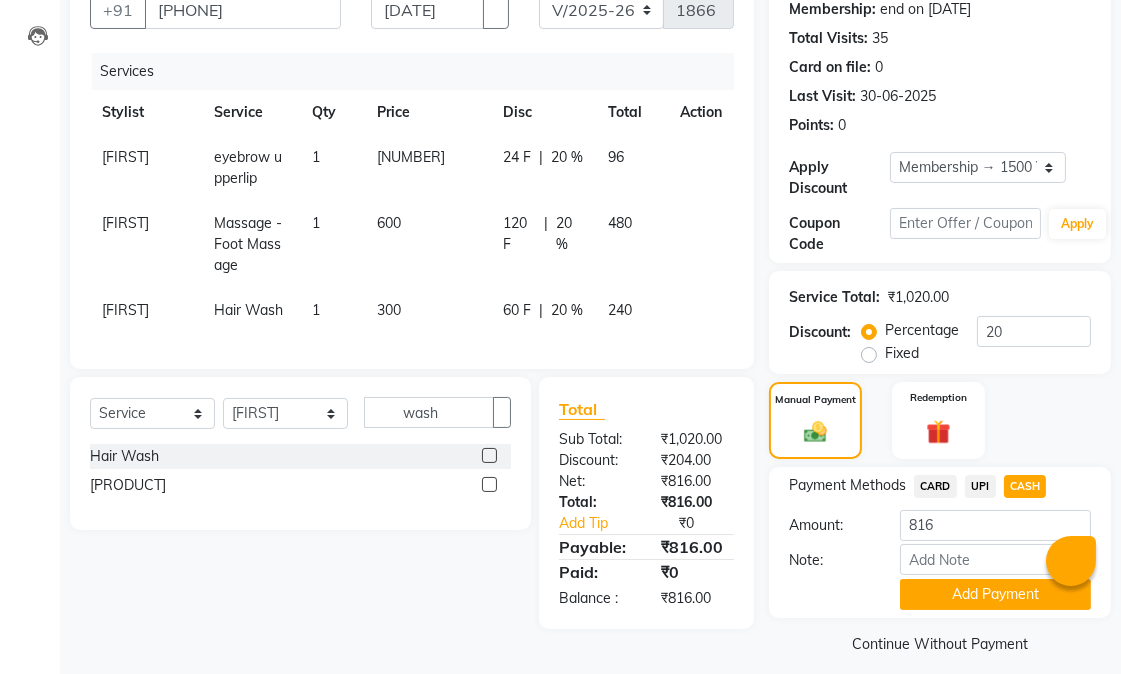 click on "Name: [FIRST] Membership: end on [DATE] Total Visits:  35 Card on file:  0 Last Visit:   [DATE] Points:   0  Apply Discount Select Membership → 1500 Yearly Membership Coupon Code Apply Service Total:  ₹1,020.00  Discount:  Percentage   Fixed  20 Manual Payment Redemption Payment Methods  CARD   UPI   CASH  Amount: 816 Note: Add Payment  Continue Without Payment" at bounding box center (947, 306) 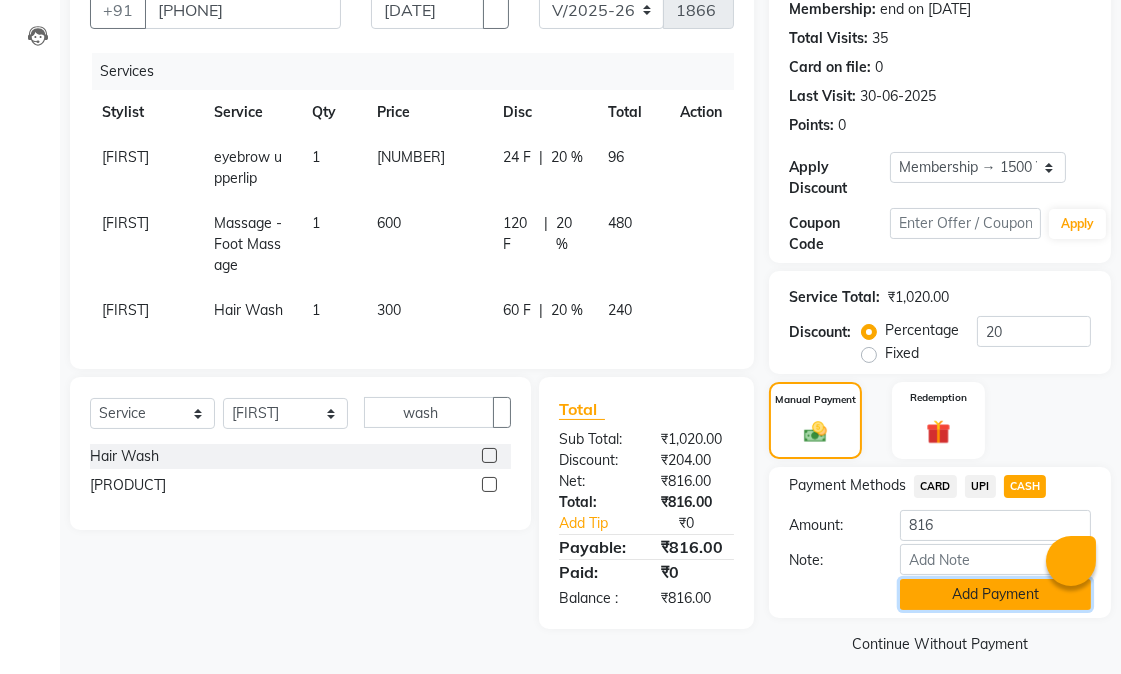 click on "Add Payment" at bounding box center [995, 594] 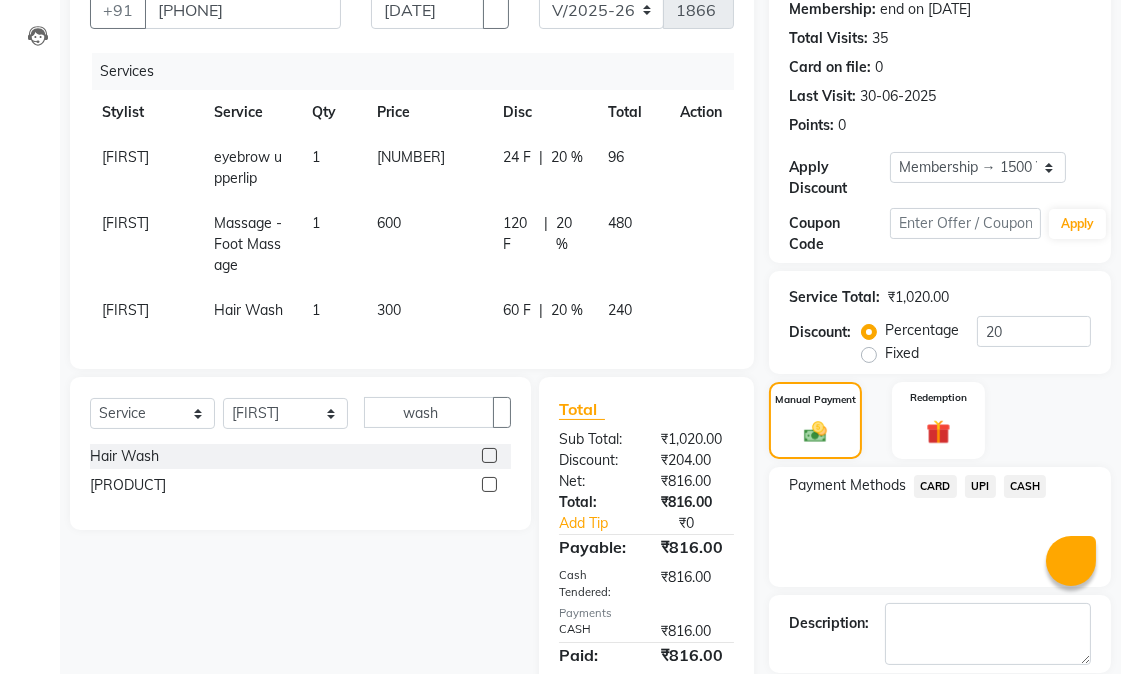 scroll, scrollTop: 301, scrollLeft: 0, axis: vertical 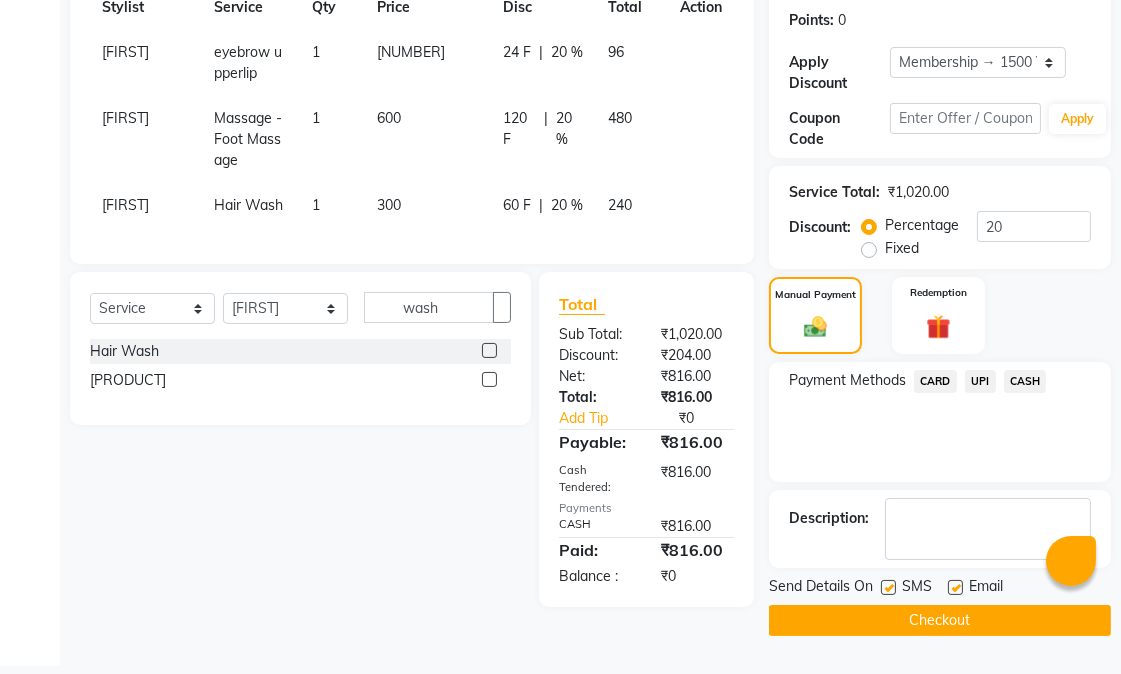 click at bounding box center [955, 587] 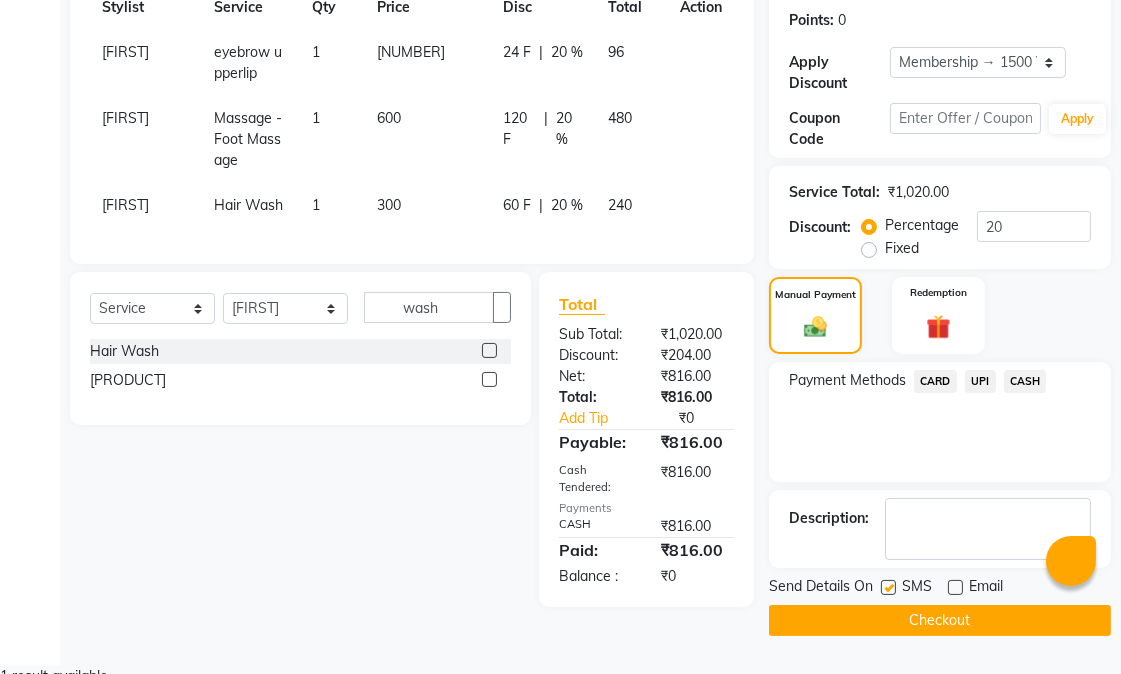 click at bounding box center (888, 587) 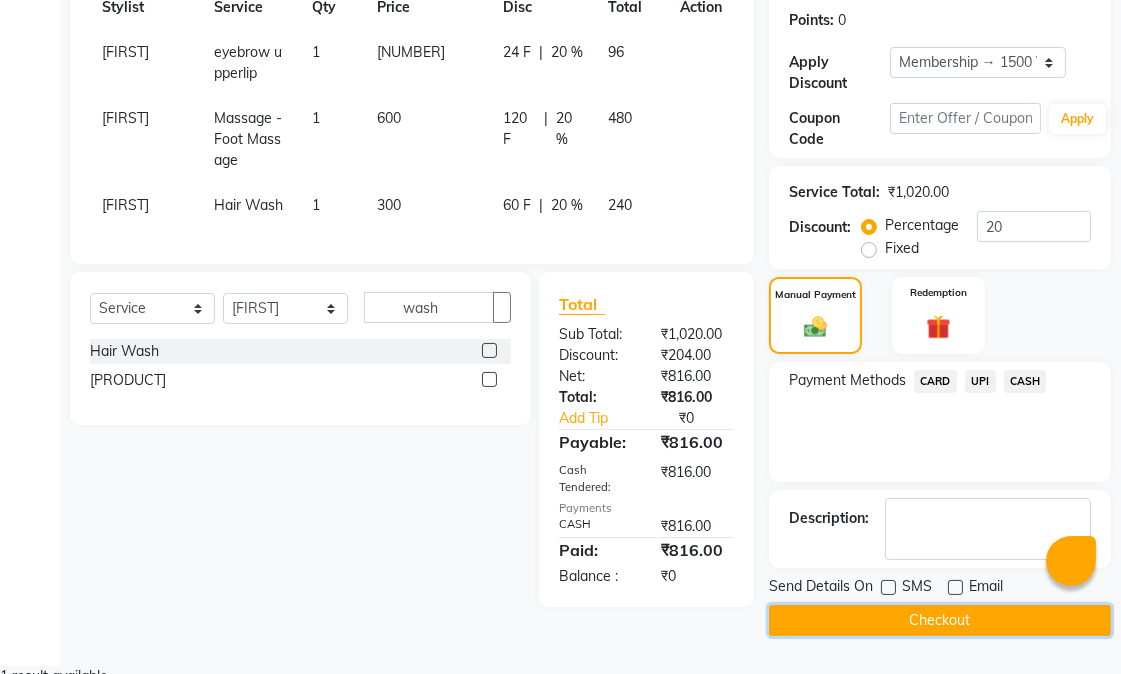 click on "Checkout" at bounding box center [940, 620] 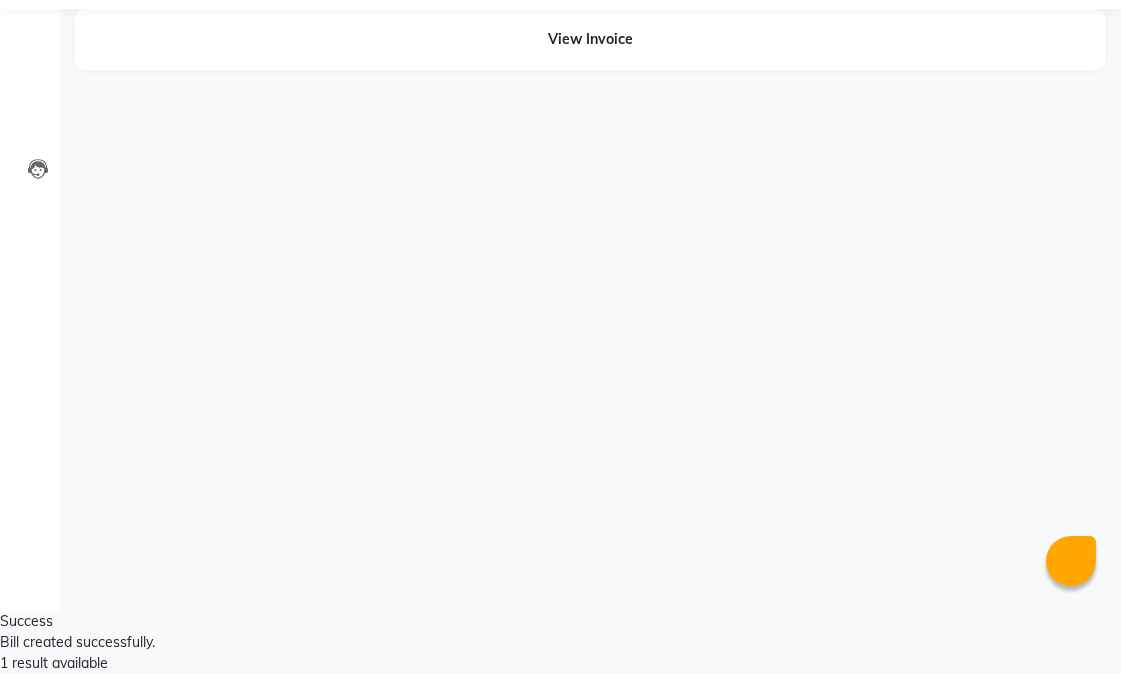 scroll, scrollTop: 0, scrollLeft: 0, axis: both 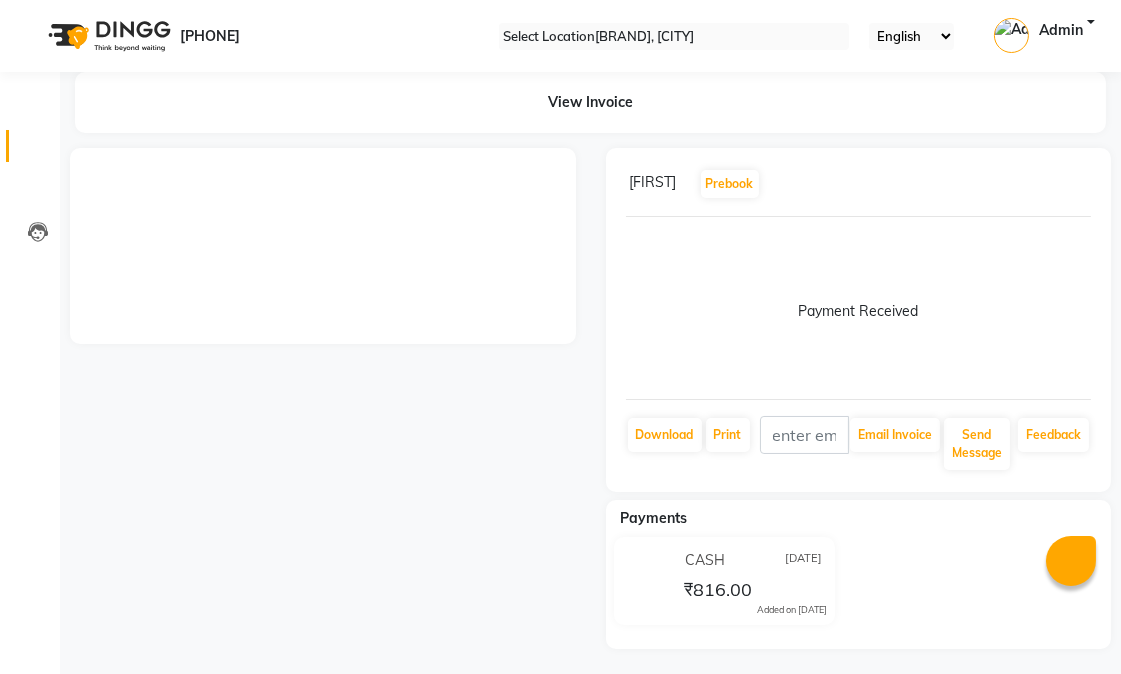 click at bounding box center (37, 151) 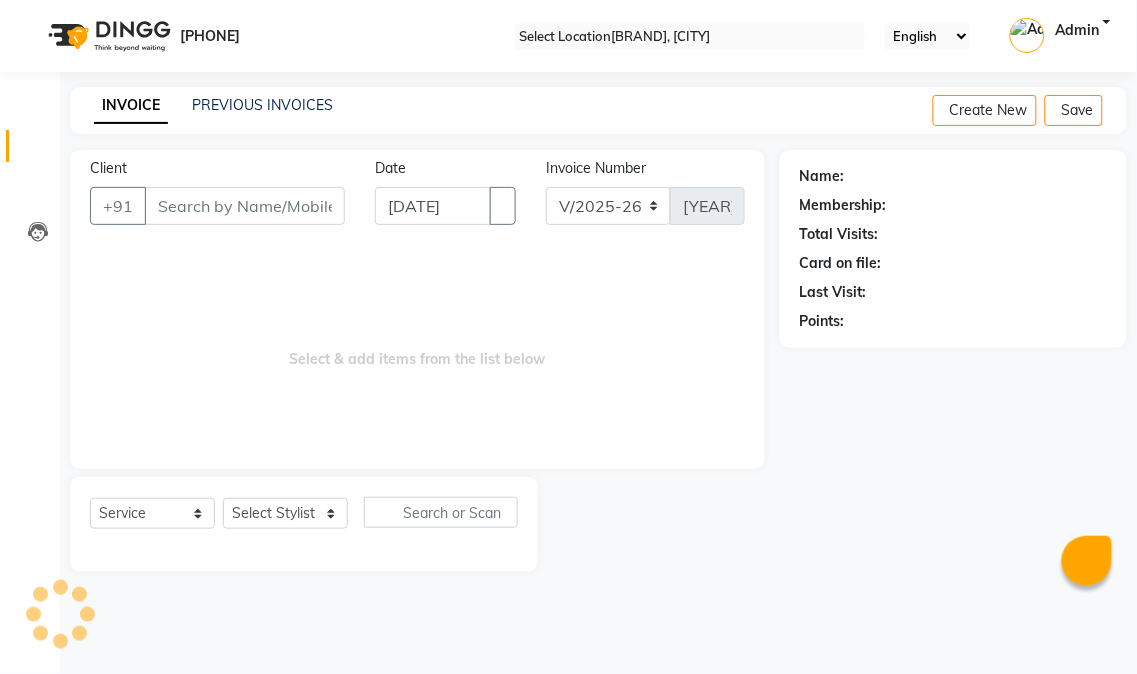click on "Client +[COUNTRY CODE]" at bounding box center [217, 199] 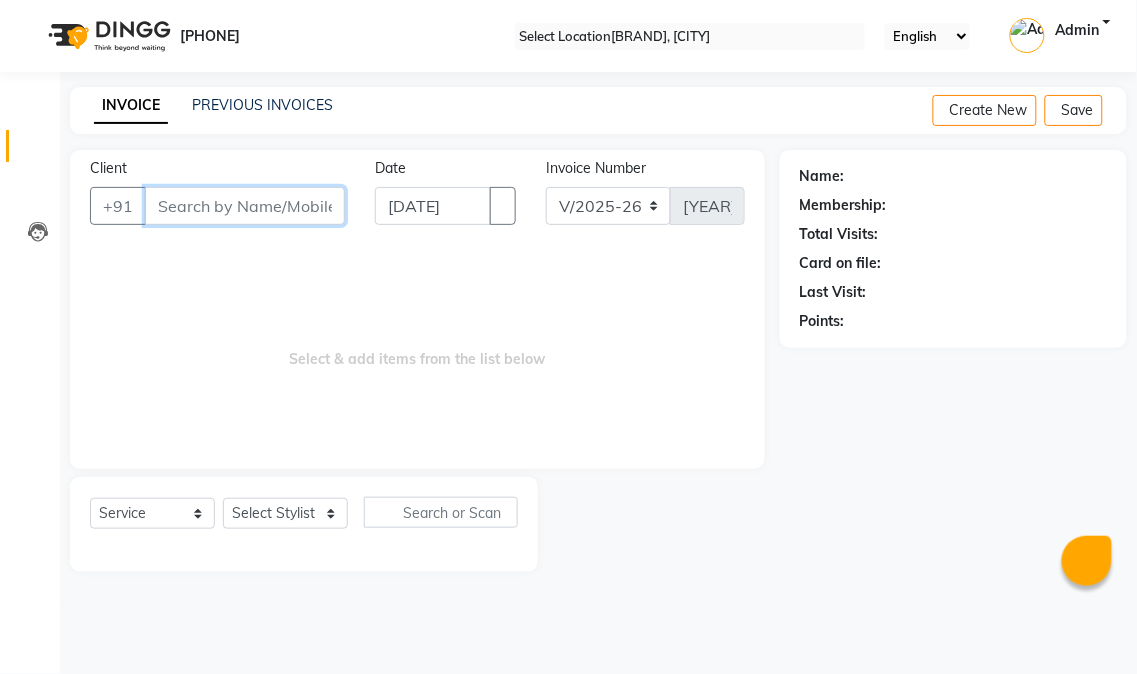 click on "Client" at bounding box center [245, 206] 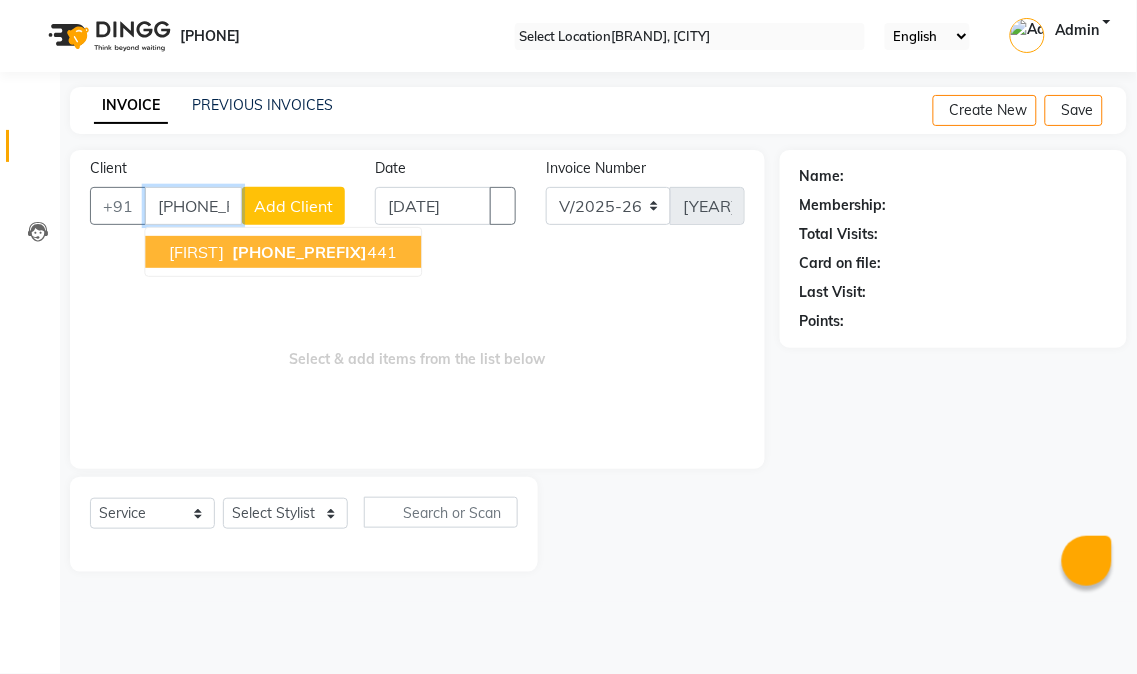 click on "[FIRST] [PHONE]" at bounding box center [283, 252] 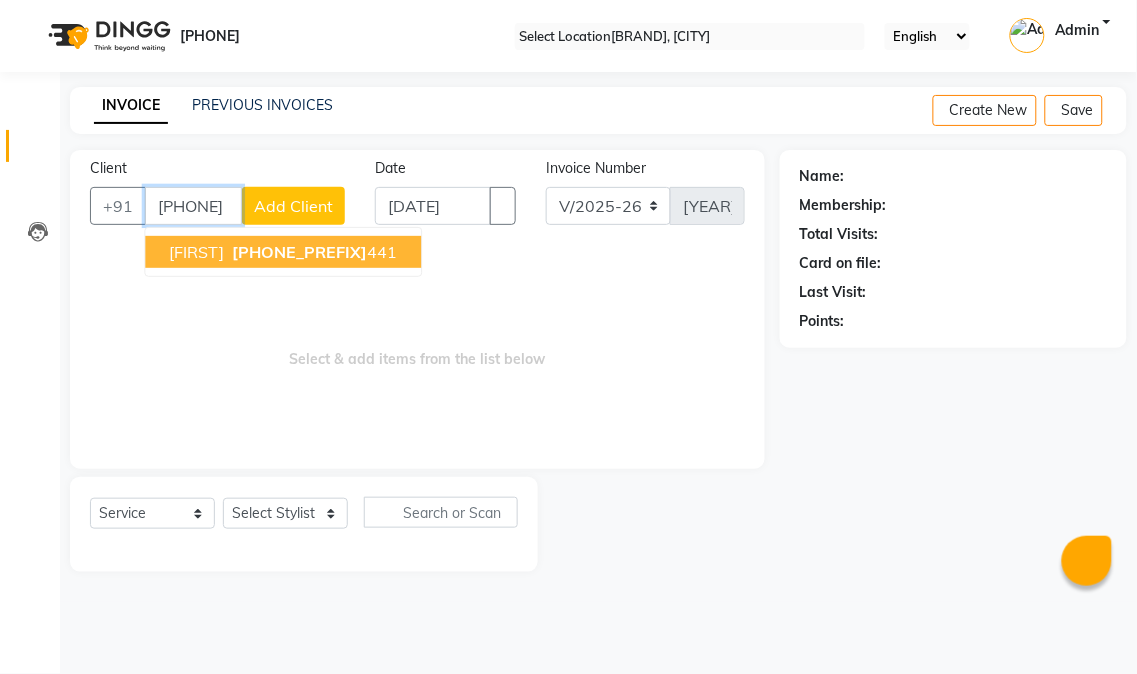 type on "[PHONE]" 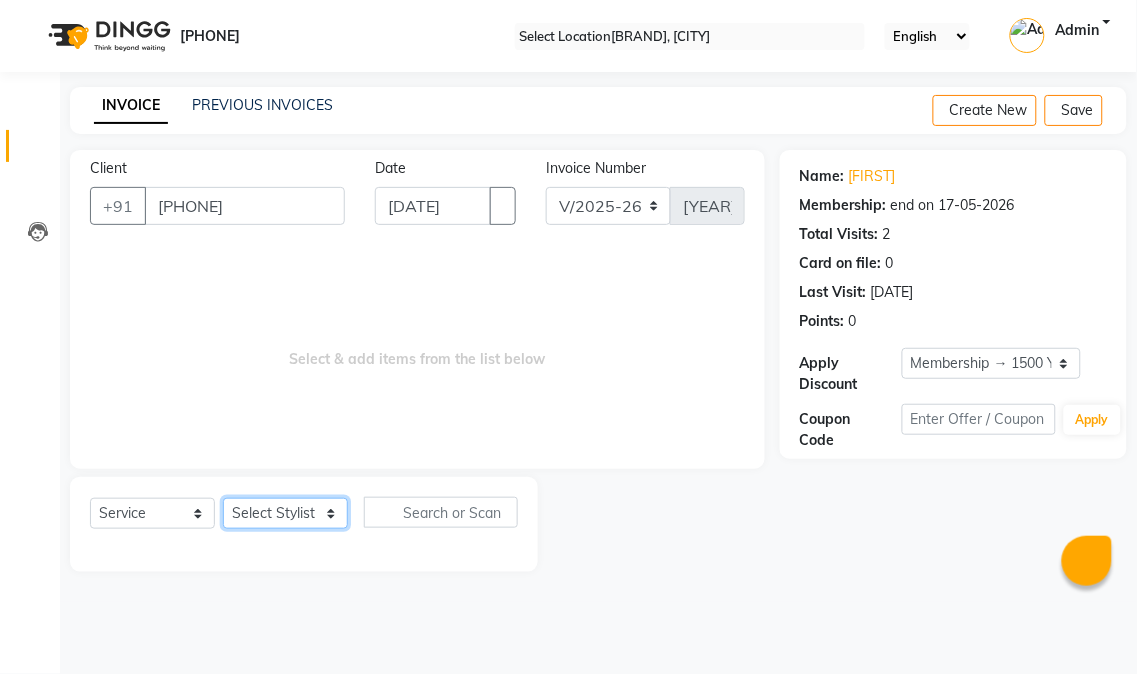click on "Select Stylist Abhishek amit anchal Ashu Bilal Dildar Geeta Hritik Jatin Manav Mohit Pinki Prince Ruby Sagar Subhash Subodh Uday" at bounding box center (285, 513) 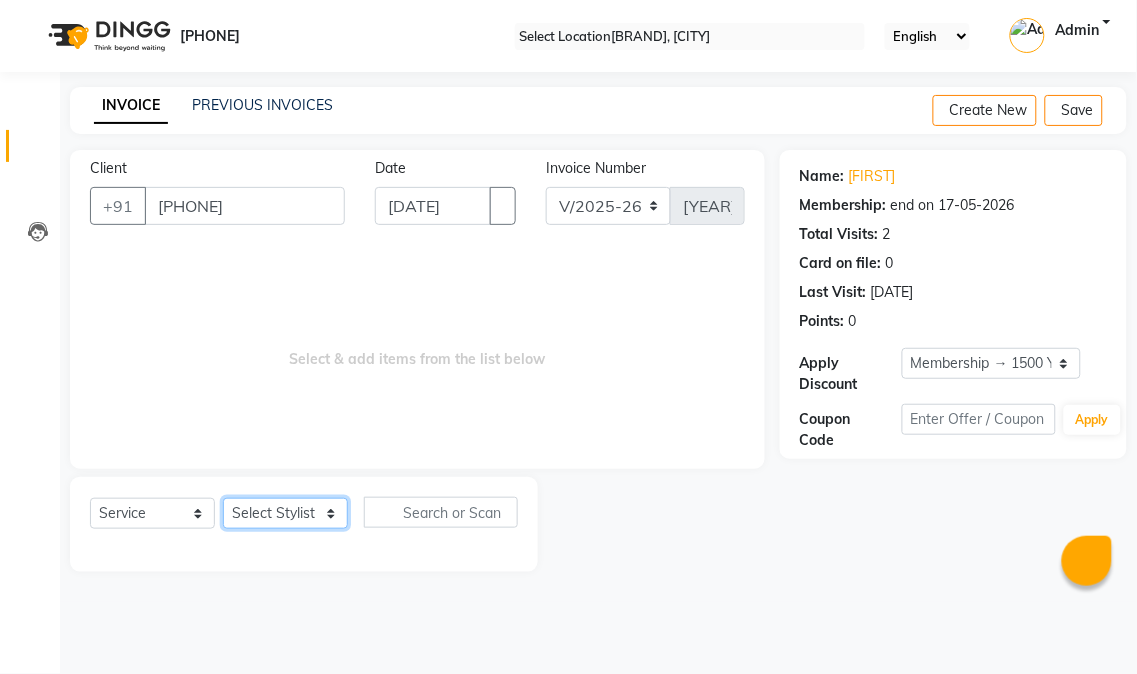 select on "58952" 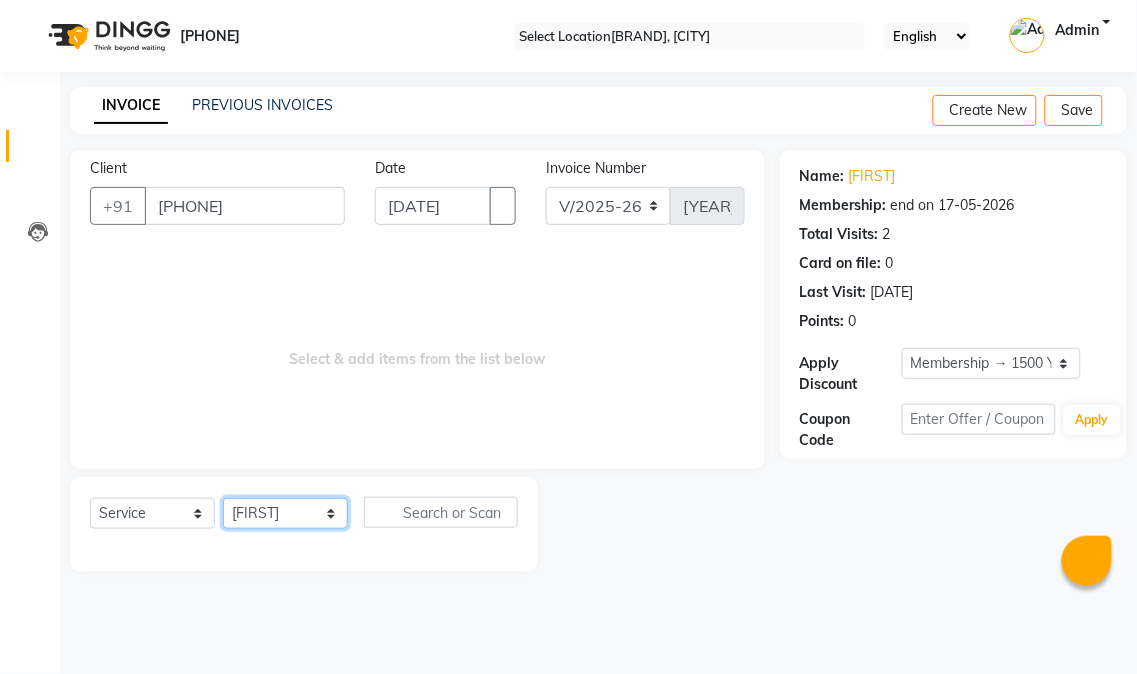 click on "Select Stylist Abhishek amit anchal Ashu Bilal Dildar Geeta Hritik Jatin Manav Mohit Pinki Prince Ruby Sagar Subhash Subodh Uday" at bounding box center [285, 513] 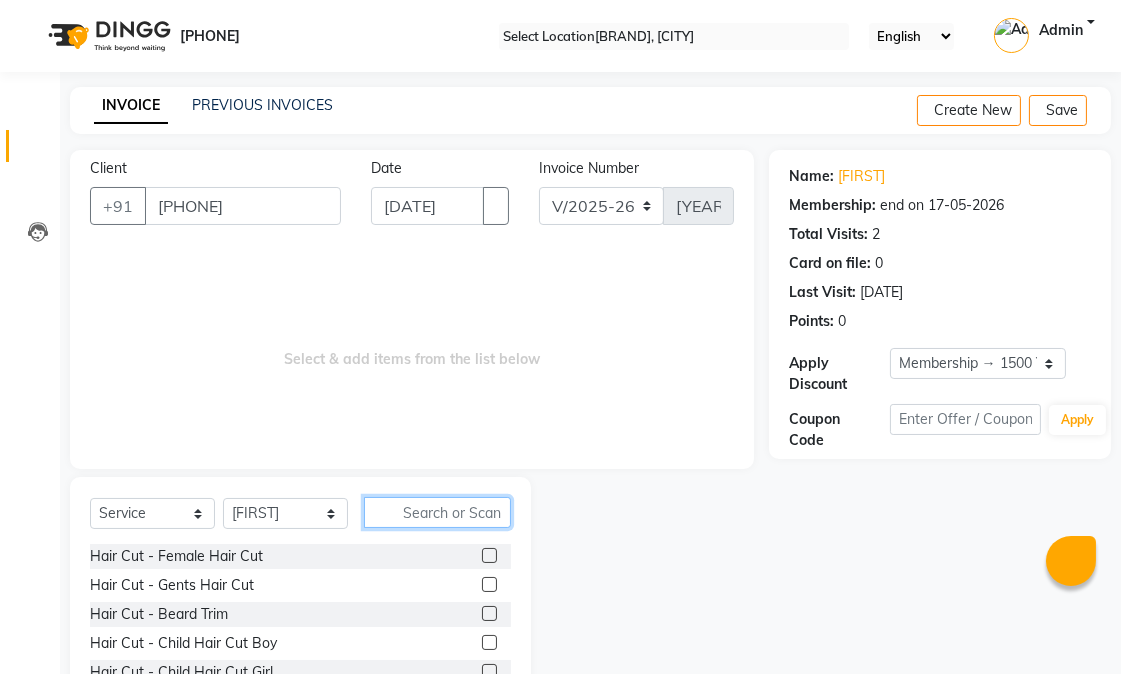 click at bounding box center [437, 512] 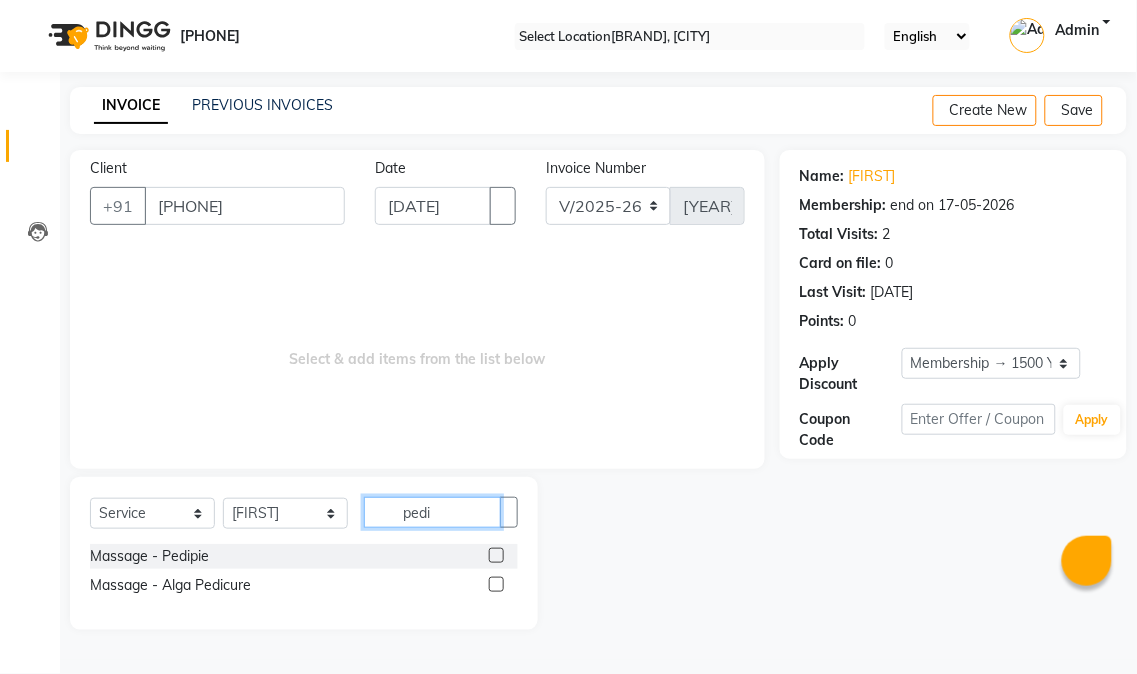 type on "pedi" 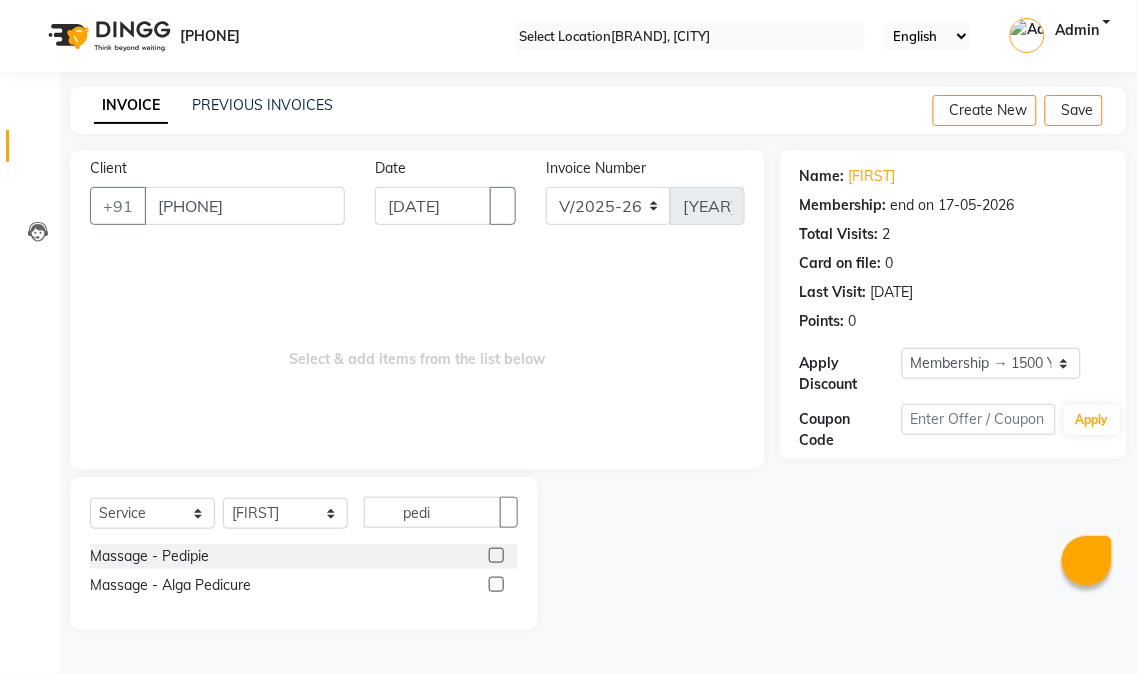 click at bounding box center [496, 584] 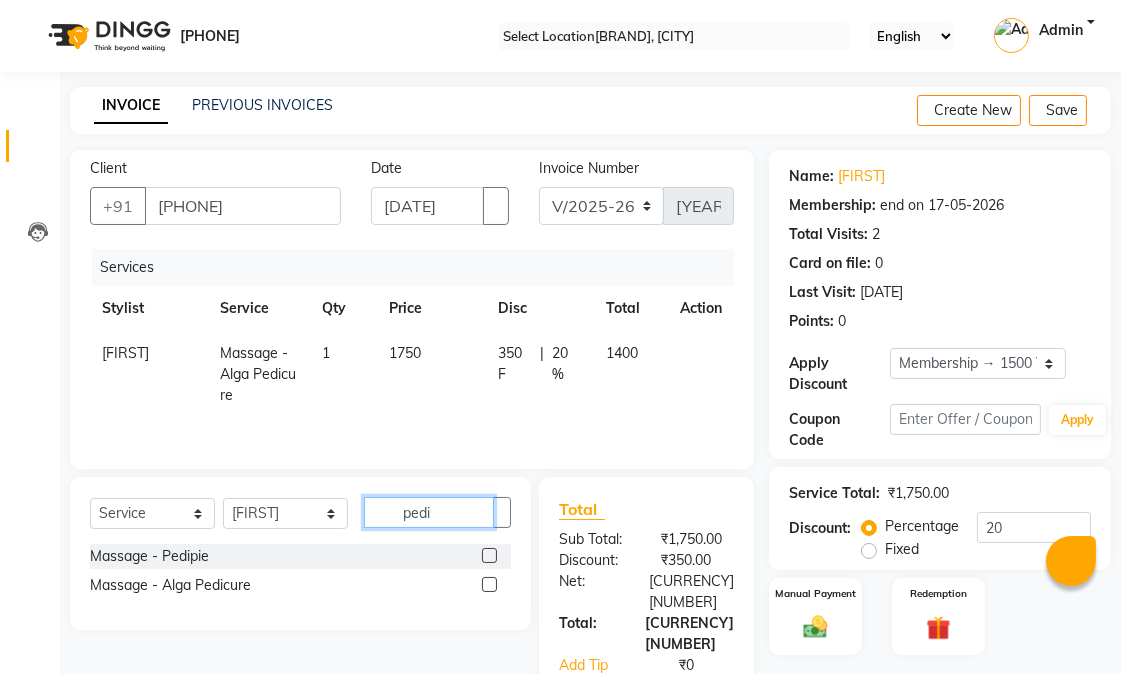 drag, startPoint x: 436, startPoint y: 507, endPoint x: 394, endPoint y: 501, distance: 42.426407 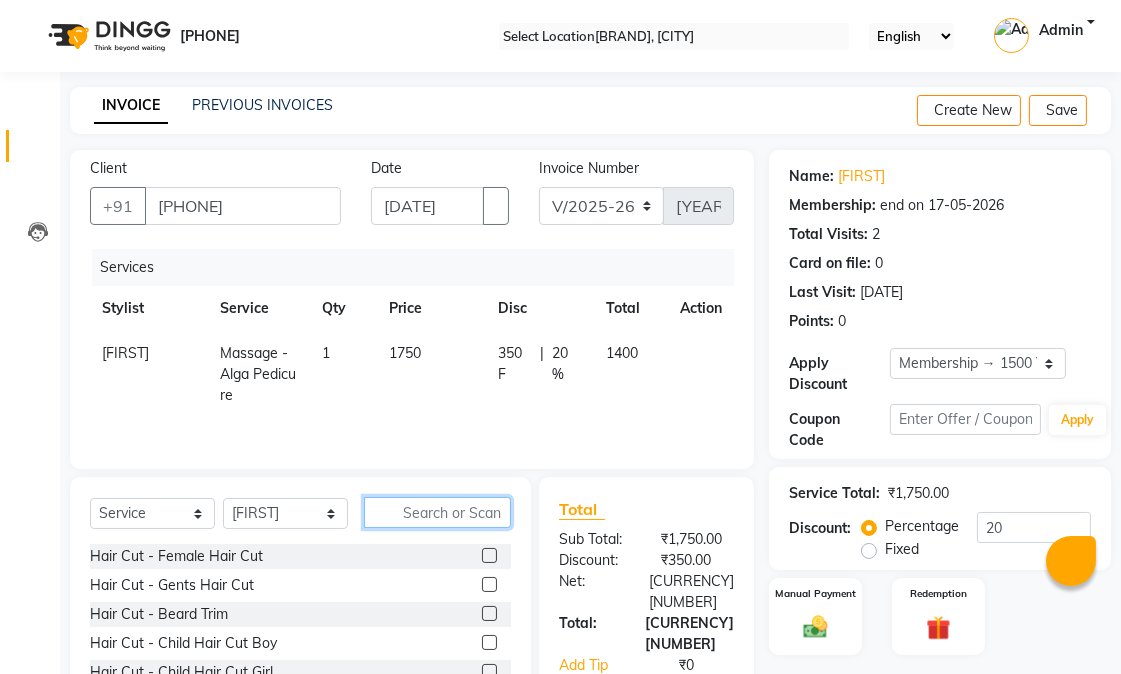 type 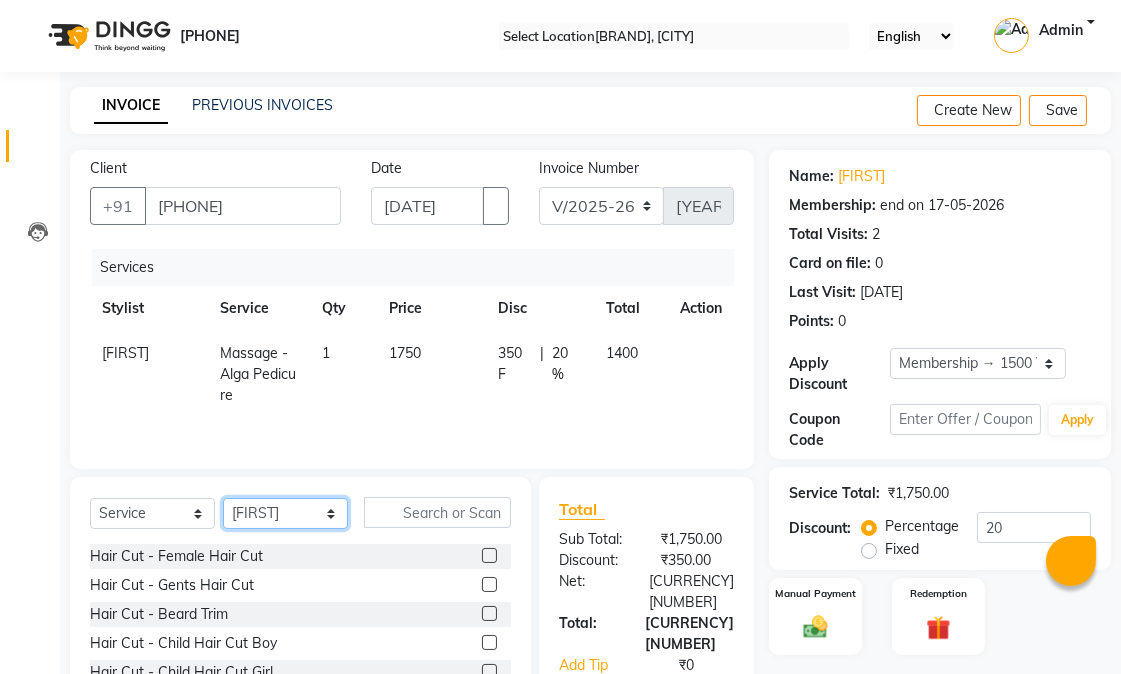 click on "Select Stylist Abhishek amit anchal Ashu Bilal Dildar Geeta Hritik Jatin Manav Mohit Pinki Prince Ruby Sagar Subhash Subodh Uday" at bounding box center [285, 513] 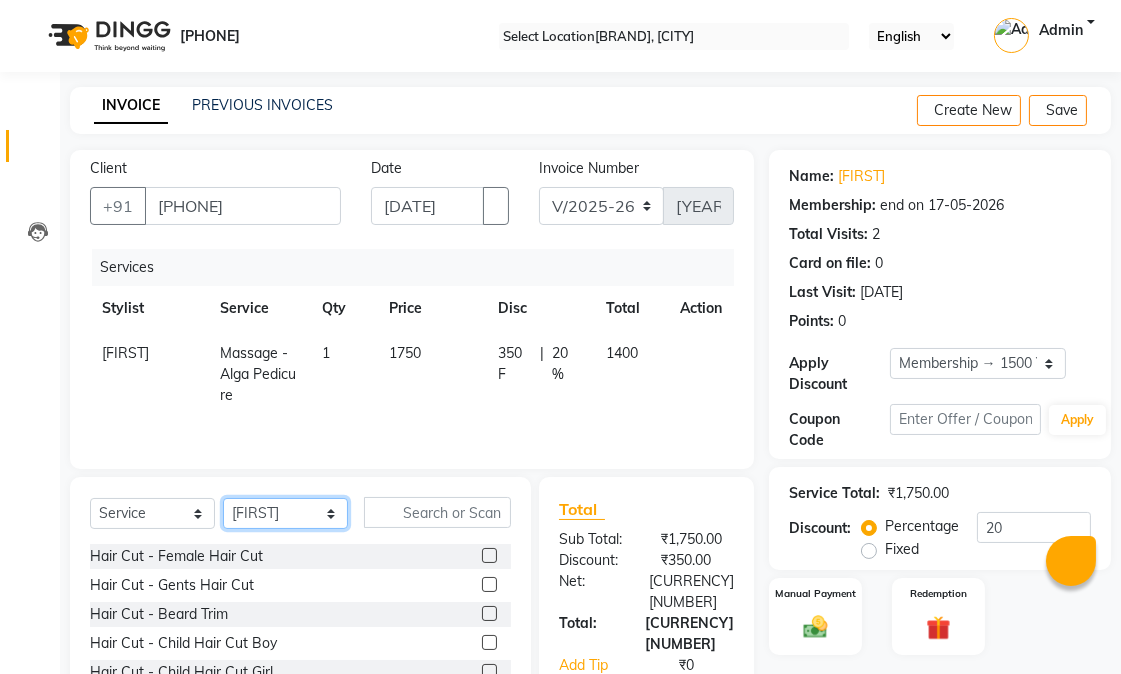 click on "Select Stylist Abhishek amit anchal Ashu Bilal Dildar Geeta Hritik Jatin Manav Mohit Pinki Prince Ruby Sagar Subhash Subodh Uday" at bounding box center [285, 513] 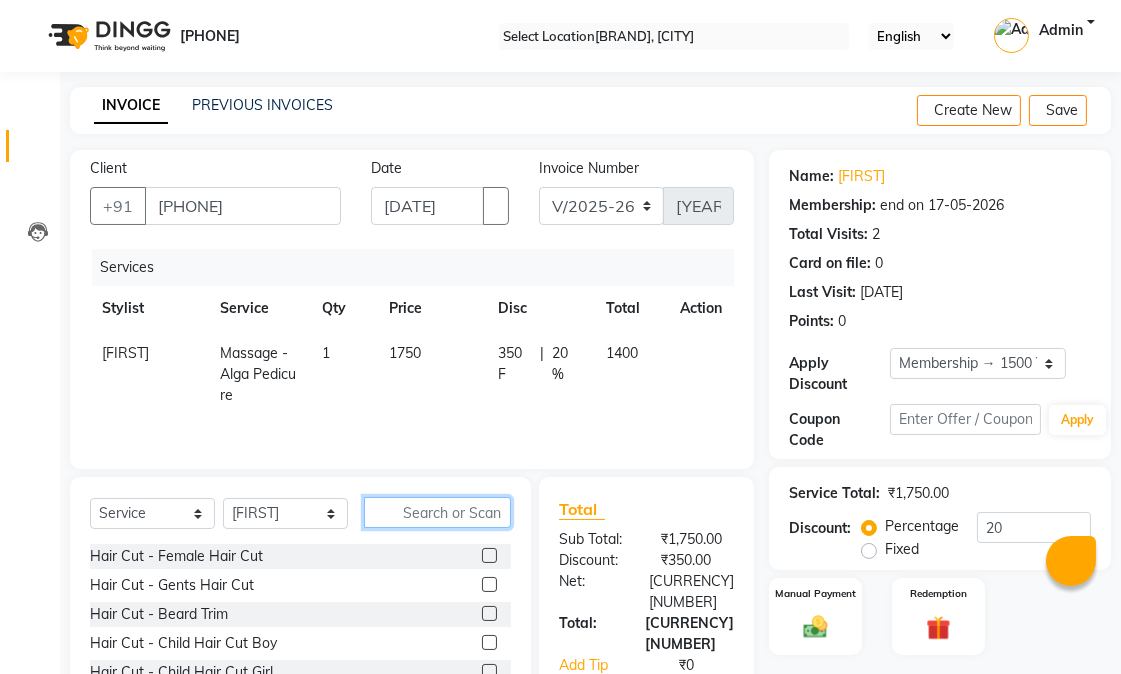 click at bounding box center (437, 512) 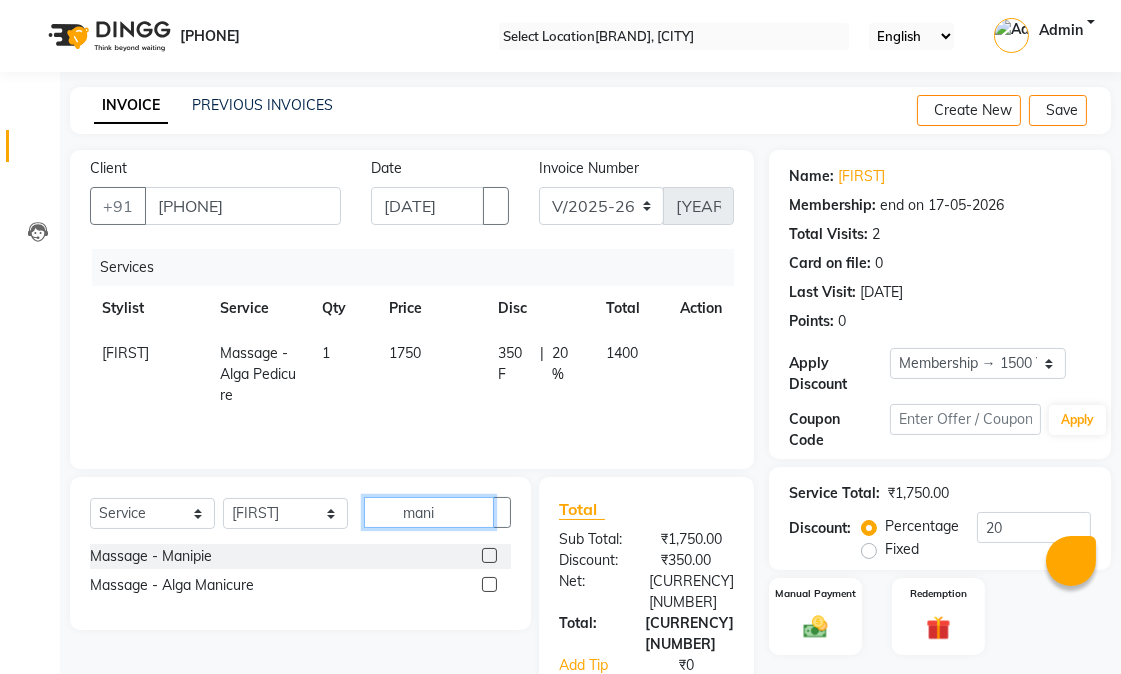 type on "mani" 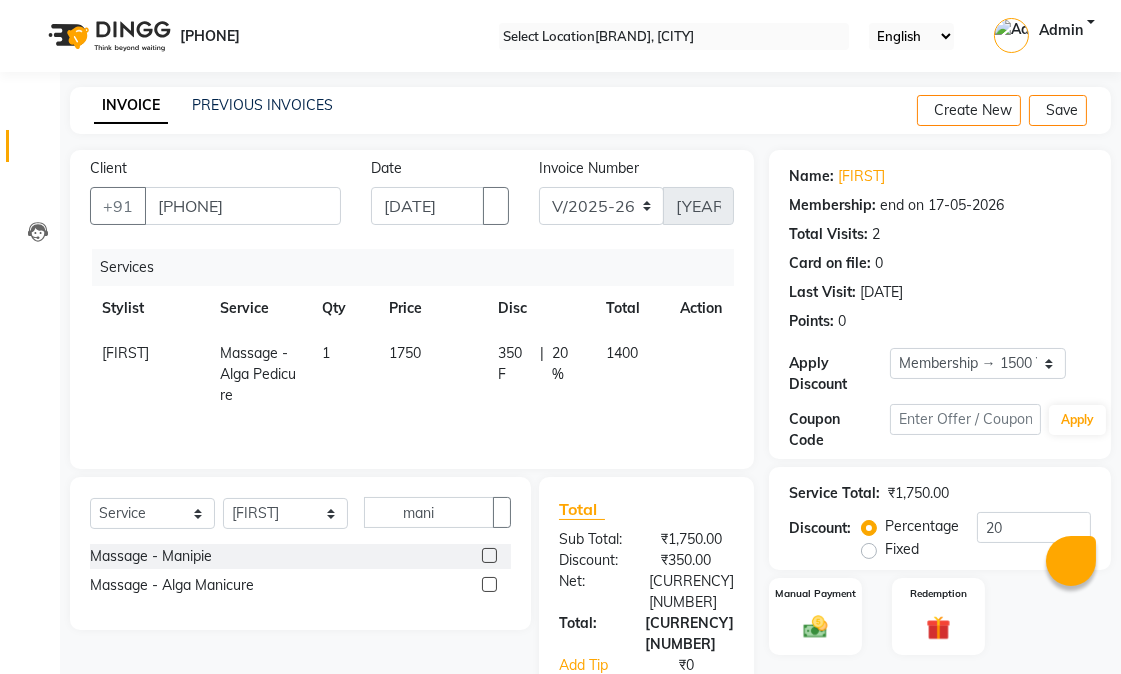 click at bounding box center [489, 584] 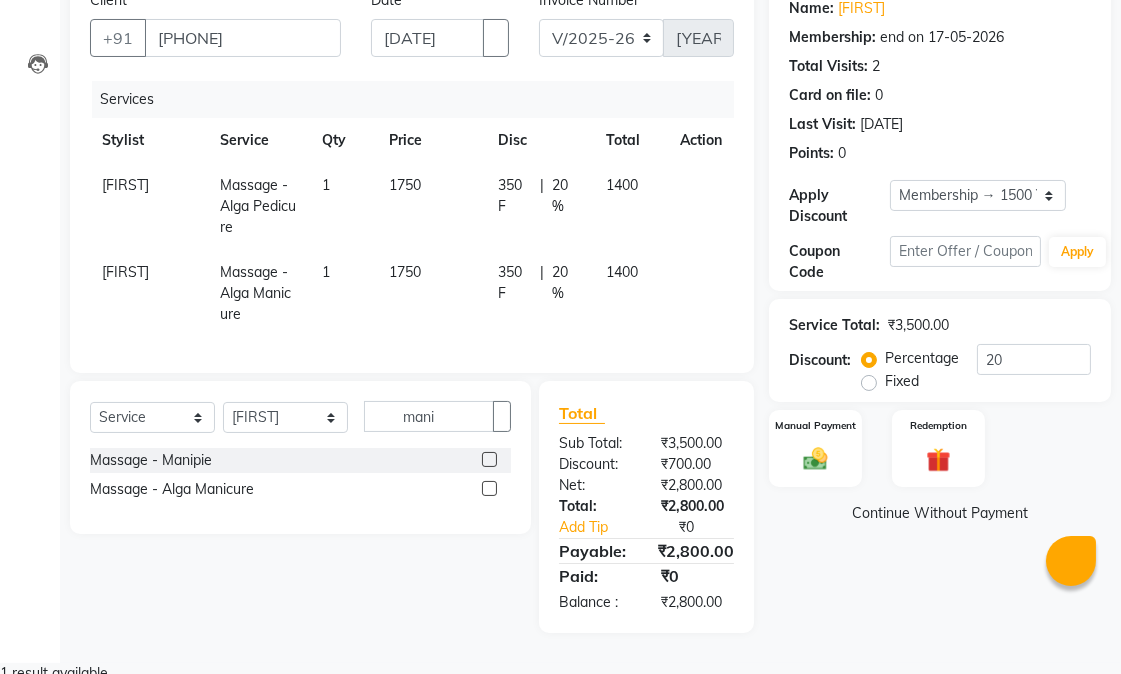scroll, scrollTop: 196, scrollLeft: 0, axis: vertical 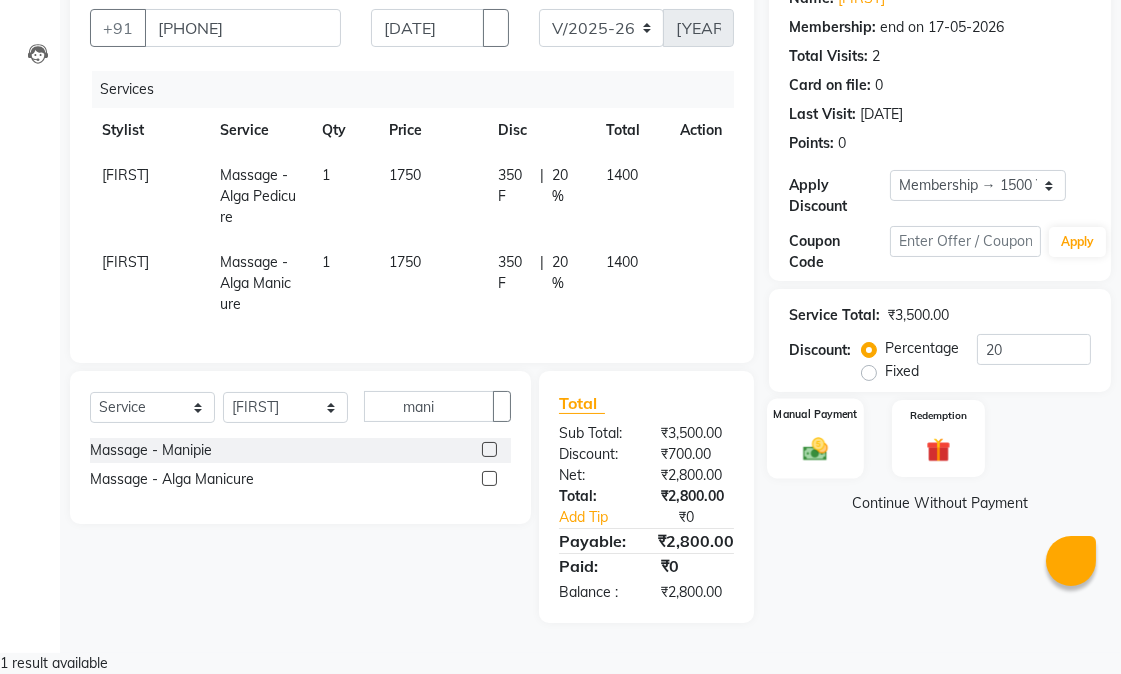 click on "Manual Payment" at bounding box center [815, 438] 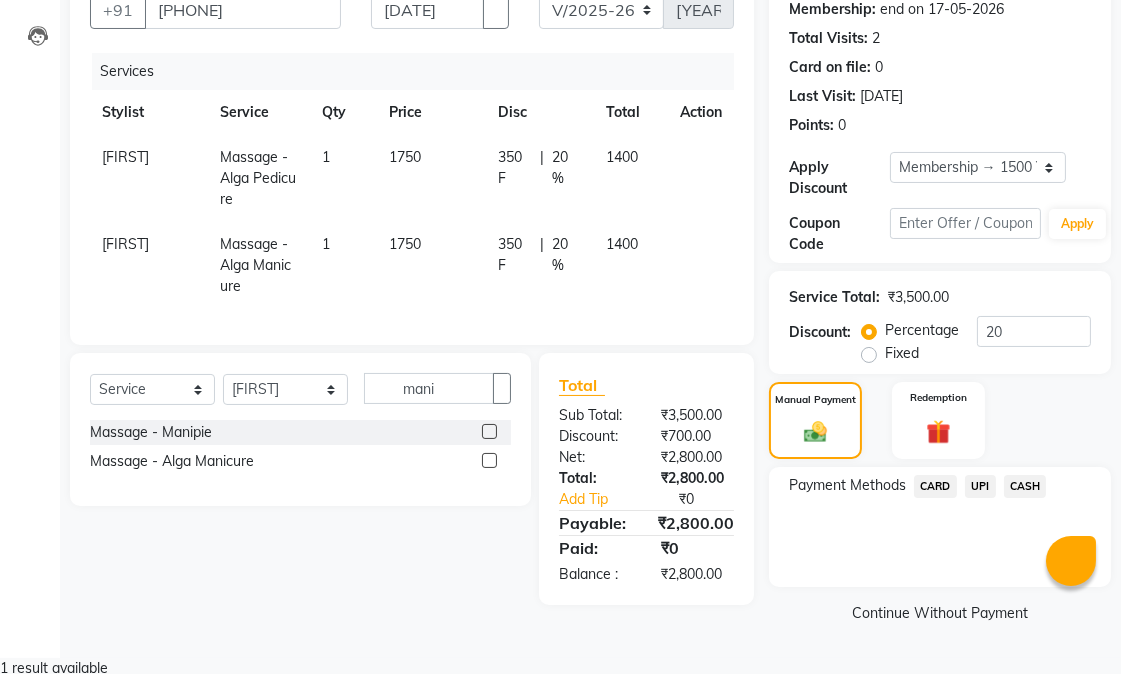 click on "UPI" at bounding box center [935, 486] 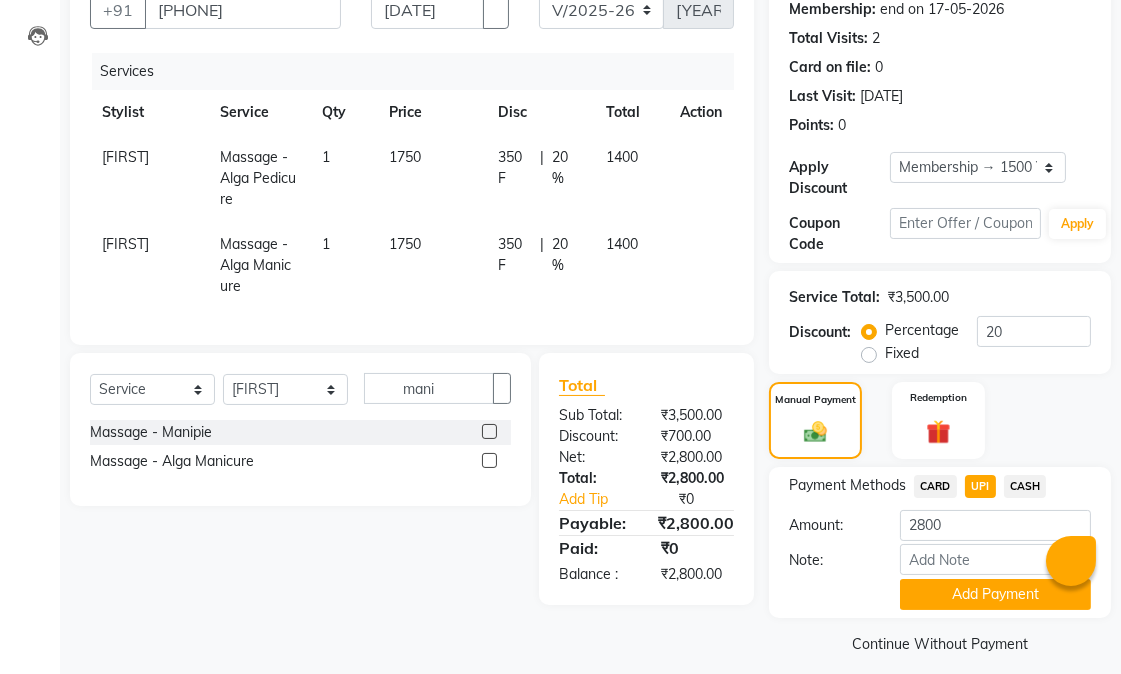 click on "CASH" at bounding box center [935, 486] 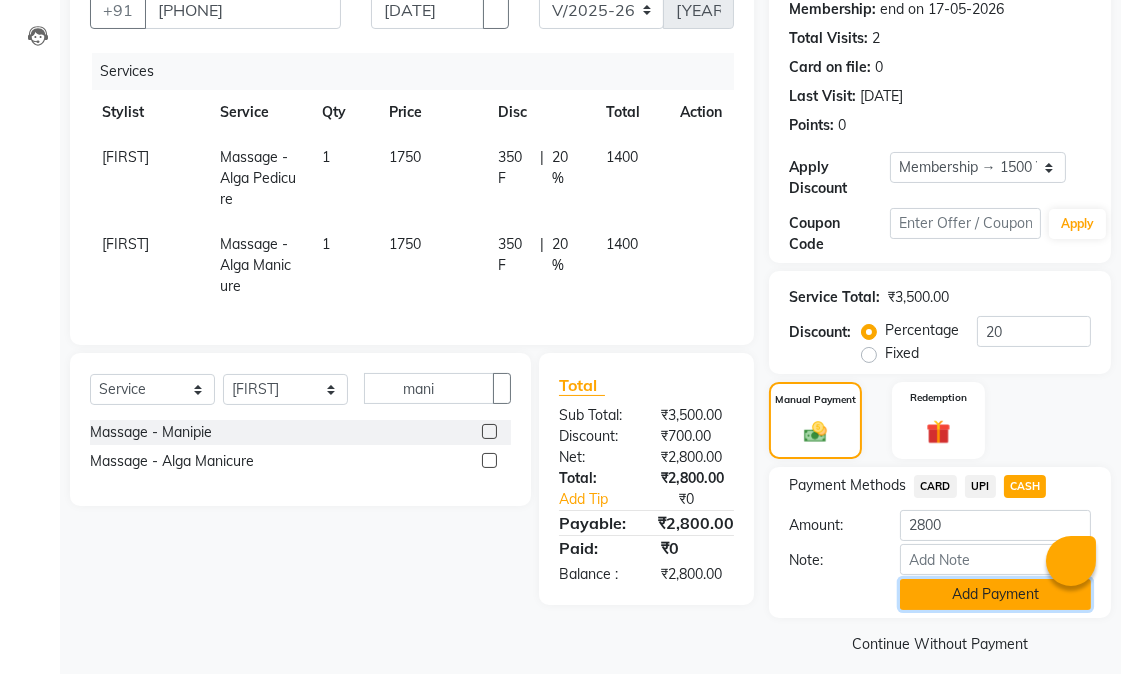 click on "Add Payment" at bounding box center (995, 594) 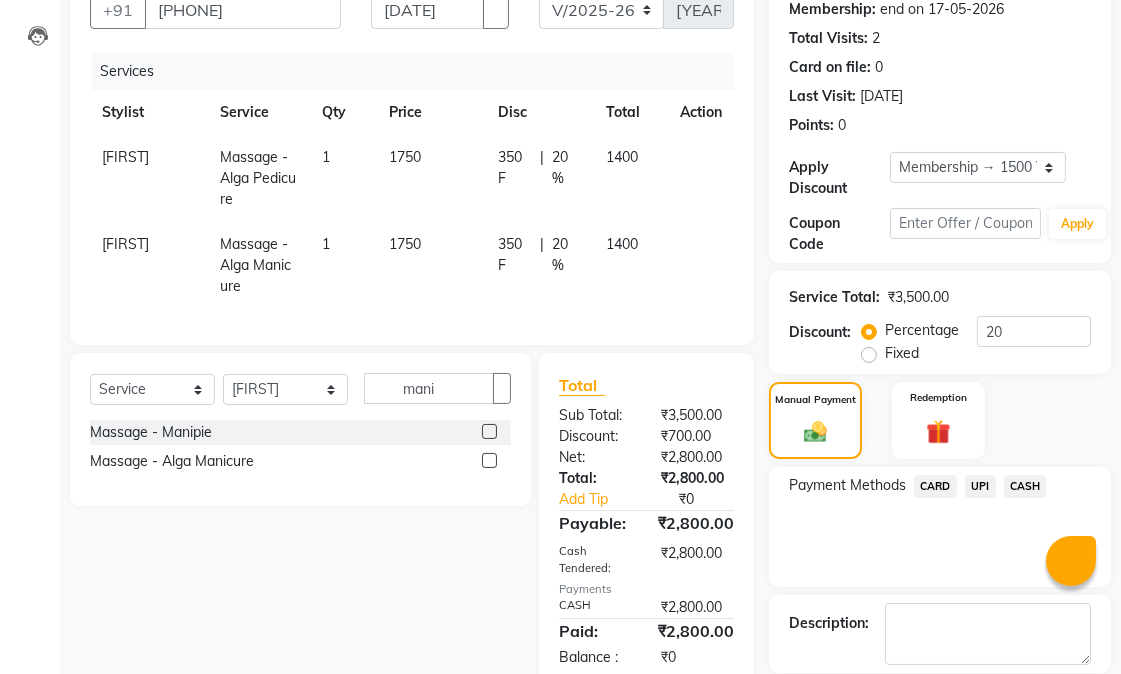 scroll, scrollTop: 301, scrollLeft: 0, axis: vertical 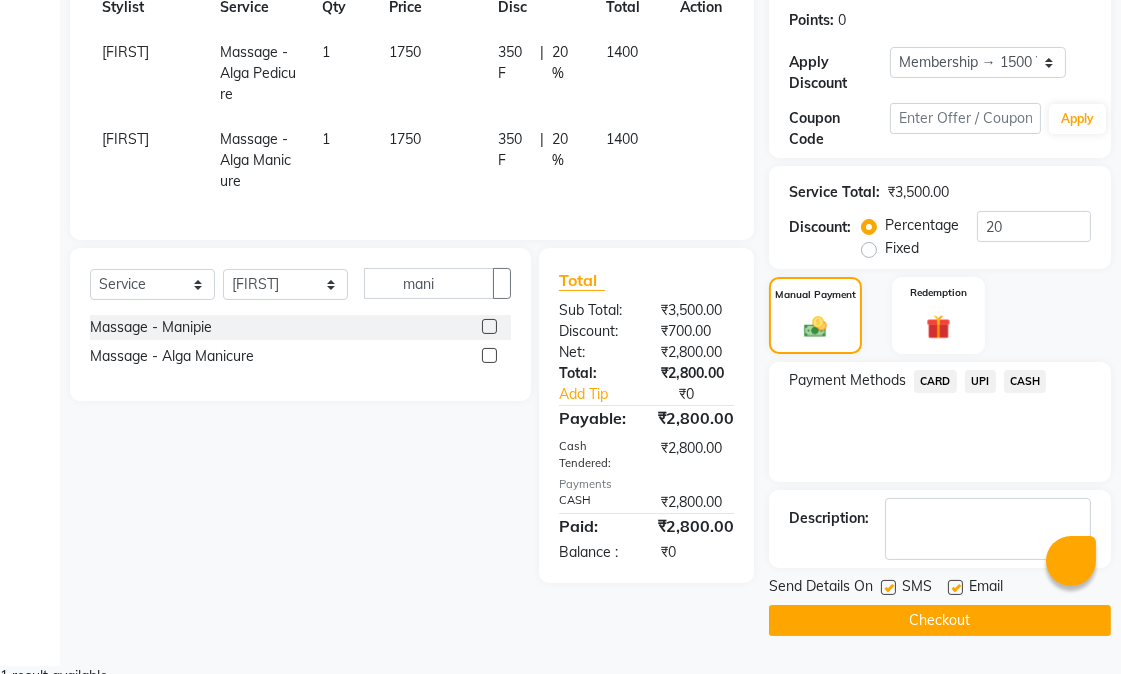 drag, startPoint x: 952, startPoint y: 594, endPoint x: 901, endPoint y: 587, distance: 51.47815 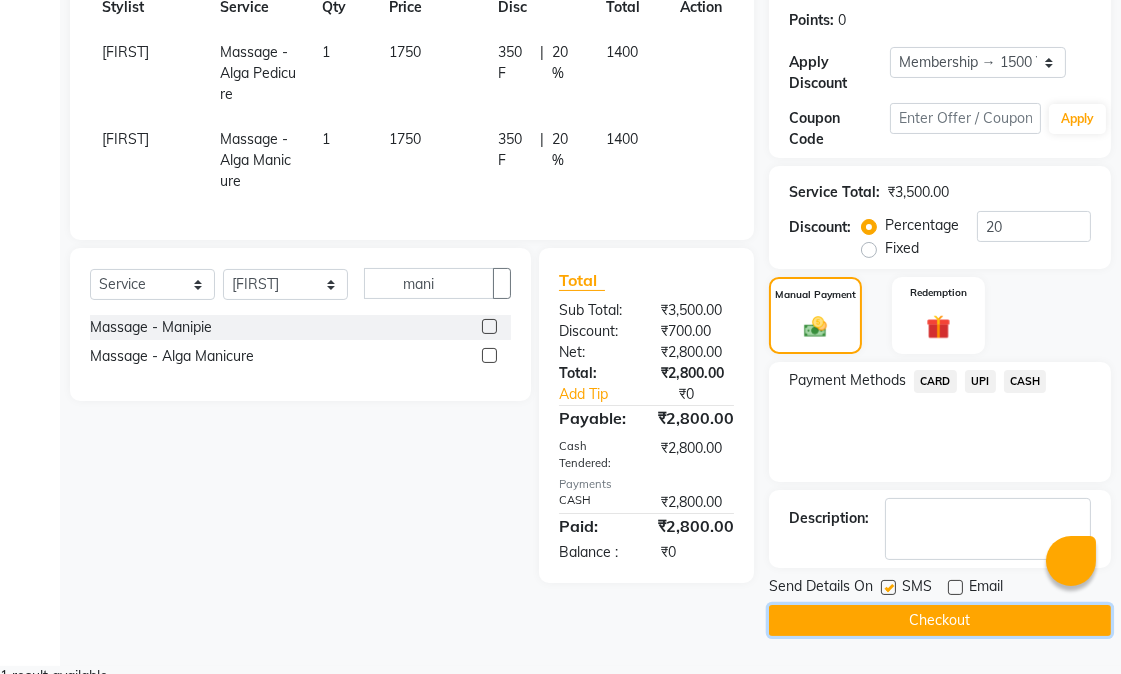 click on "Checkout" at bounding box center [940, 620] 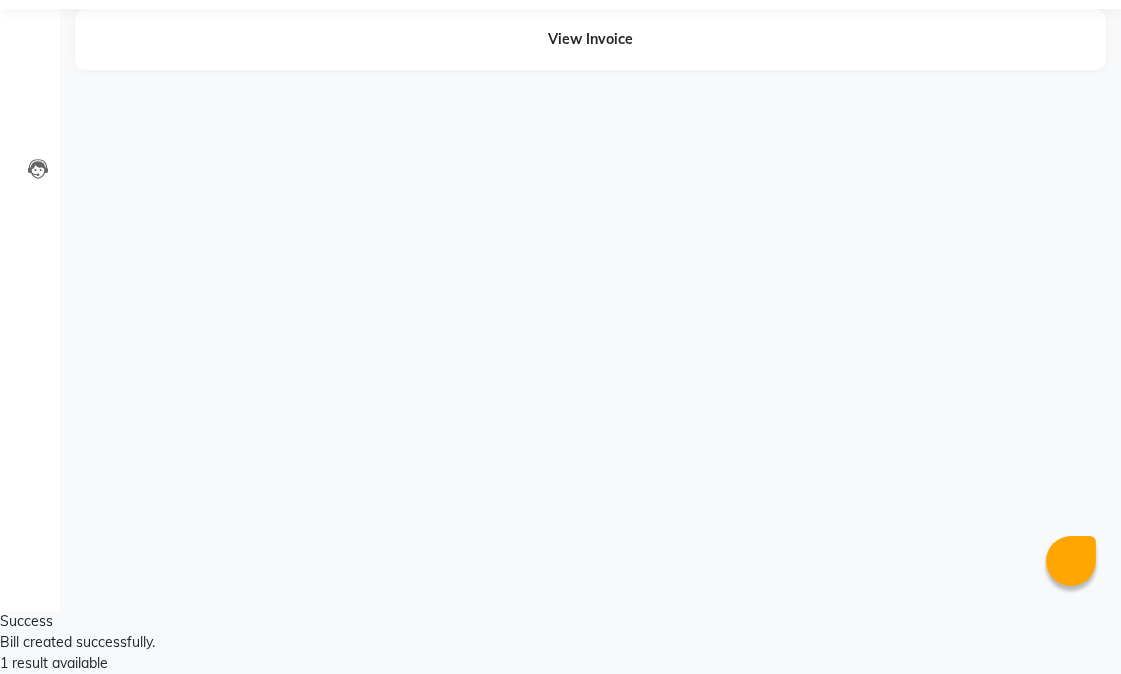 scroll, scrollTop: 0, scrollLeft: 0, axis: both 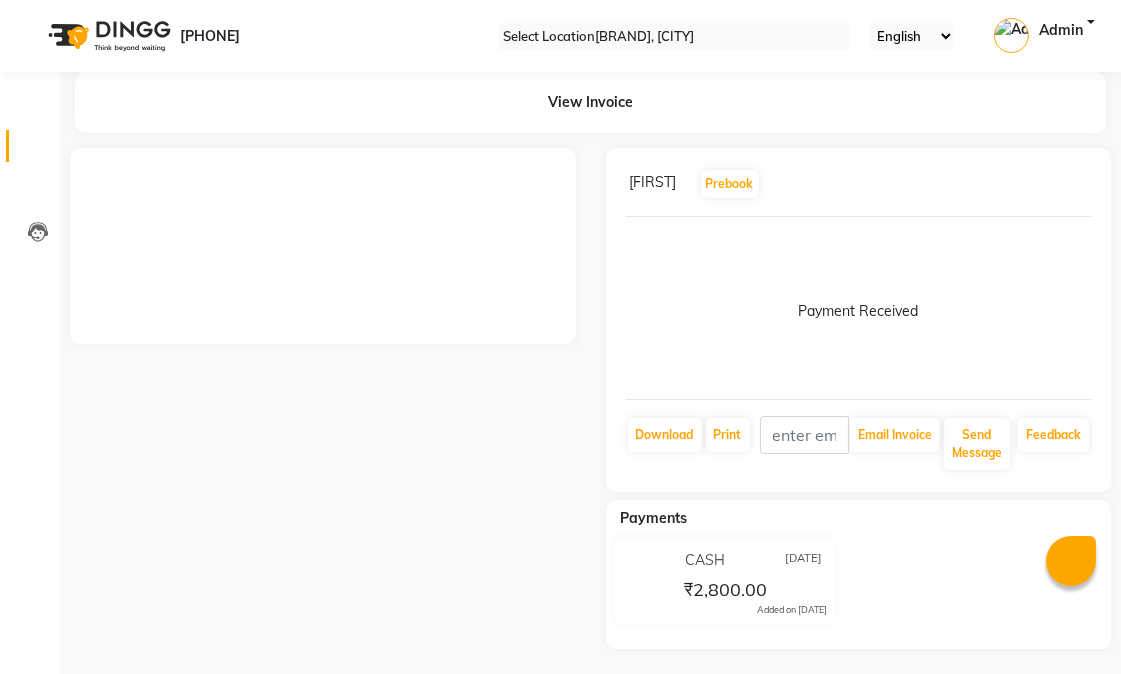 click at bounding box center (38, 151) 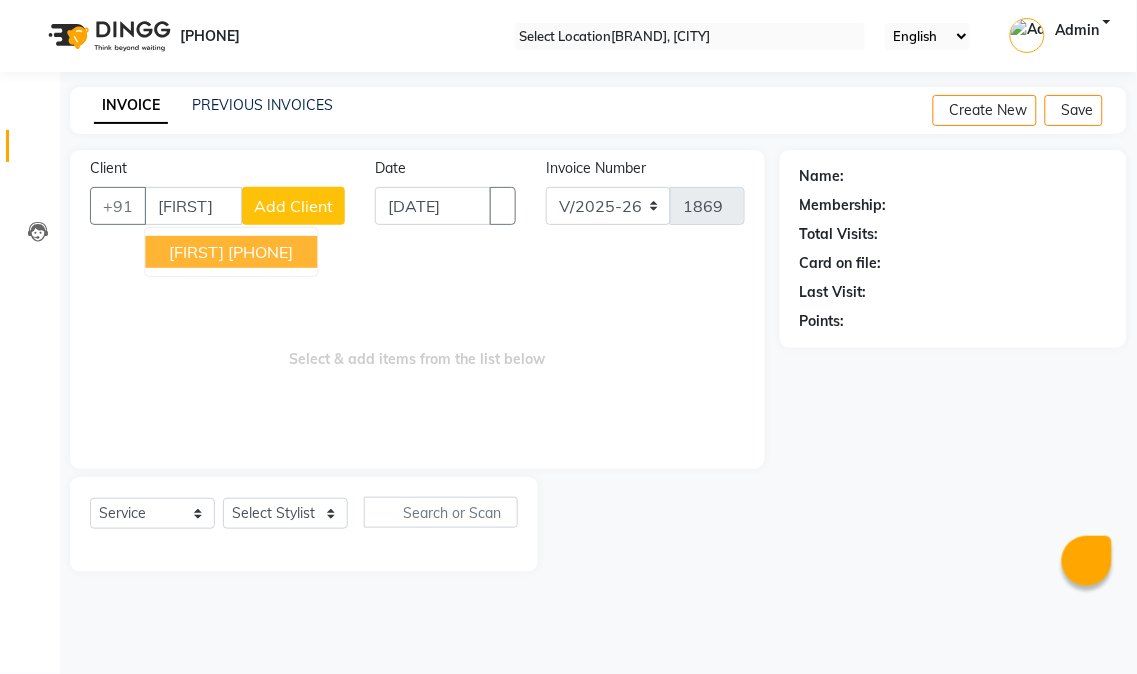 click on "[PHONE]" at bounding box center (260, 252) 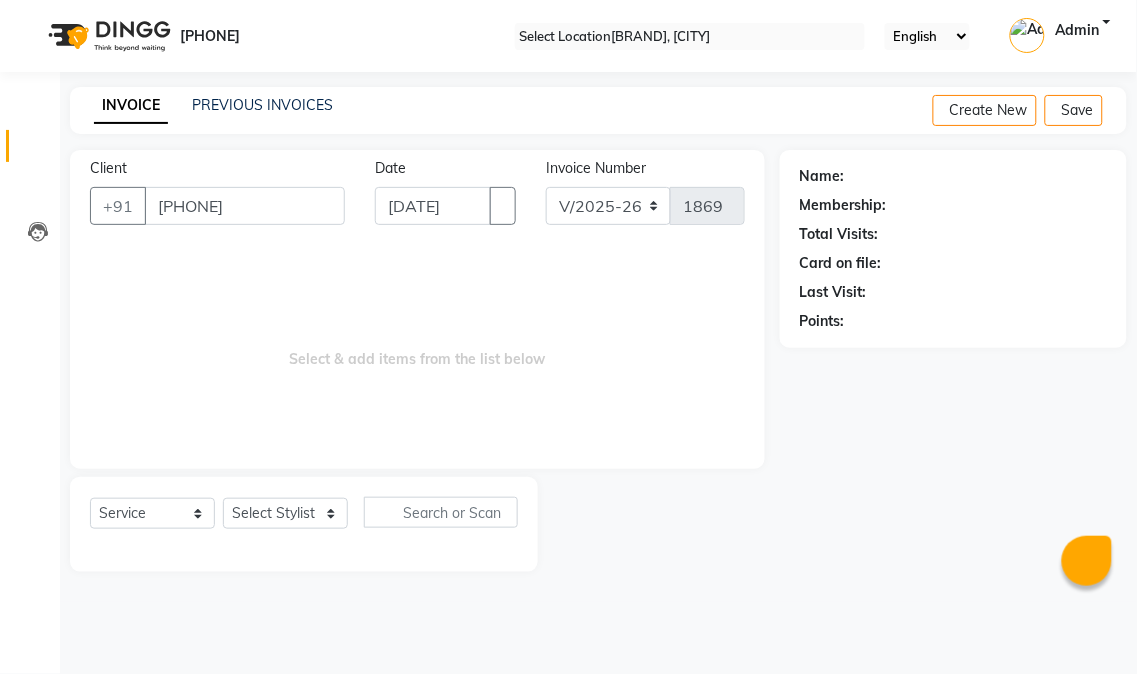type on "[PHONE]" 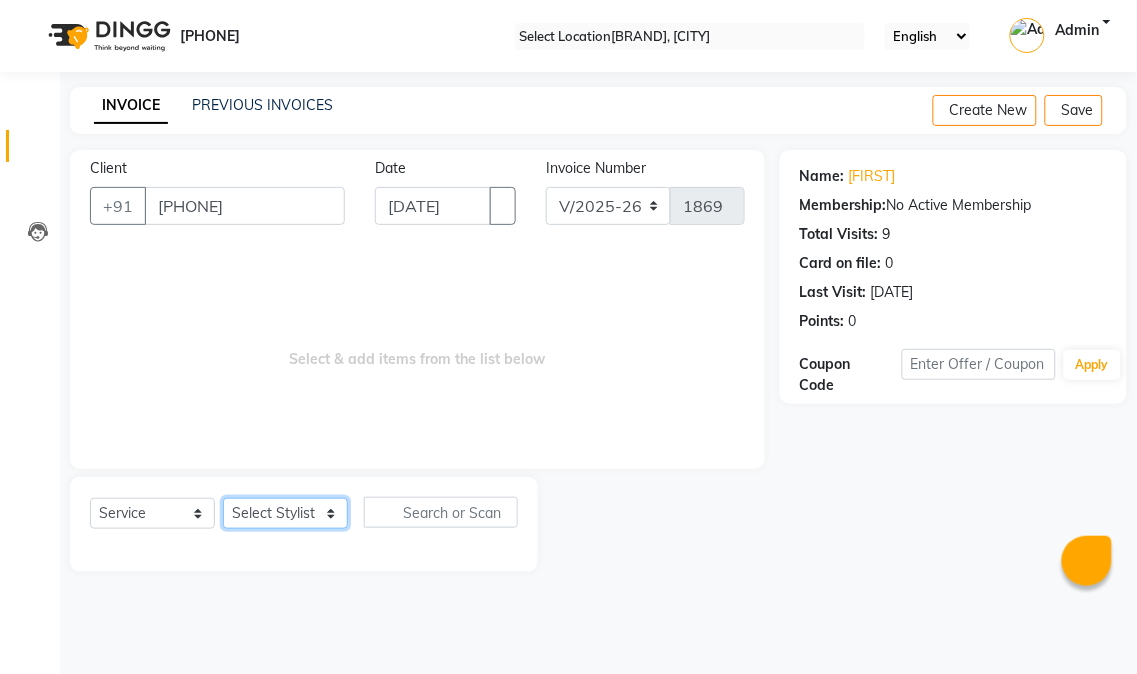 click on "Select Stylist Abhishek amit anchal Ashu Bilal Dildar Geeta Hritik Jatin Manav Mohit Pinki Prince Ruby Sagar Subhash Subodh Uday" at bounding box center [285, 513] 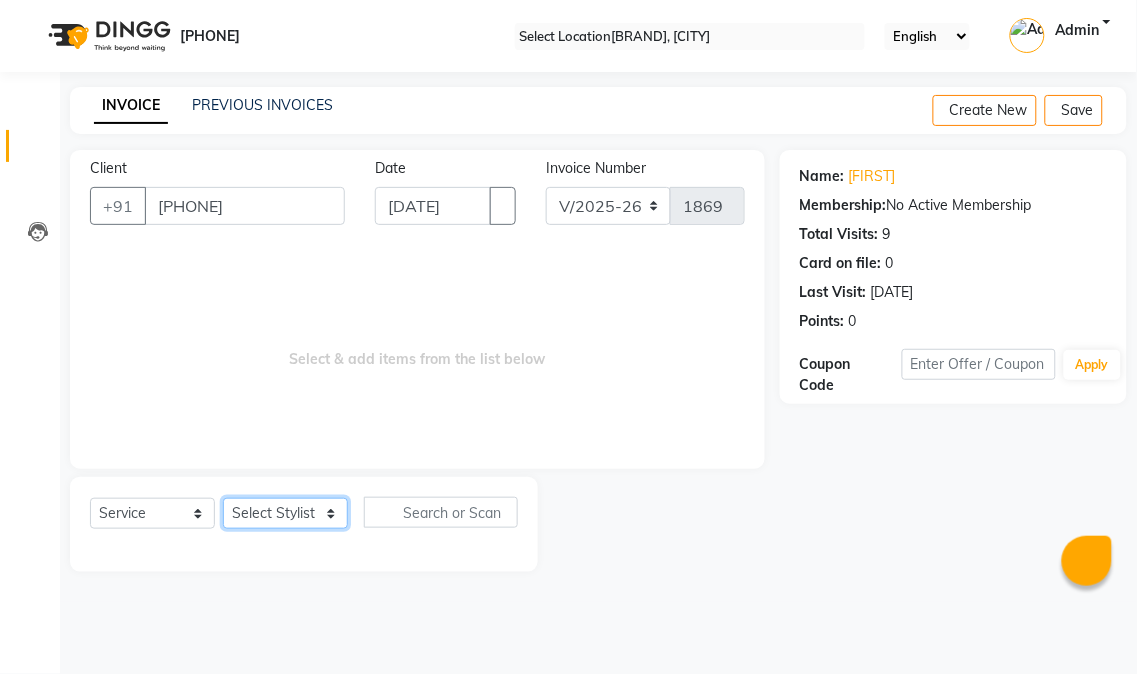 select on "58952" 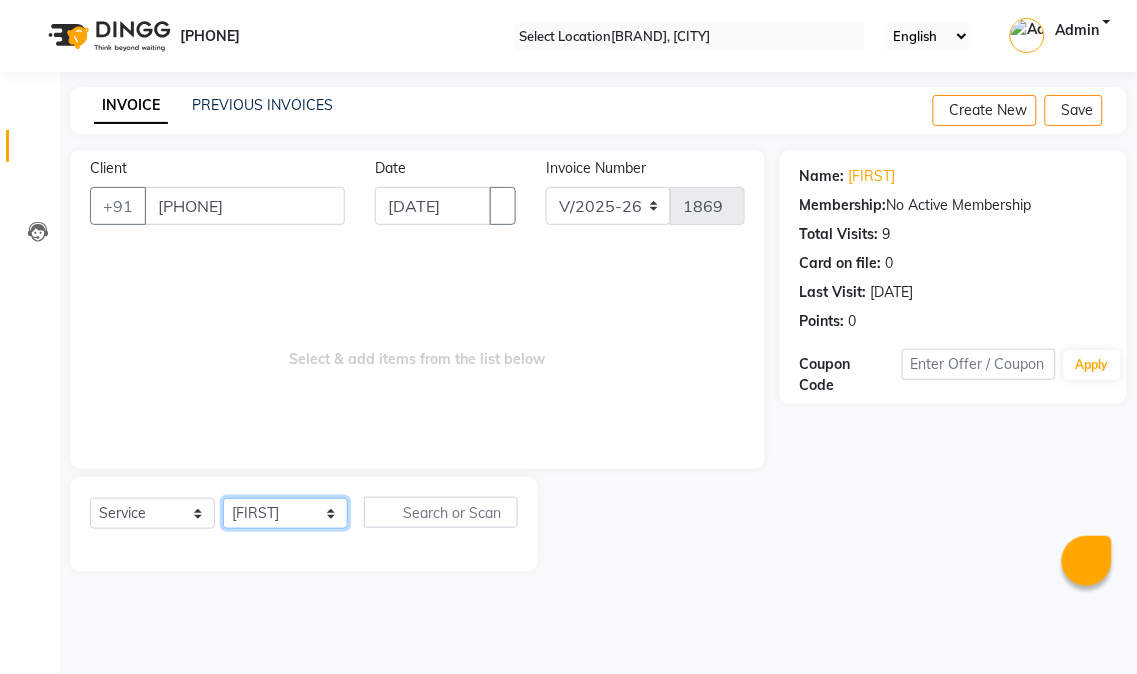 click on "Select Stylist Abhishek amit anchal Ashu Bilal Dildar Geeta Hritik Jatin Manav Mohit Pinki Prince Ruby Sagar Subhash Subodh Uday" at bounding box center [285, 513] 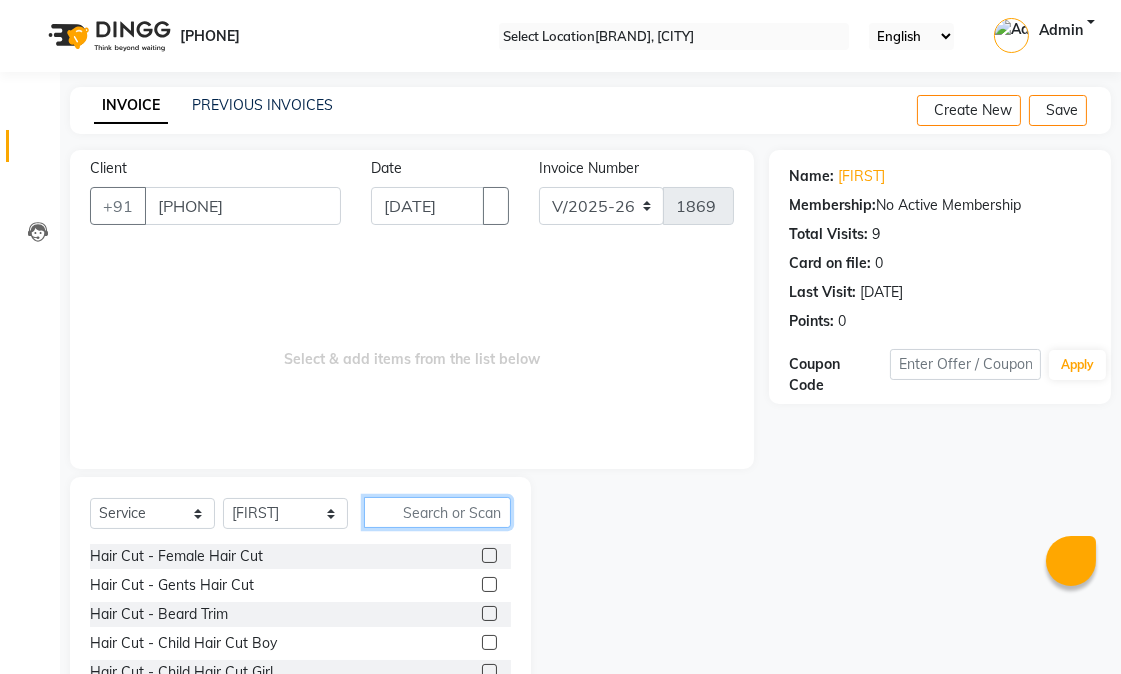 click at bounding box center [437, 512] 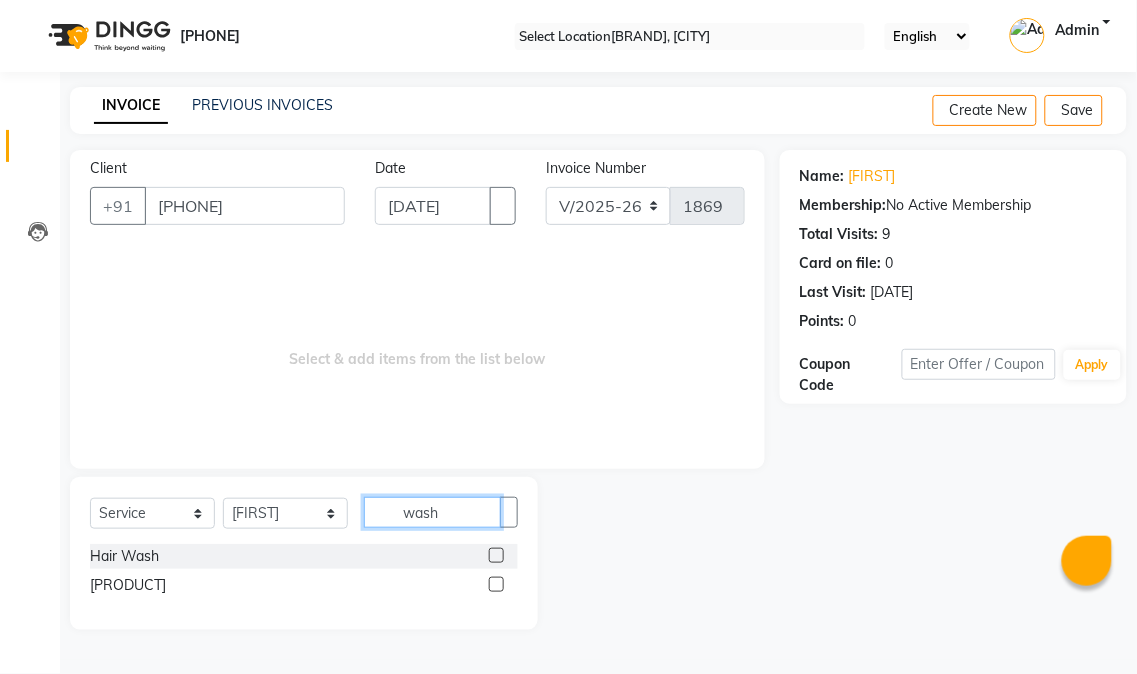 type on "wash" 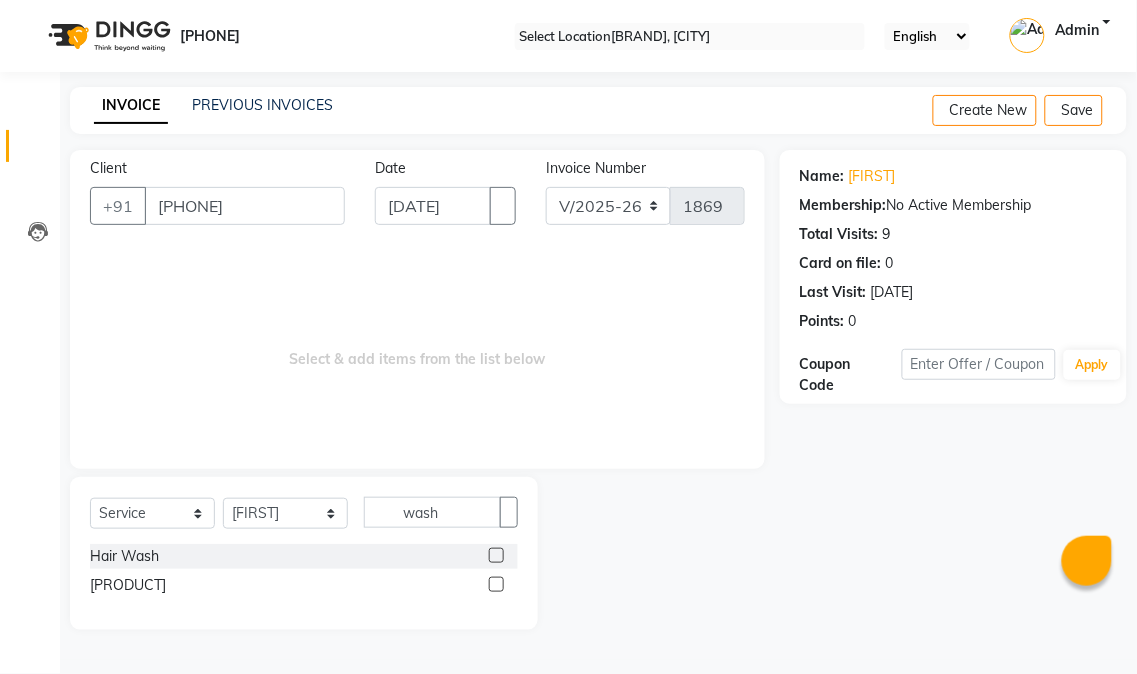 click at bounding box center (496, 555) 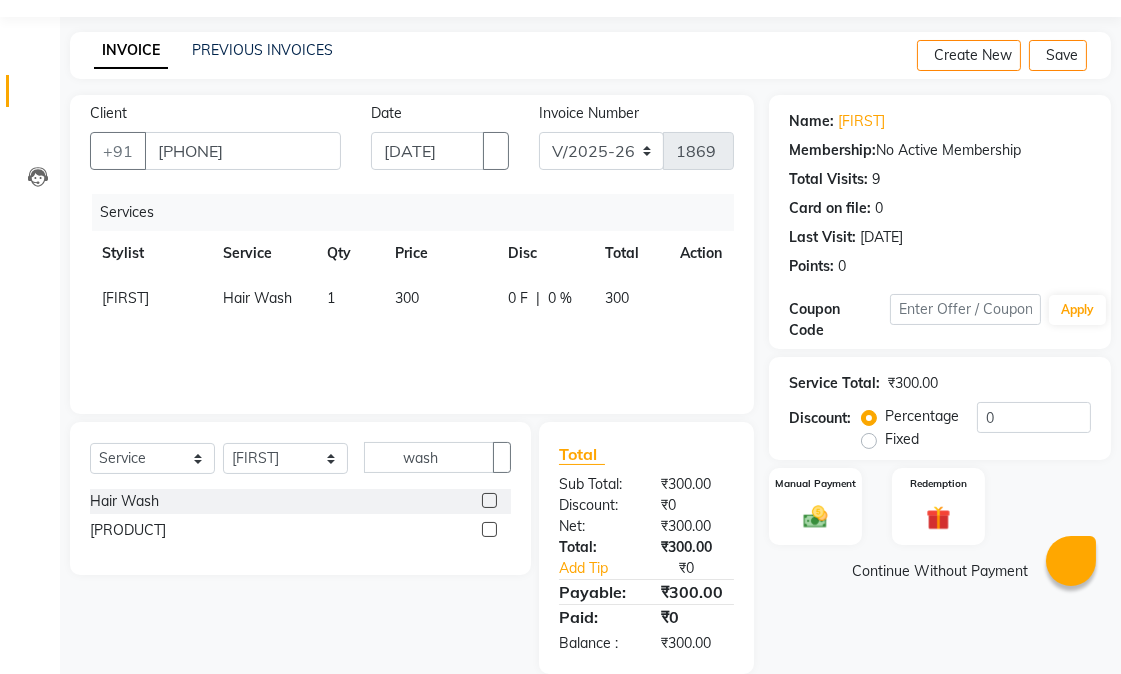 scroll, scrollTop: 84, scrollLeft: 0, axis: vertical 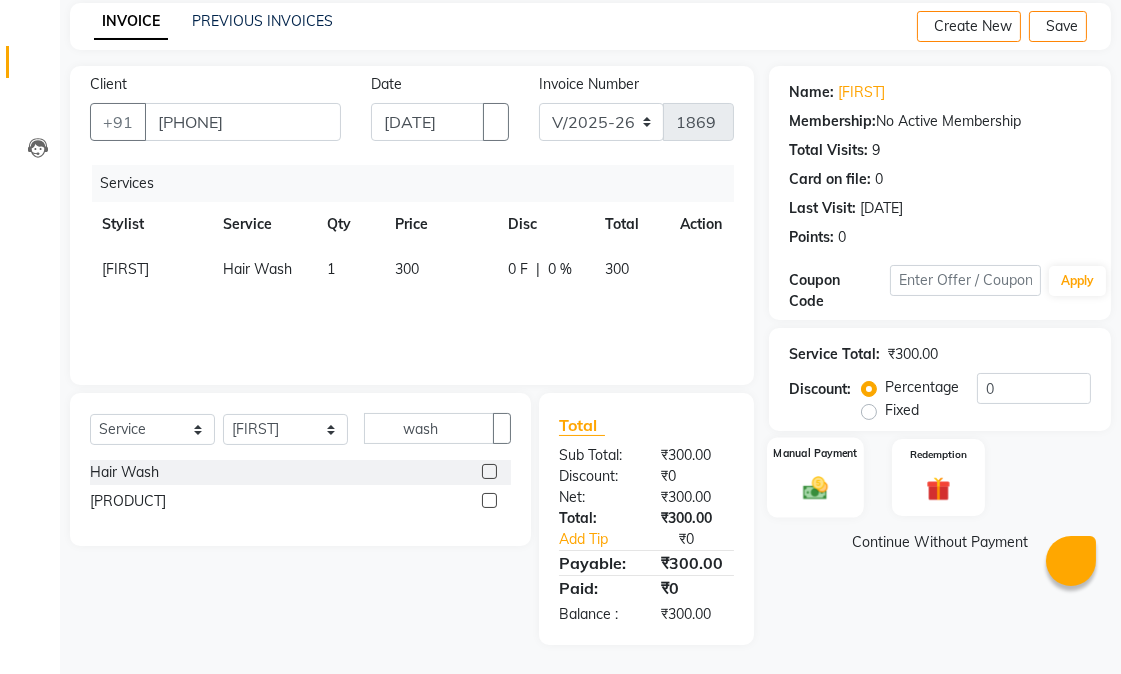 click at bounding box center [815, 487] 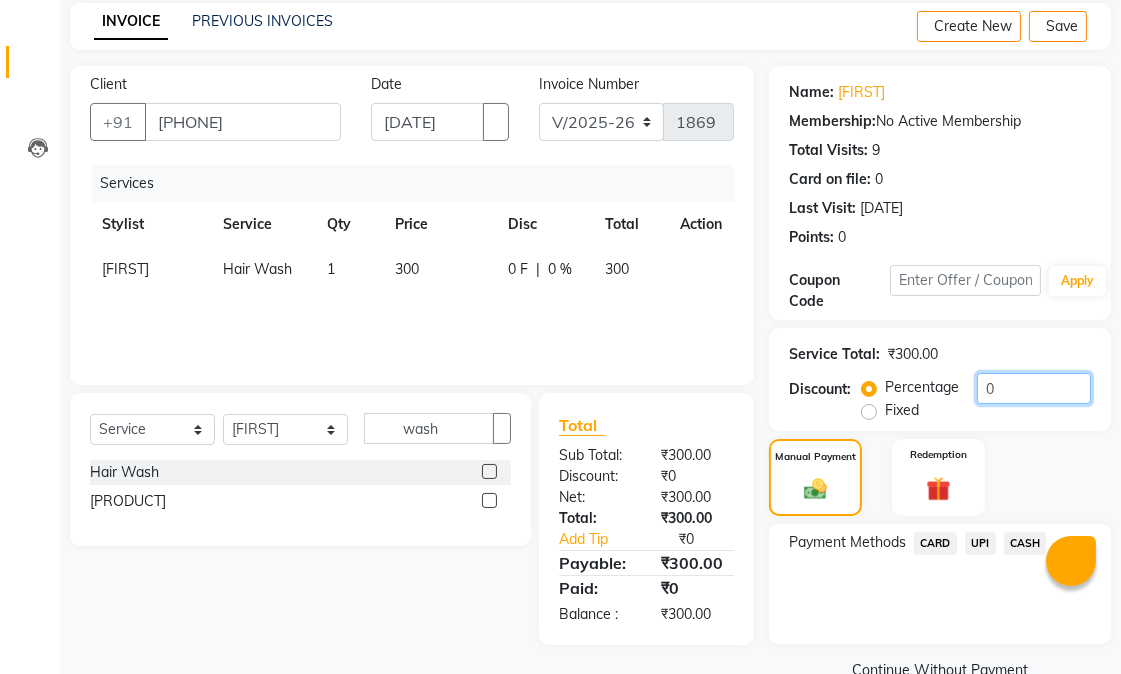 click on "0" at bounding box center (1034, 388) 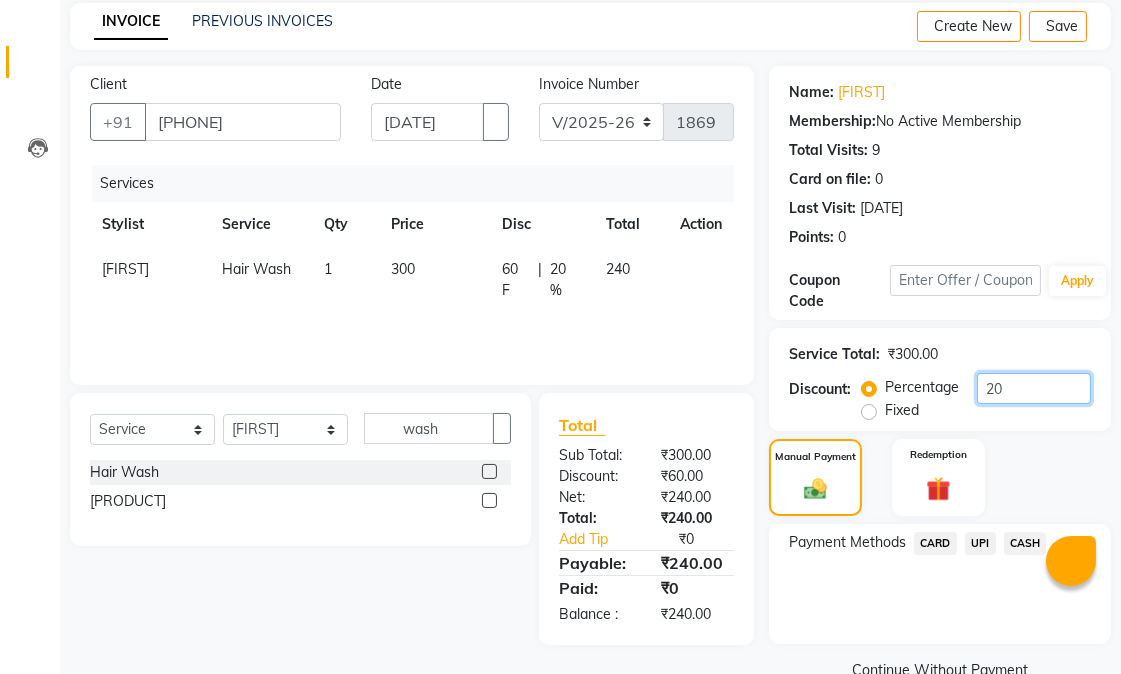 type on "20" 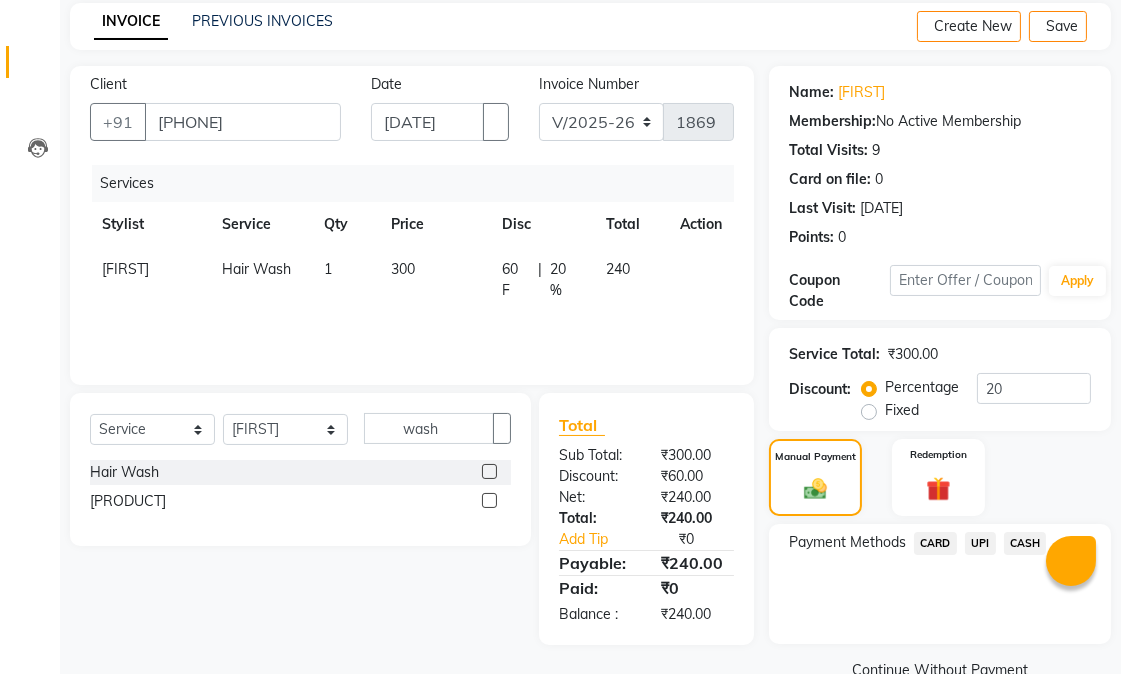 click on "CASH" at bounding box center (935, 543) 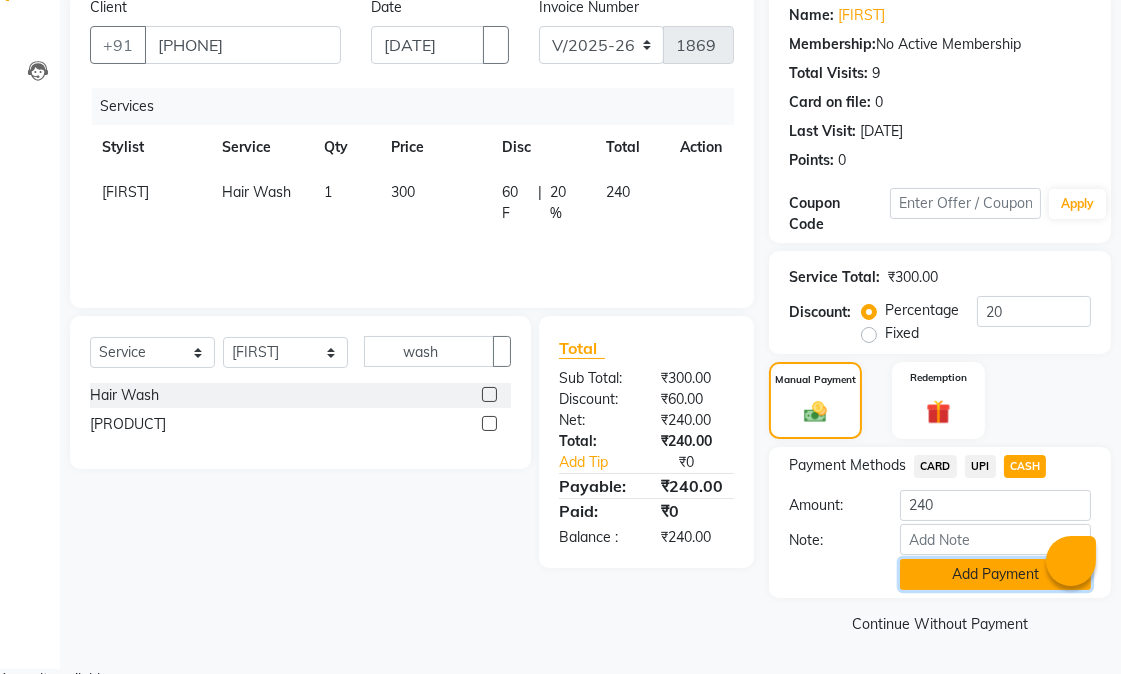 click on "Add Payment" at bounding box center (995, 574) 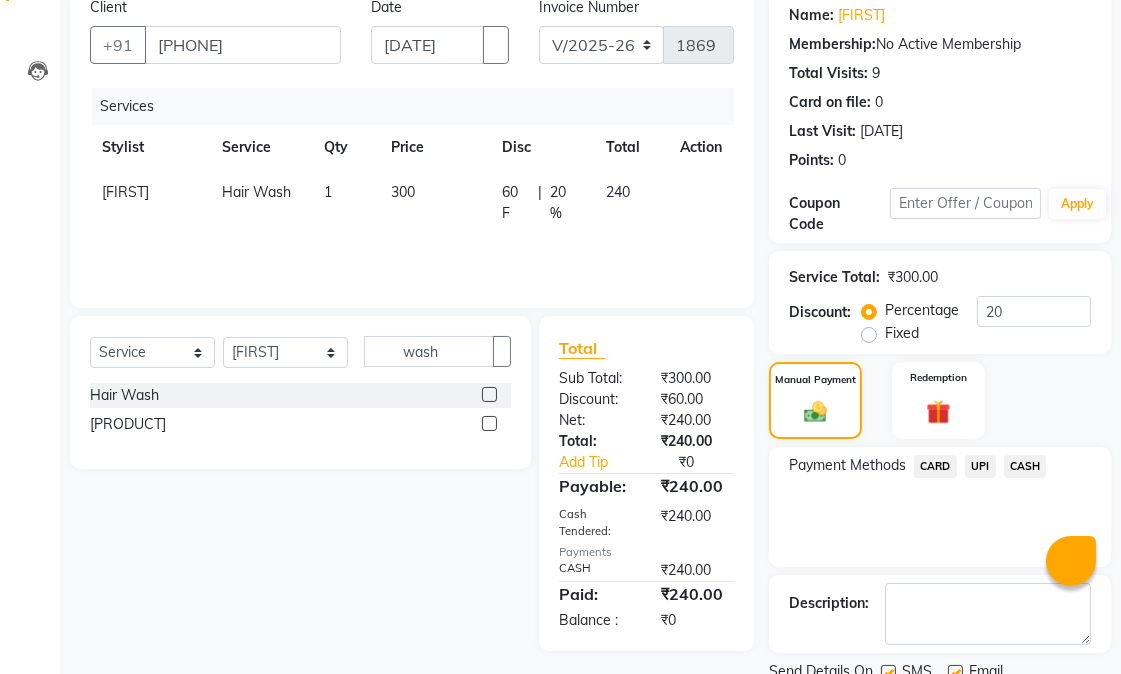 scroll, scrollTop: 244, scrollLeft: 0, axis: vertical 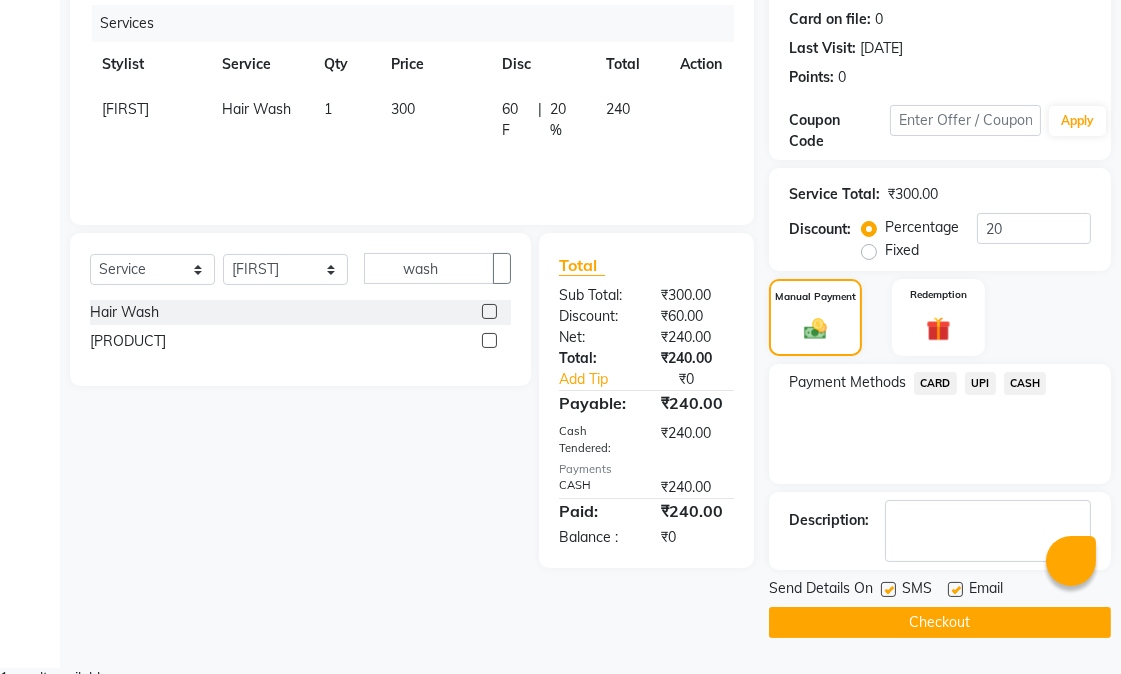 click at bounding box center [955, 589] 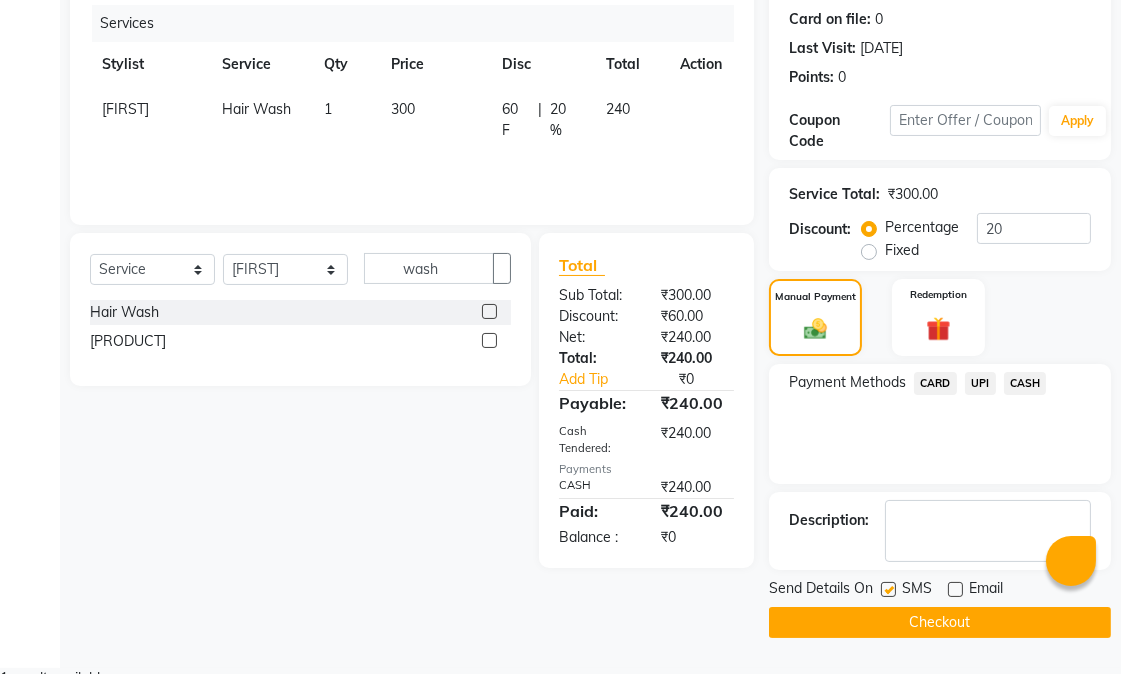 click at bounding box center (888, 589) 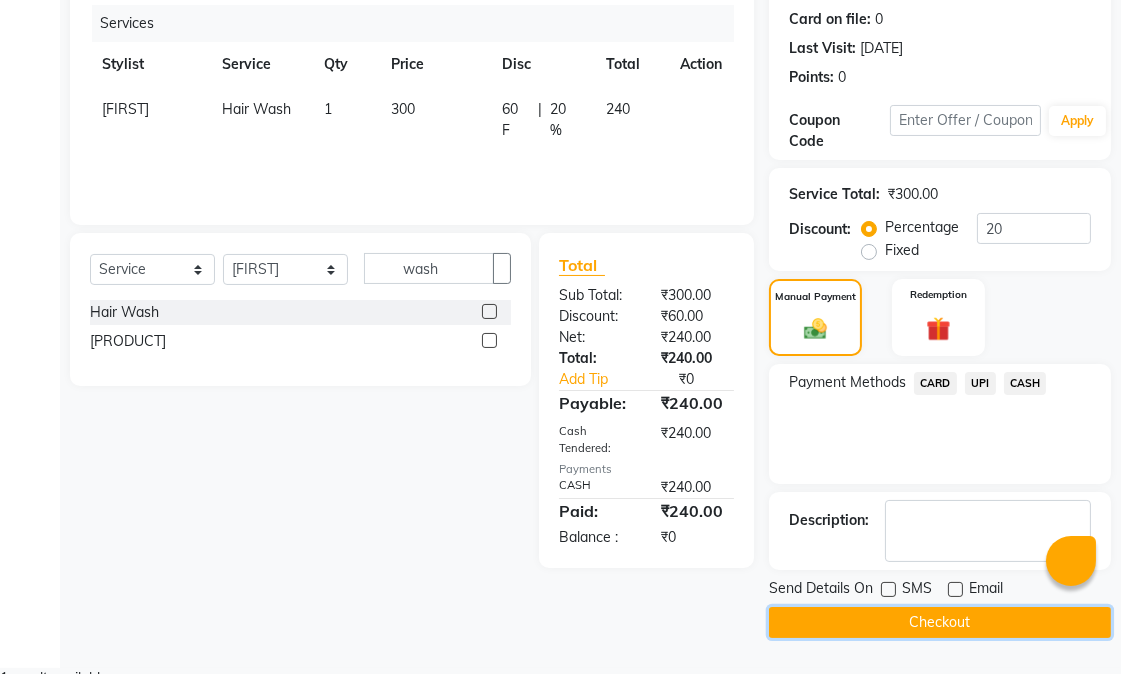 click on "Checkout" at bounding box center (940, 622) 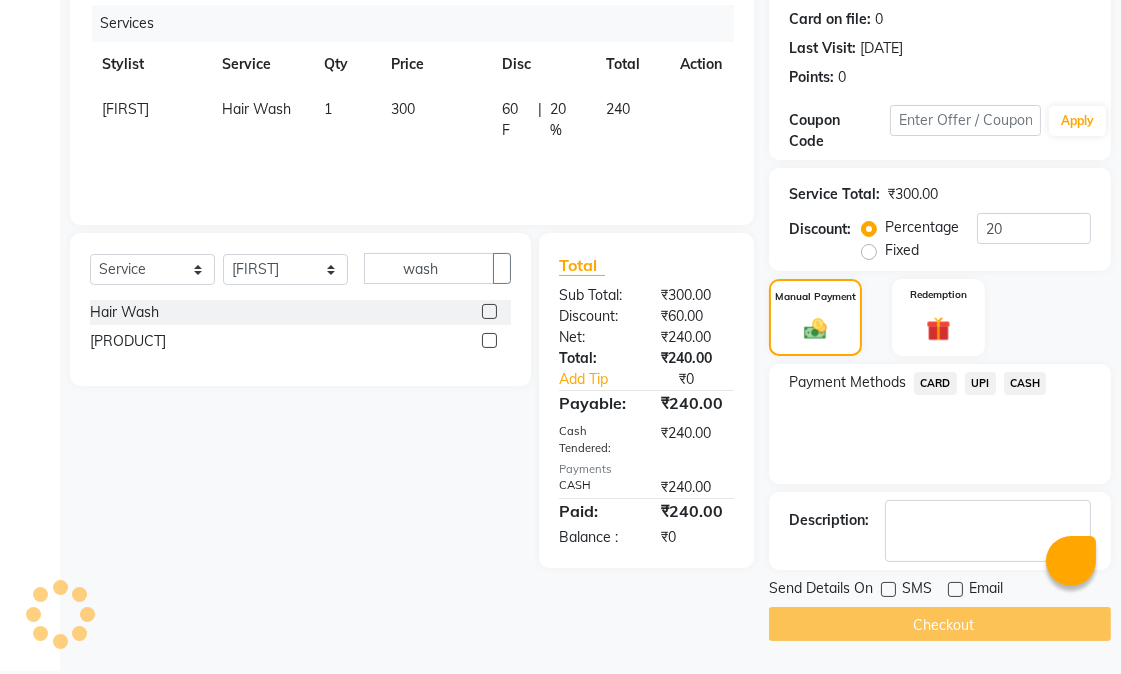 scroll, scrollTop: 0, scrollLeft: 0, axis: both 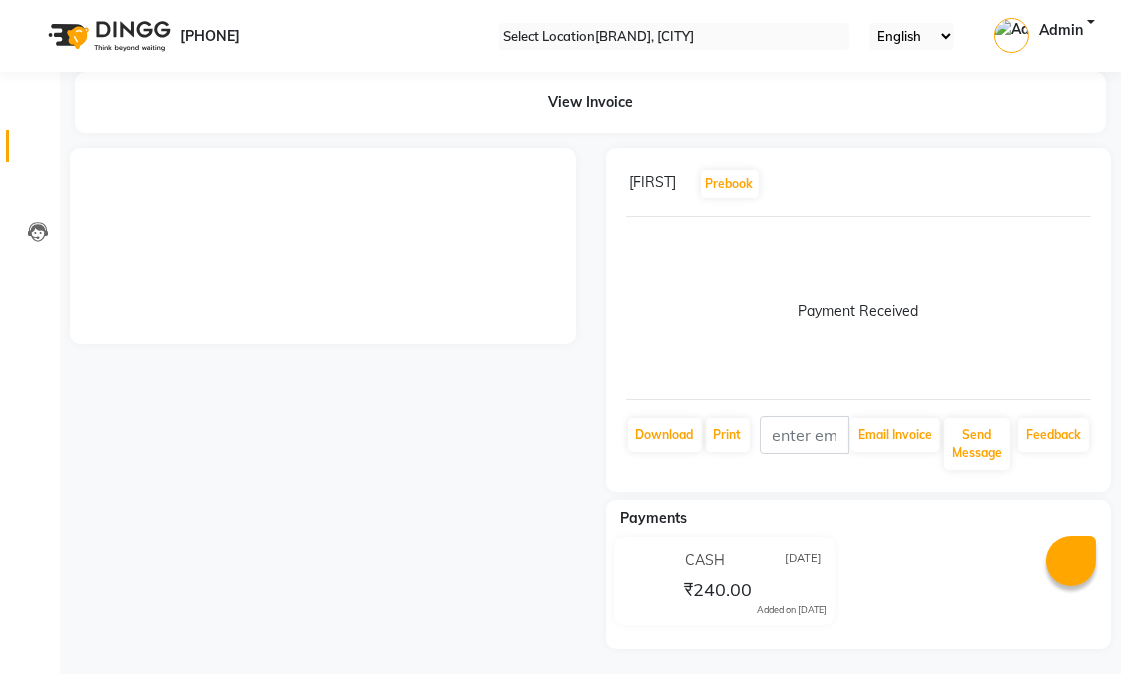 click at bounding box center [38, 151] 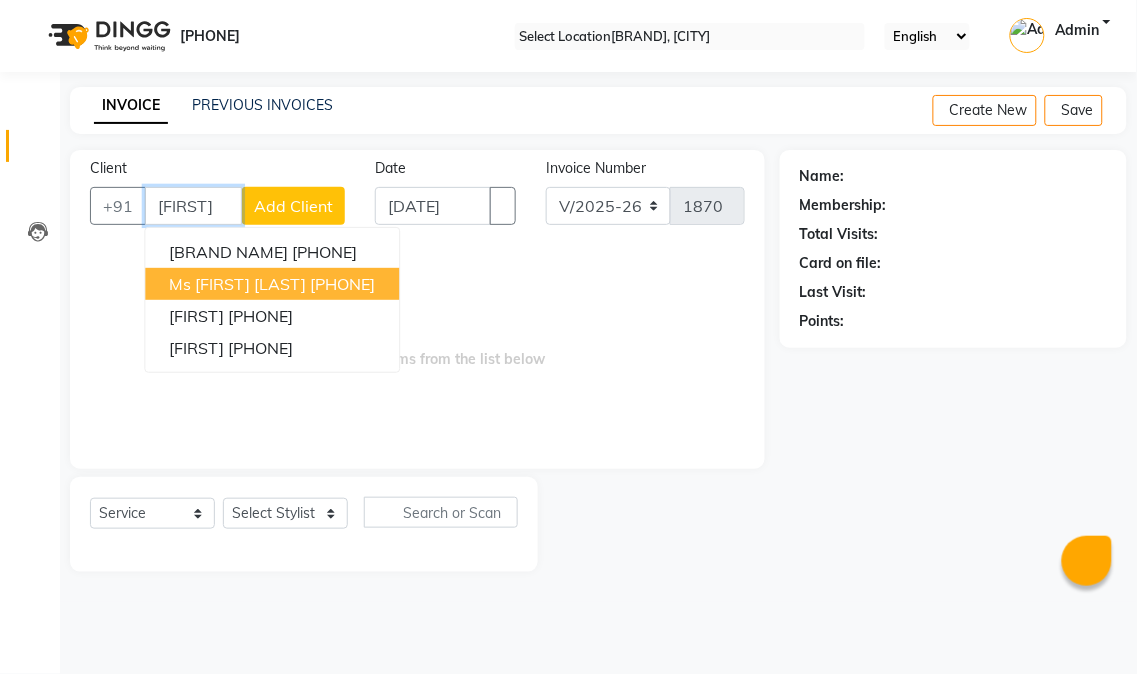 click on "Ms [FIRST] [LAST]" at bounding box center [237, 284] 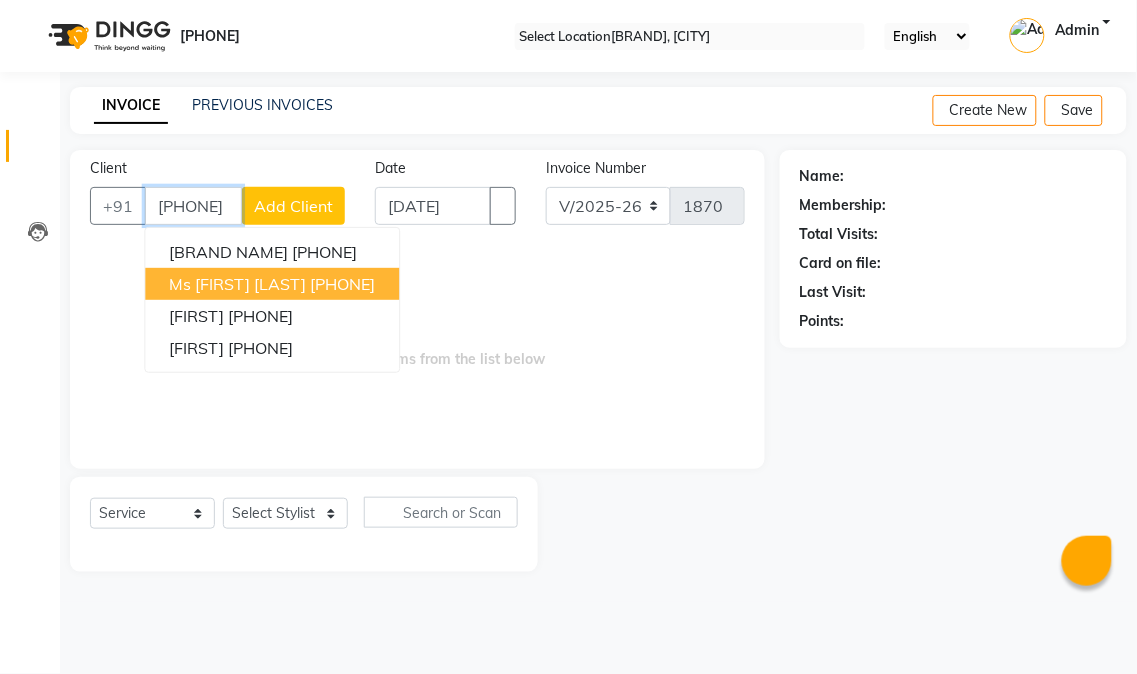 type on "[PHONE]" 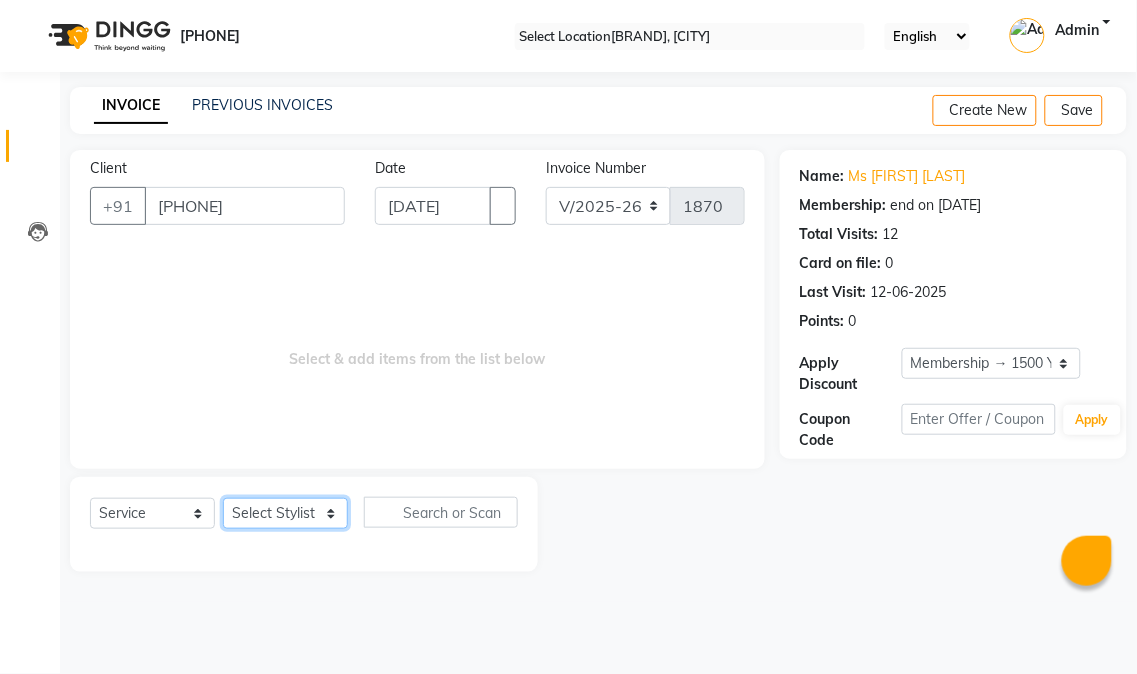 click on "Select Stylist Abhishek amit anchal Ashu Bilal Dildar Geeta Hritik Jatin Manav Mohit Pinki Prince Ruby Sagar Subhash Subodh Uday" at bounding box center (285, 513) 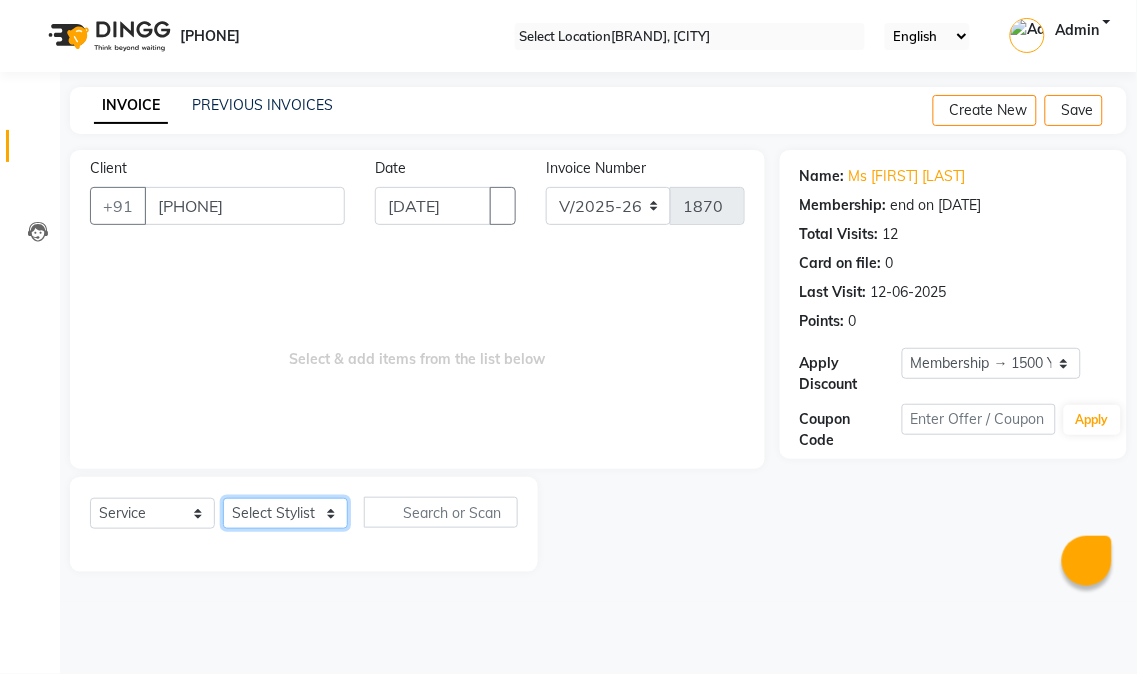 select on "[PHONE]" 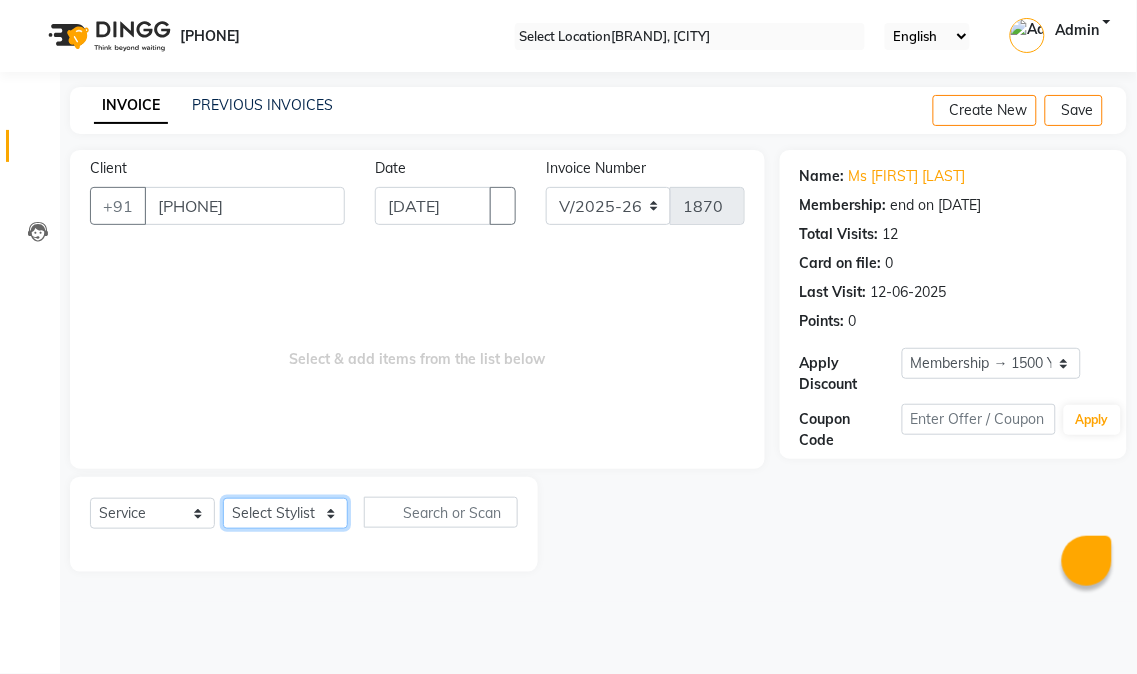 click on "Select Stylist Abhishek amit anchal Ashu Bilal Dildar Geeta Hritik Jatin Manav Mohit Pinki Prince Ruby Sagar Subhash Subodh Uday" at bounding box center [285, 513] 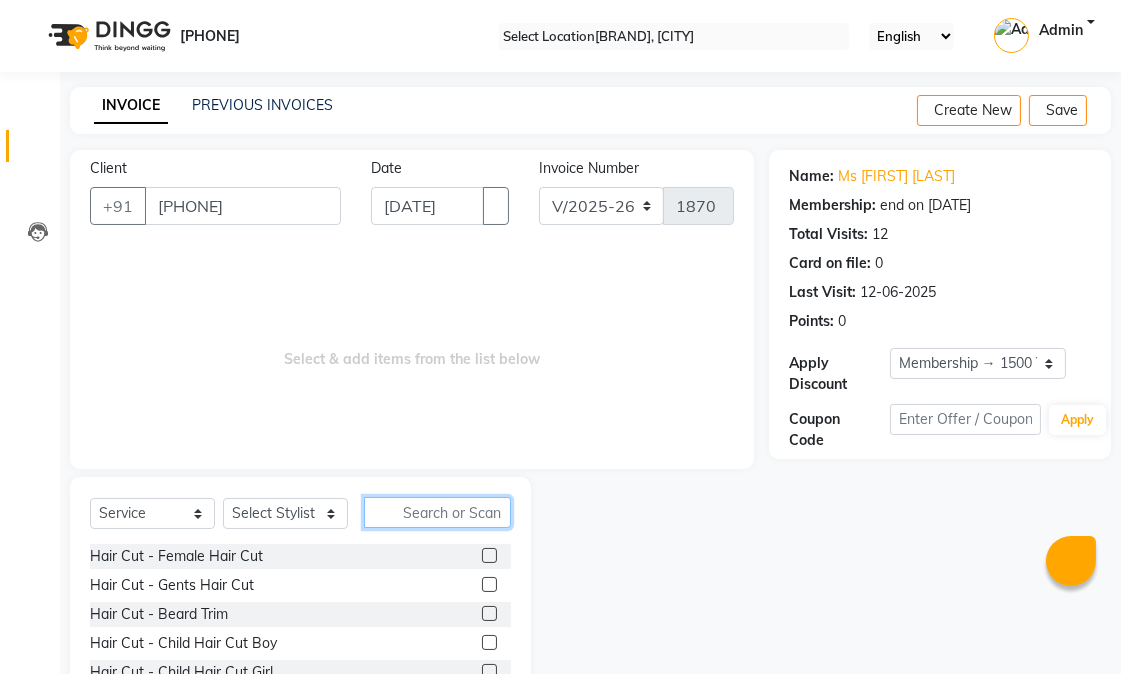 click at bounding box center (437, 512) 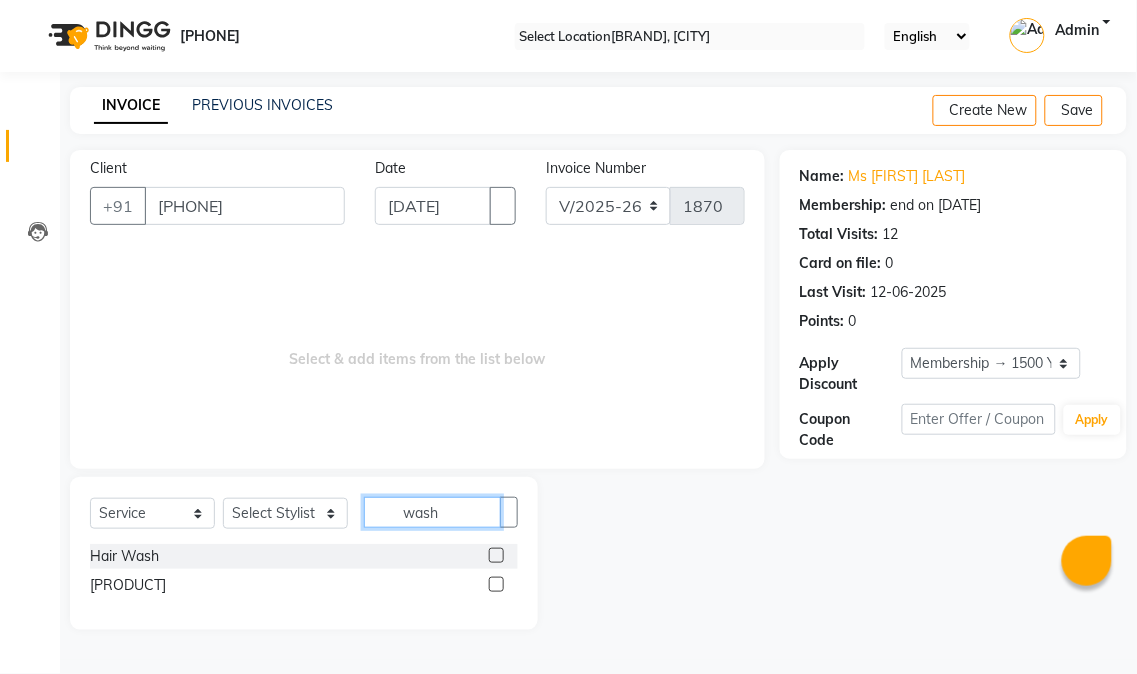 type on "wash" 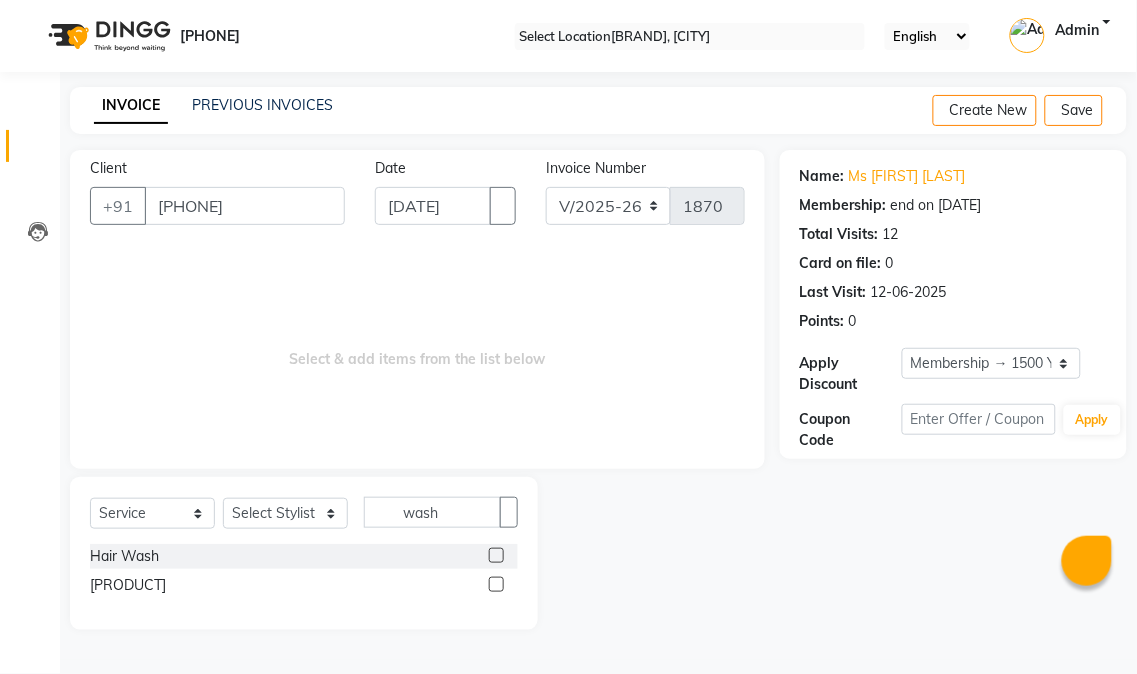 click at bounding box center (496, 555) 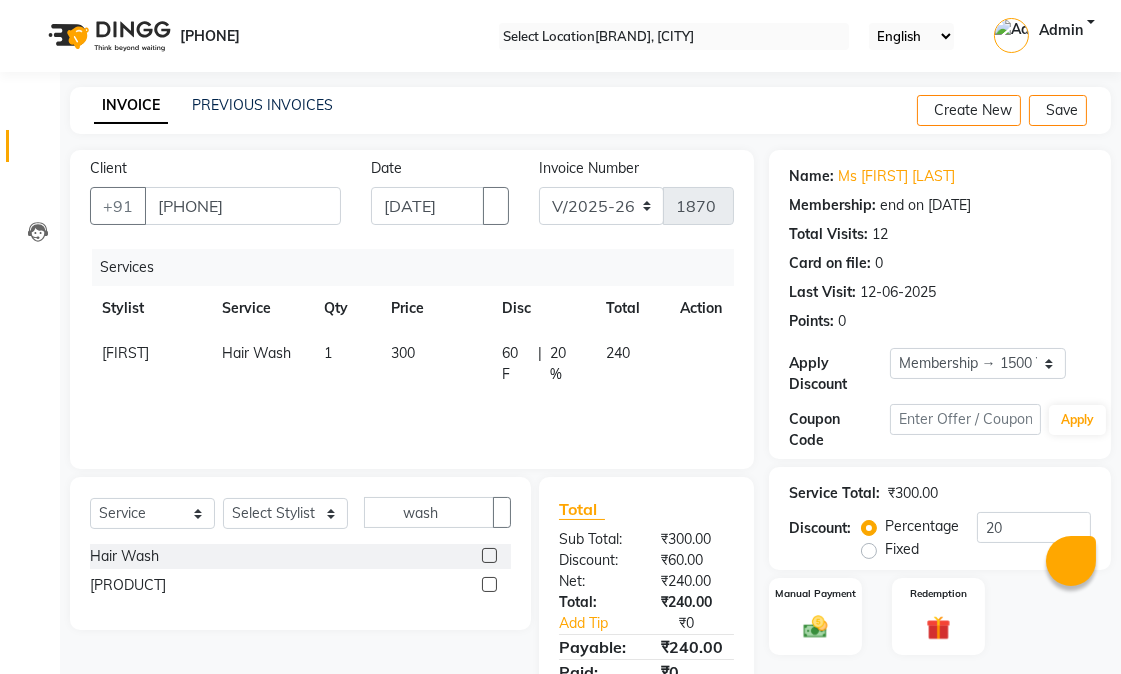 scroll, scrollTop: 84, scrollLeft: 0, axis: vertical 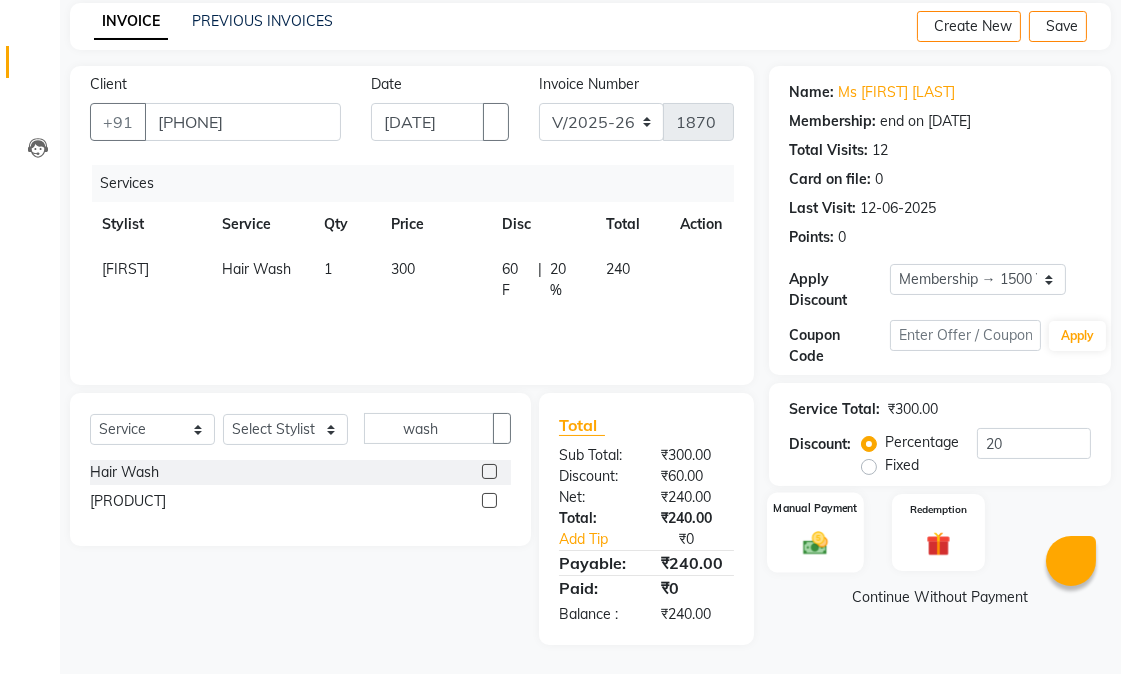 click at bounding box center [815, 542] 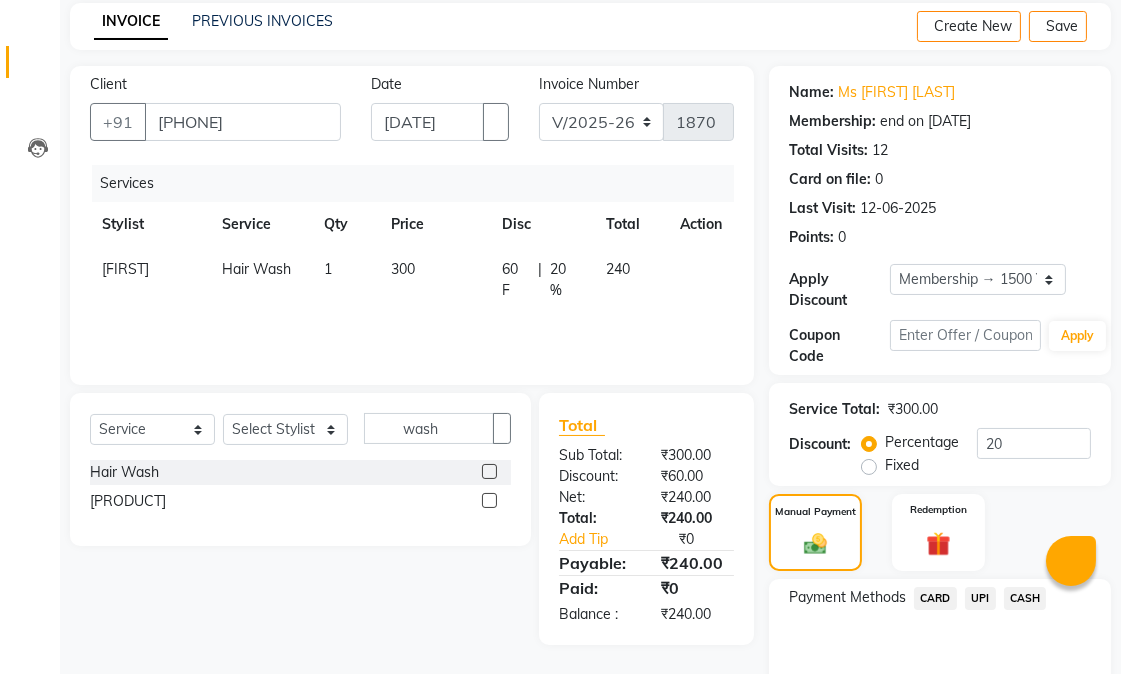 click on "UPI" at bounding box center [935, 598] 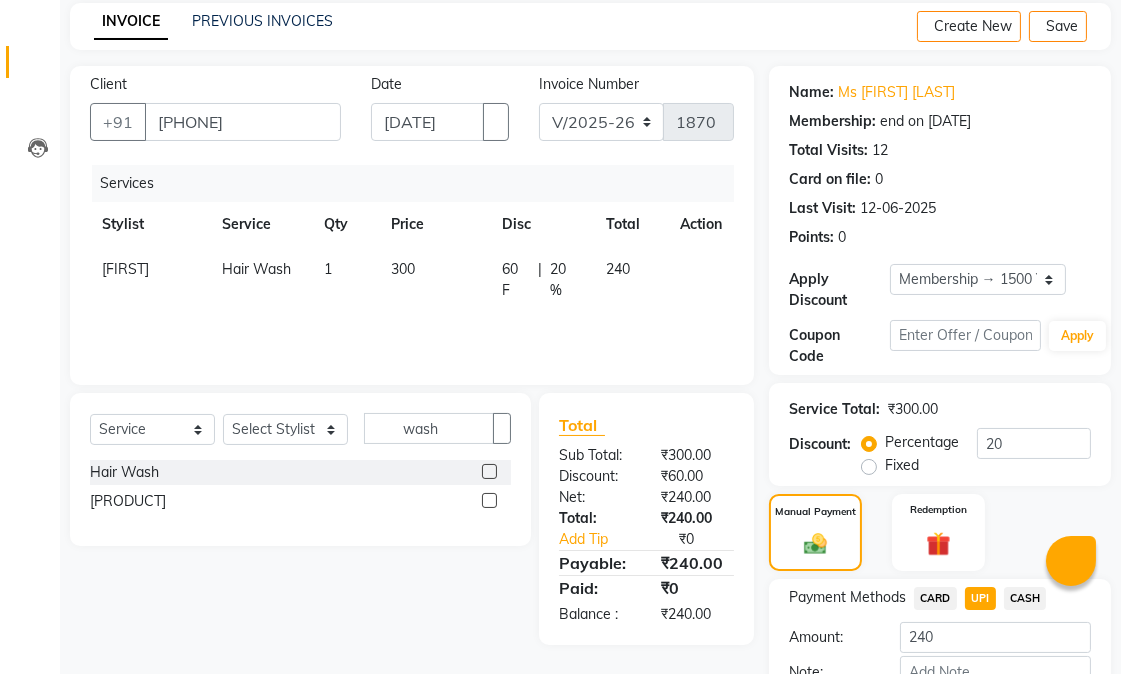 click on "UPI" at bounding box center (980, 598) 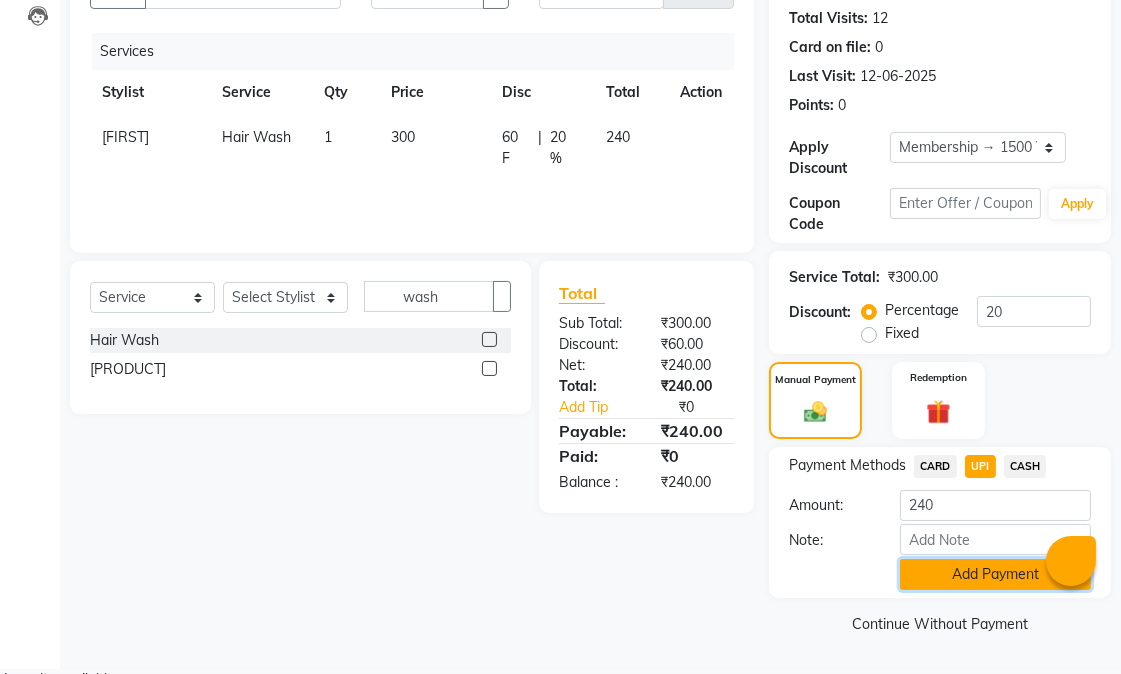click on "Add Payment" at bounding box center (995, 574) 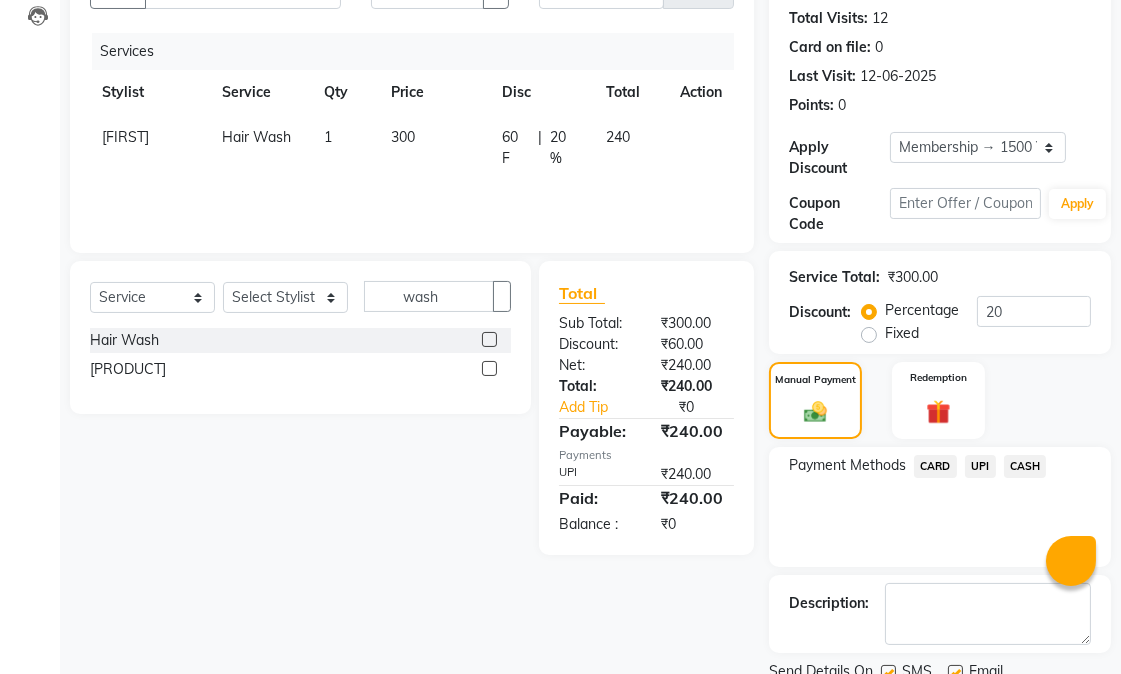 scroll, scrollTop: 300, scrollLeft: 0, axis: vertical 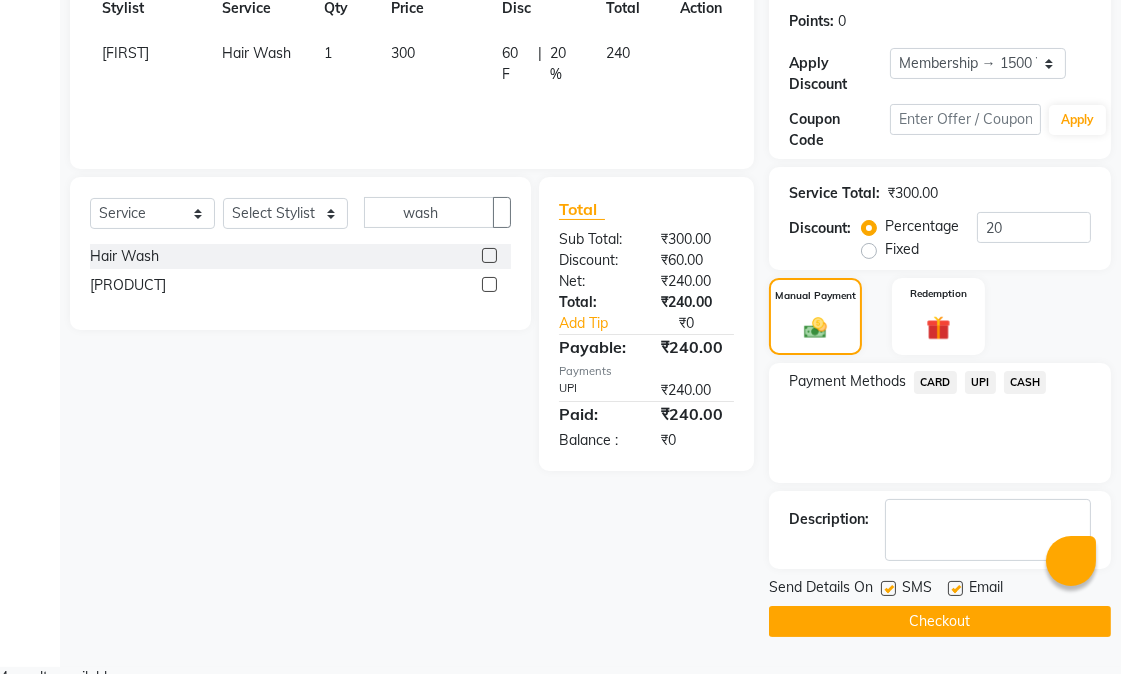 click at bounding box center [955, 588] 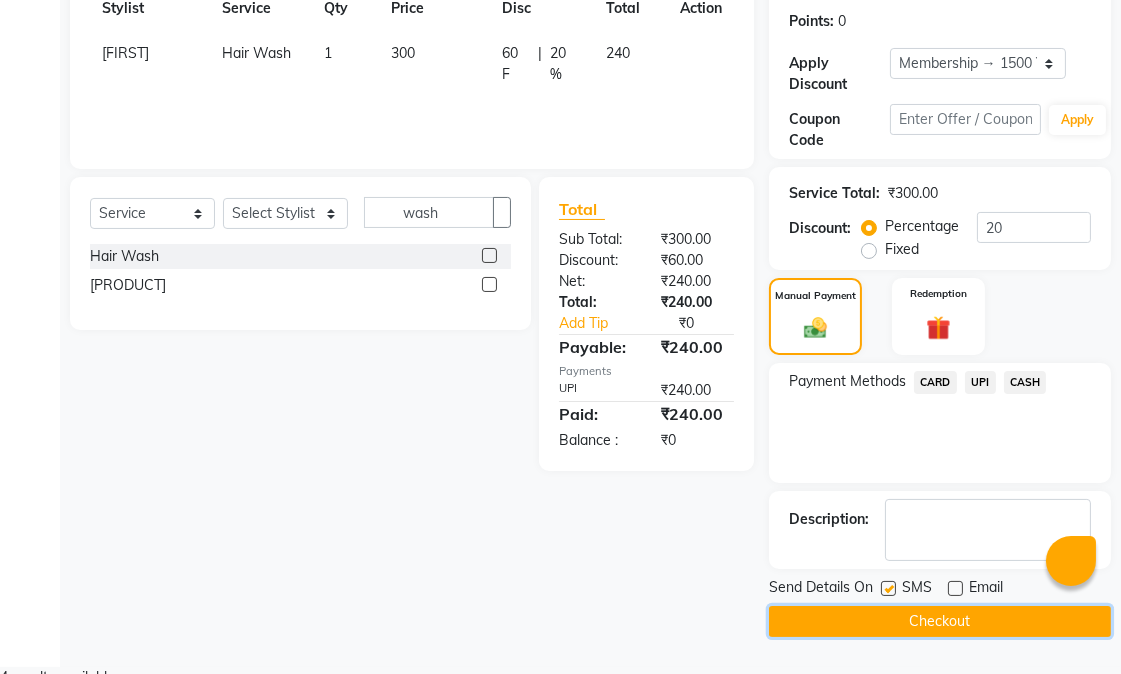 click on "Checkout" at bounding box center (940, 621) 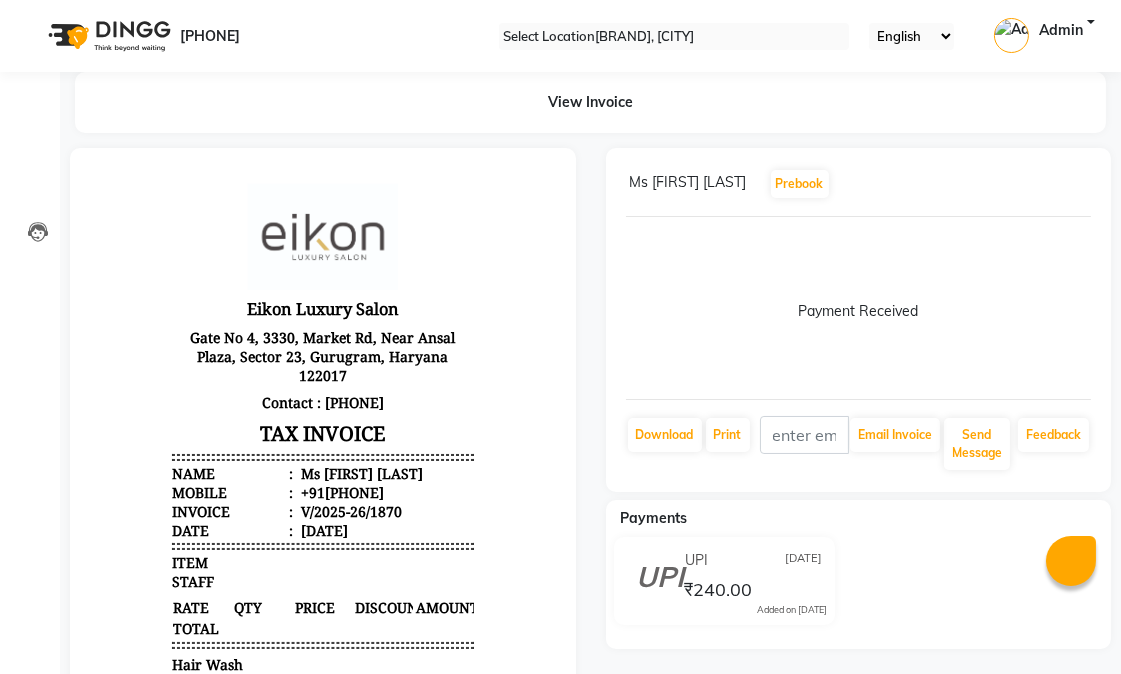 scroll, scrollTop: 0, scrollLeft: 0, axis: both 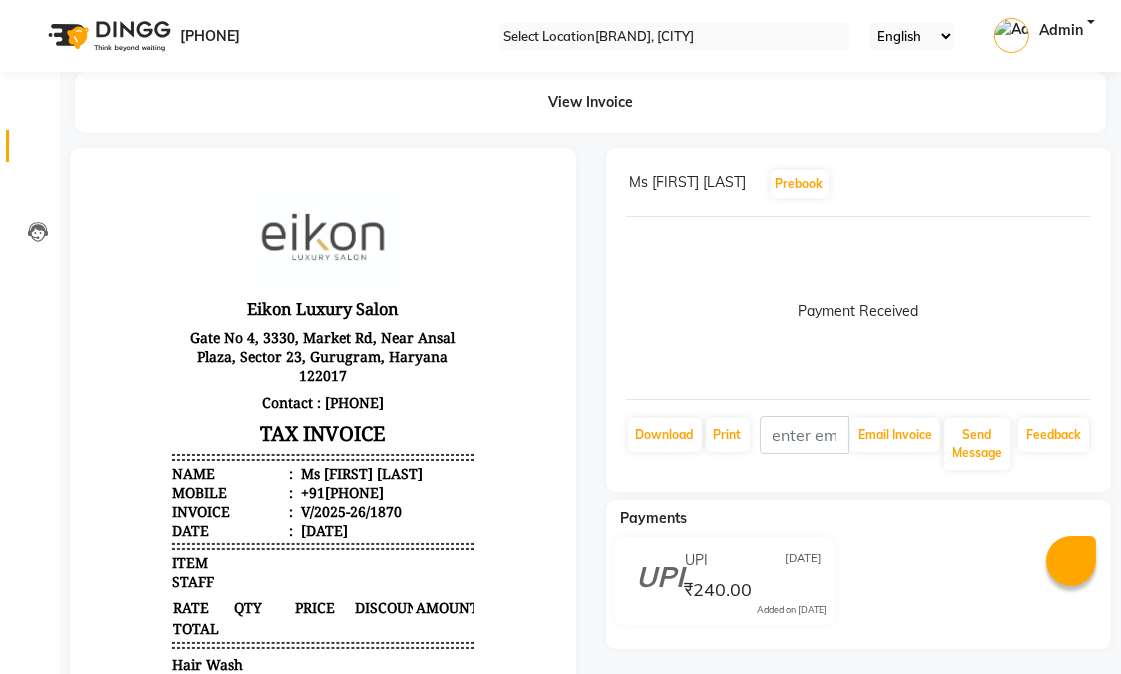 click on "Invoice" at bounding box center [30, 146] 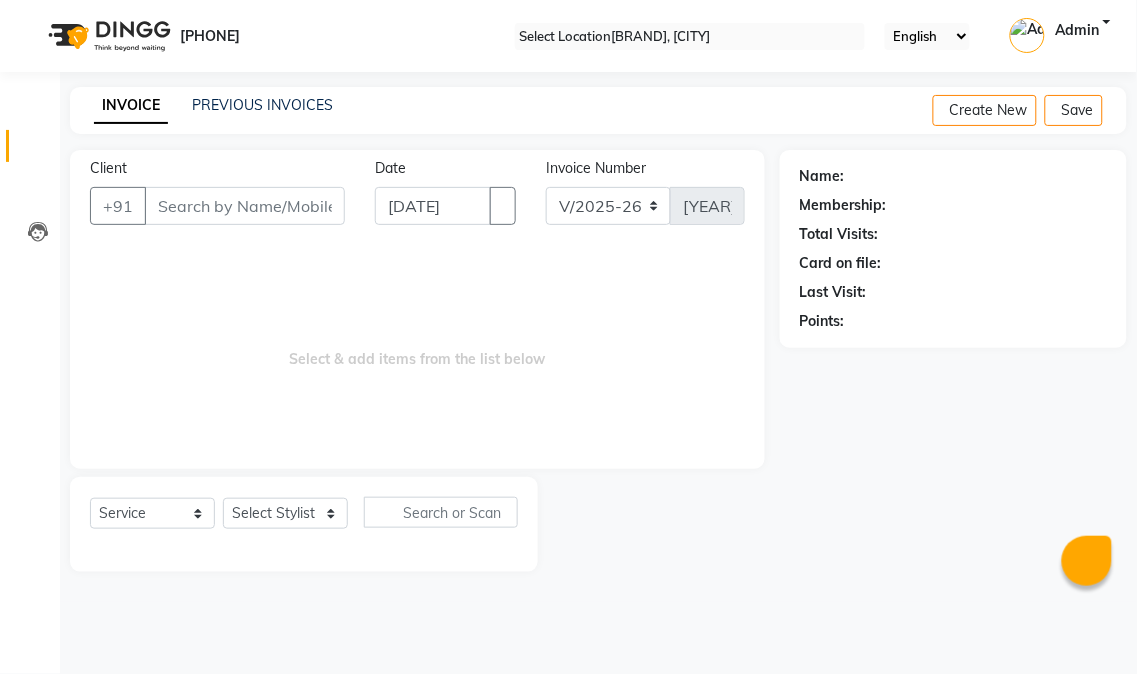 click on "Client +91 [PHONE] Invoice Number [INVOICE_ID] [INVOICE_ID]  Select & add items from the list below" at bounding box center [417, 309] 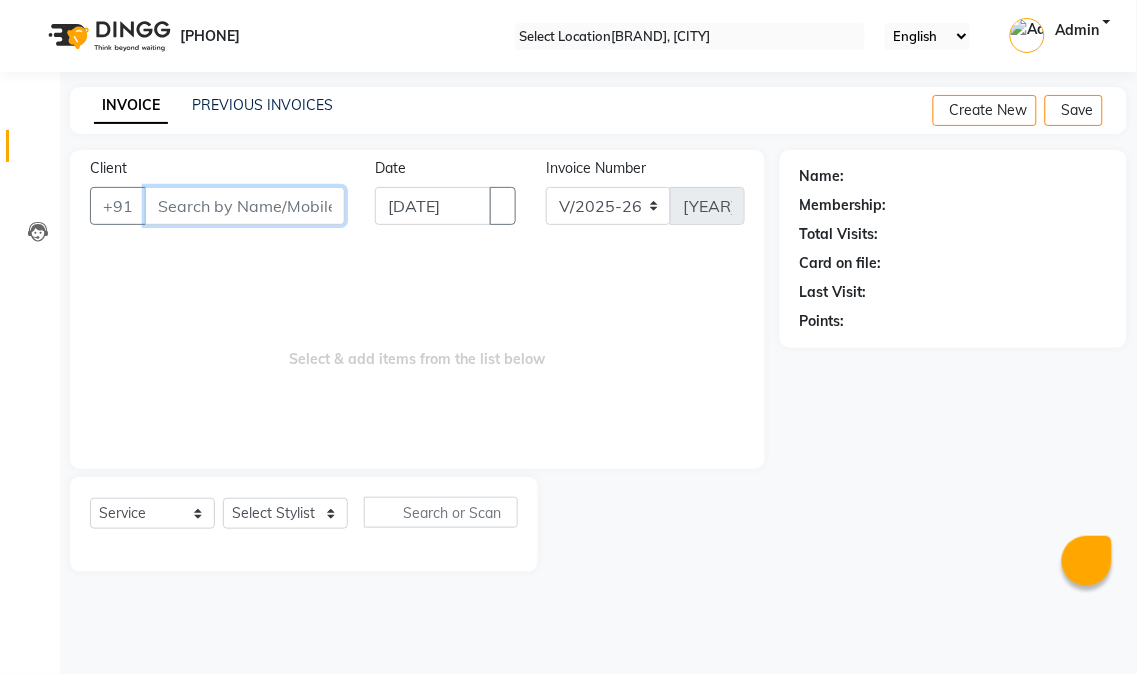 click on "Client" at bounding box center [245, 206] 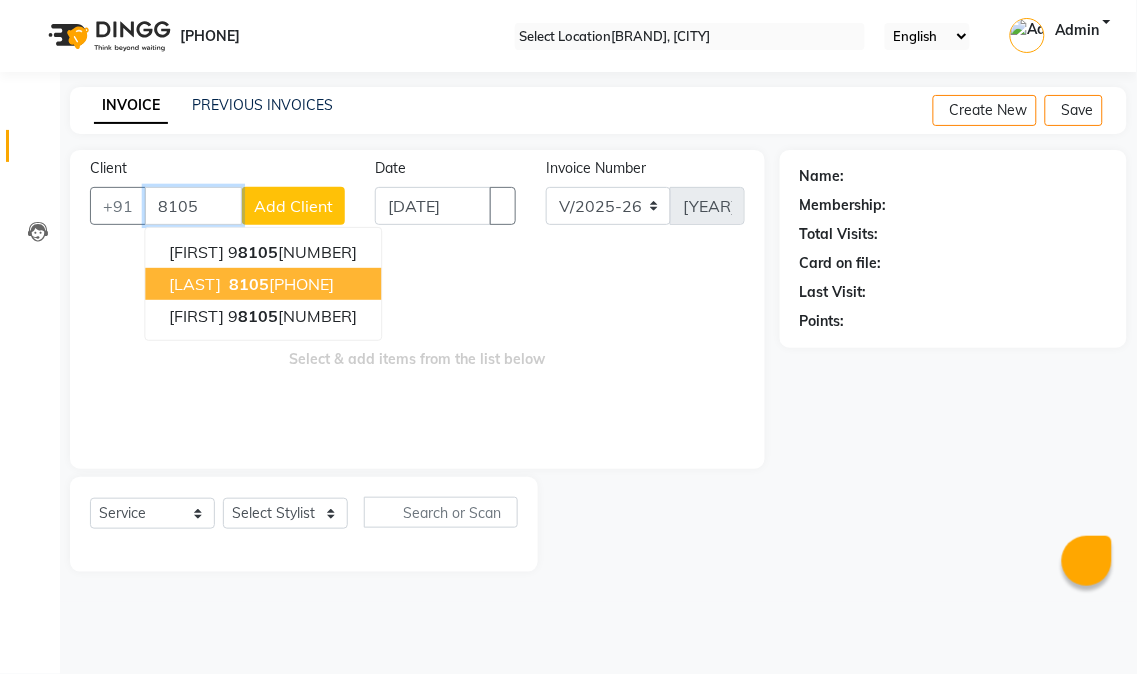 click on "8105" at bounding box center (249, 284) 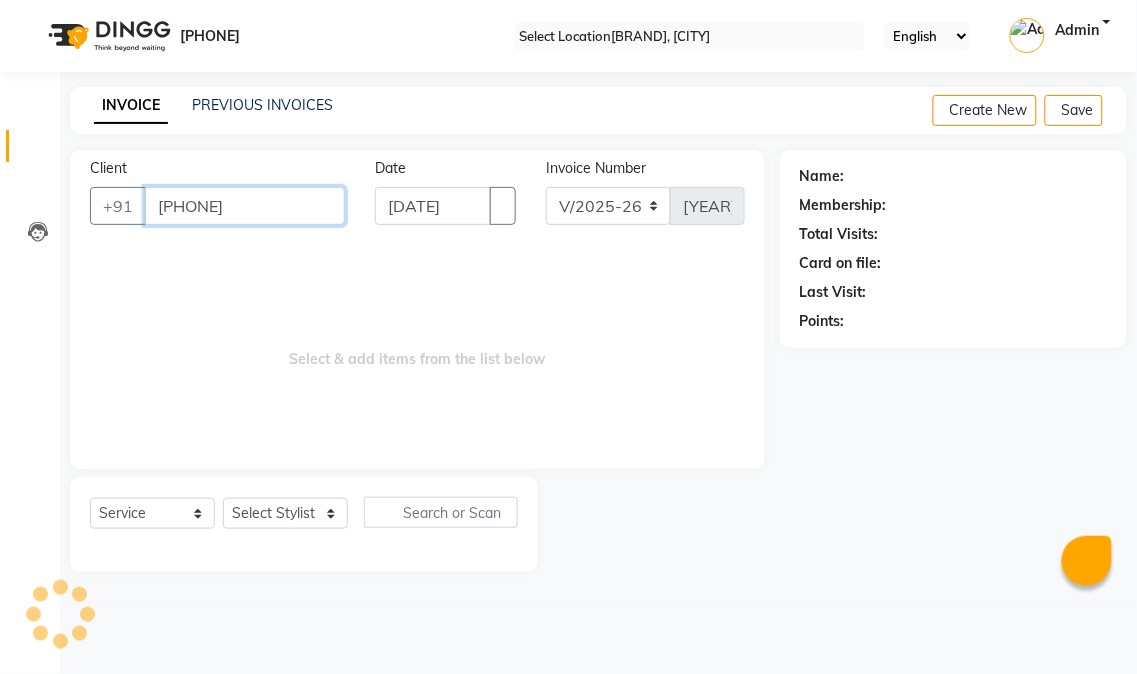 type on "[PHONE]" 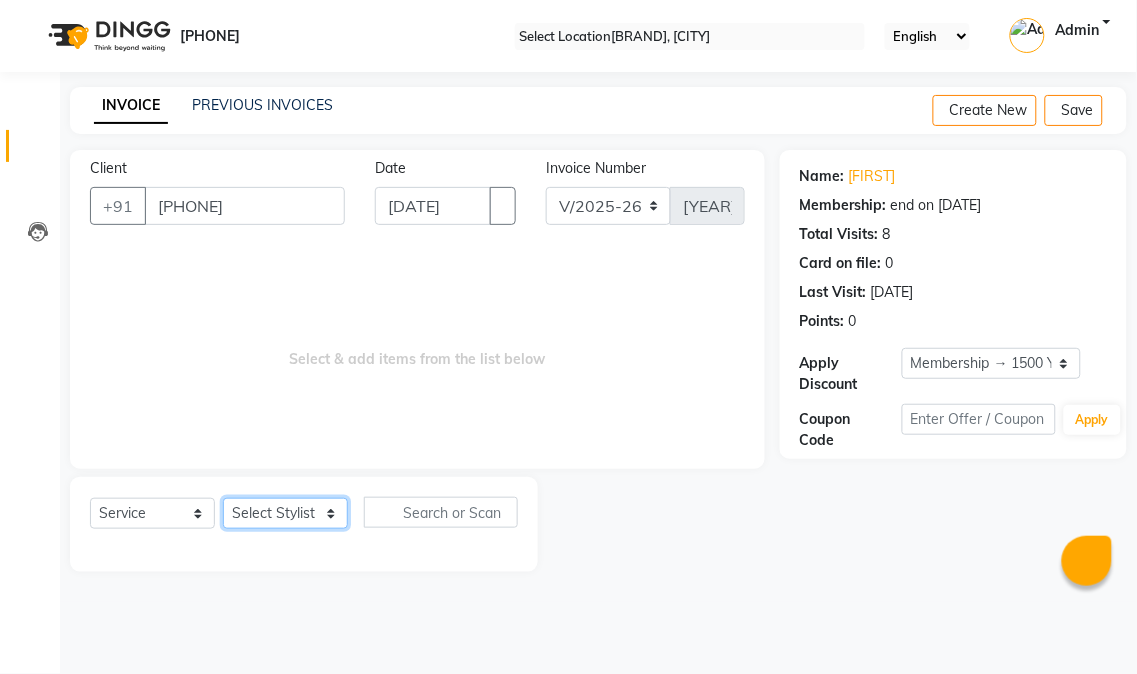 click on "Select Stylist Abhishek amit anchal Ashu Bilal Dildar Geeta Hritik Jatin Manav Mohit Pinki Prince Ruby Sagar Subhash Subodh Uday" at bounding box center (285, 513) 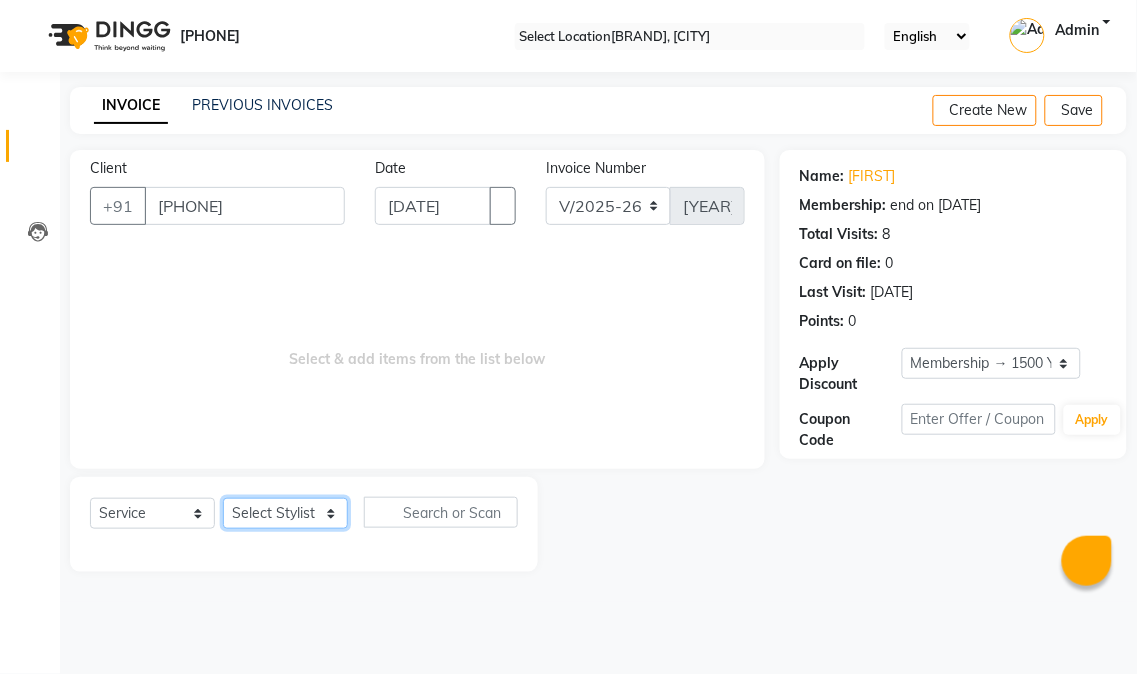 select on "[NUMBER]" 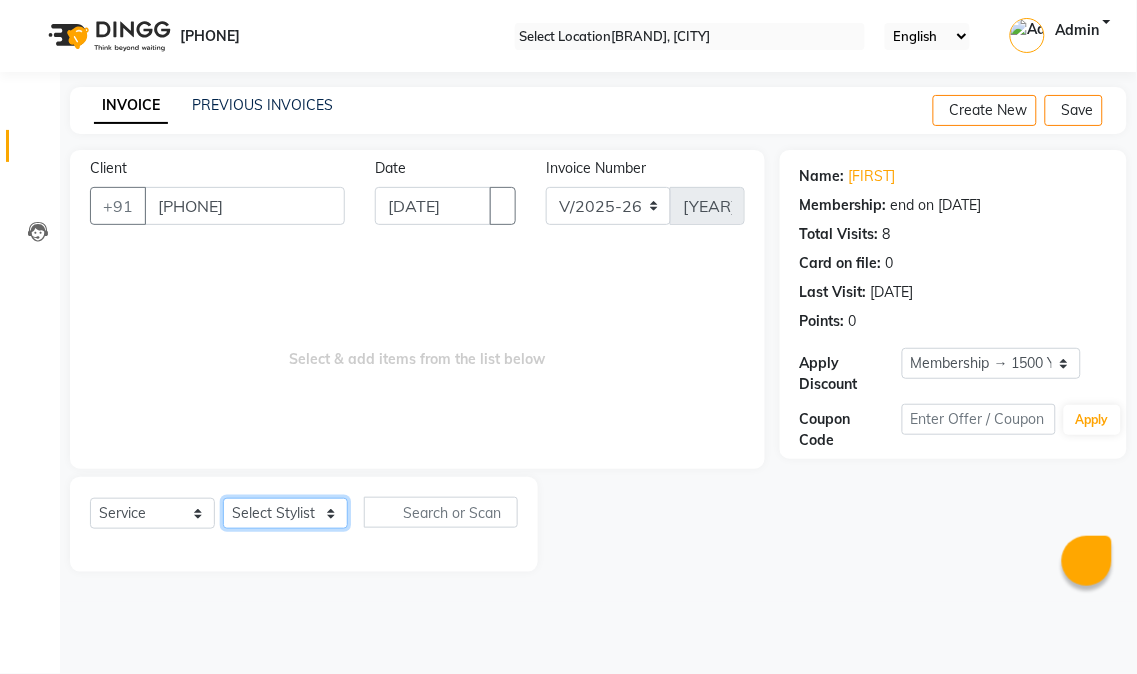 click on "Select Stylist Abhishek amit anchal Ashu Bilal Dildar Geeta Hritik Jatin Manav Mohit Pinki Prince Ruby Sagar Subhash Subodh Uday" at bounding box center [285, 513] 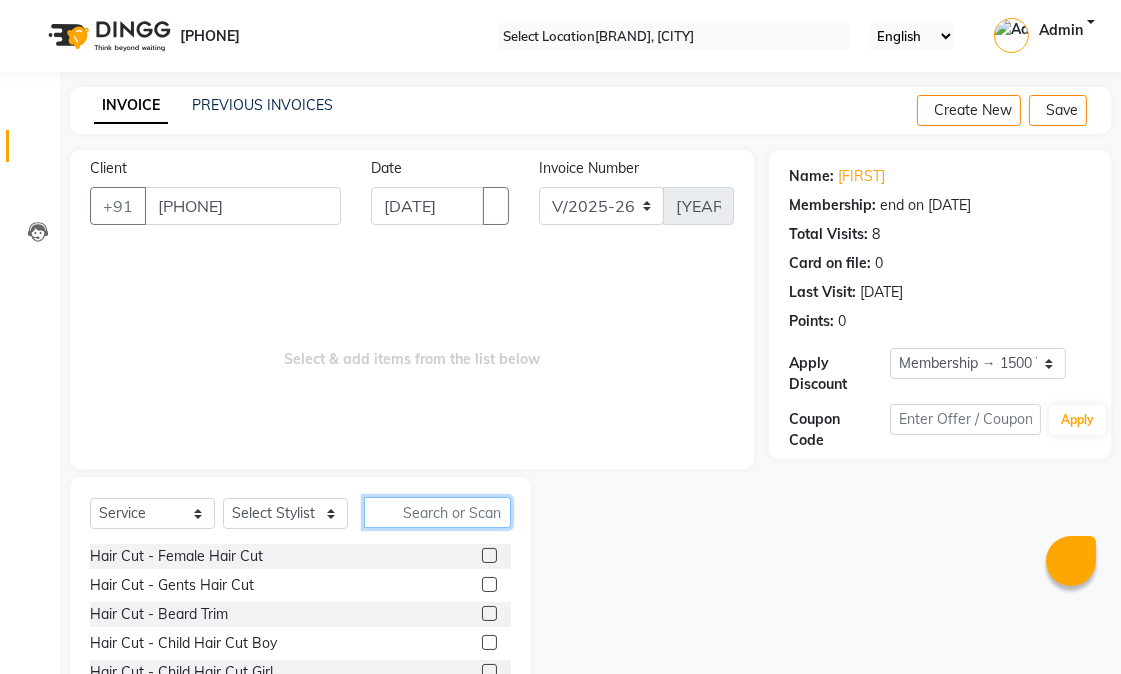 click at bounding box center [437, 512] 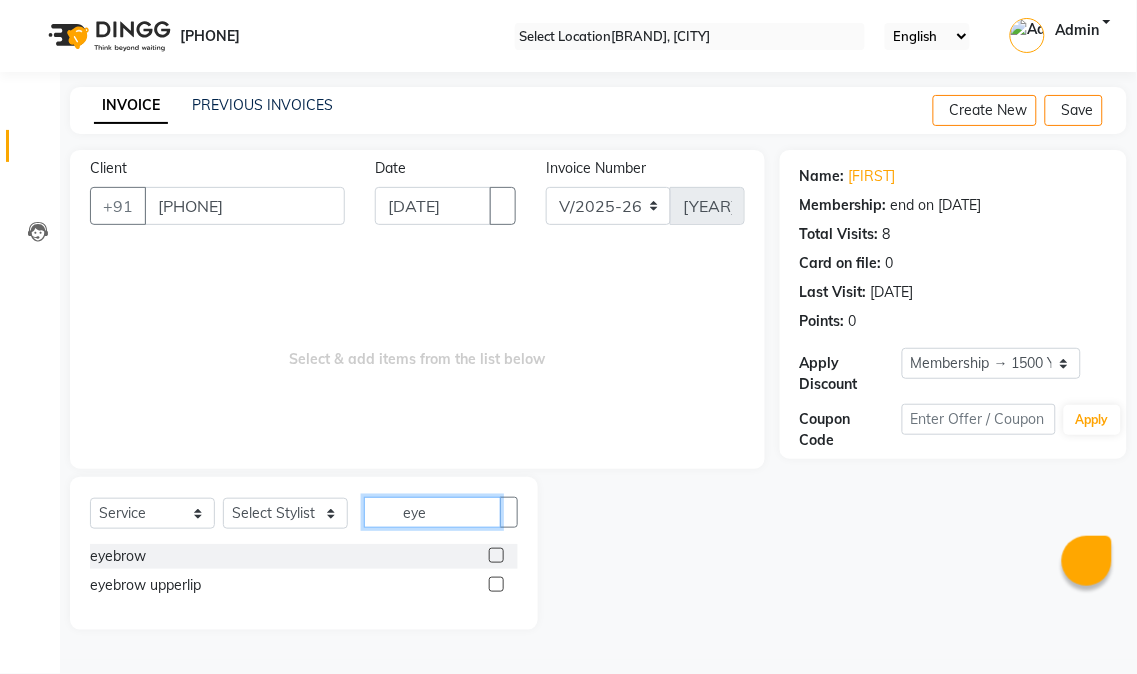 type on "eye" 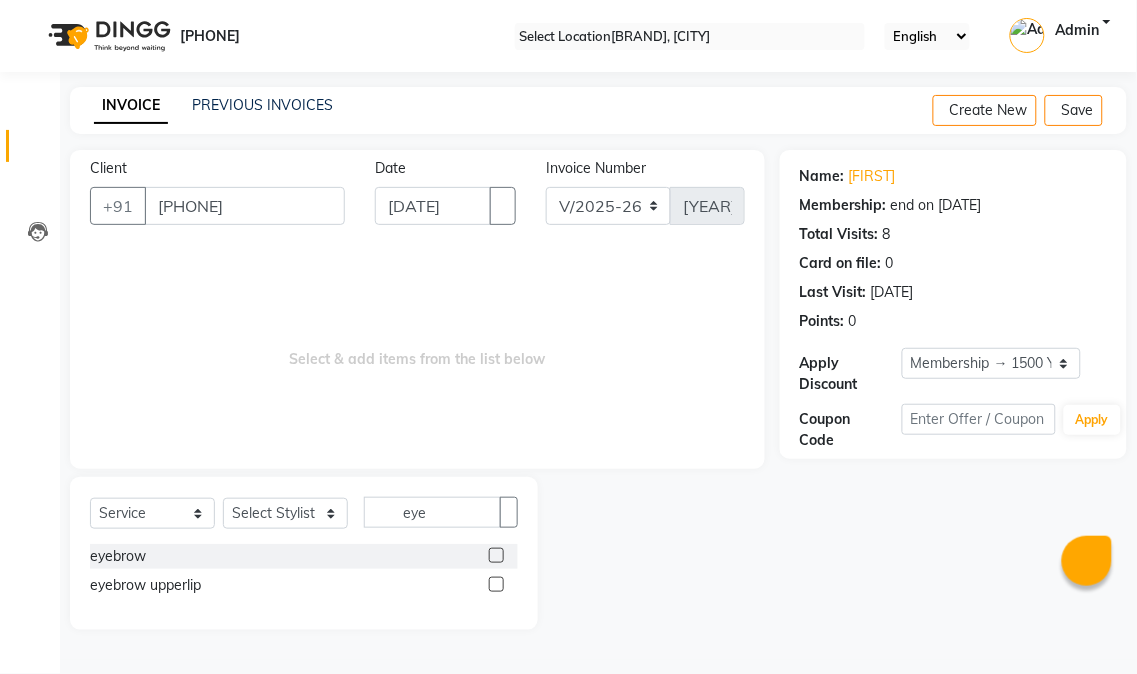 click at bounding box center [496, 584] 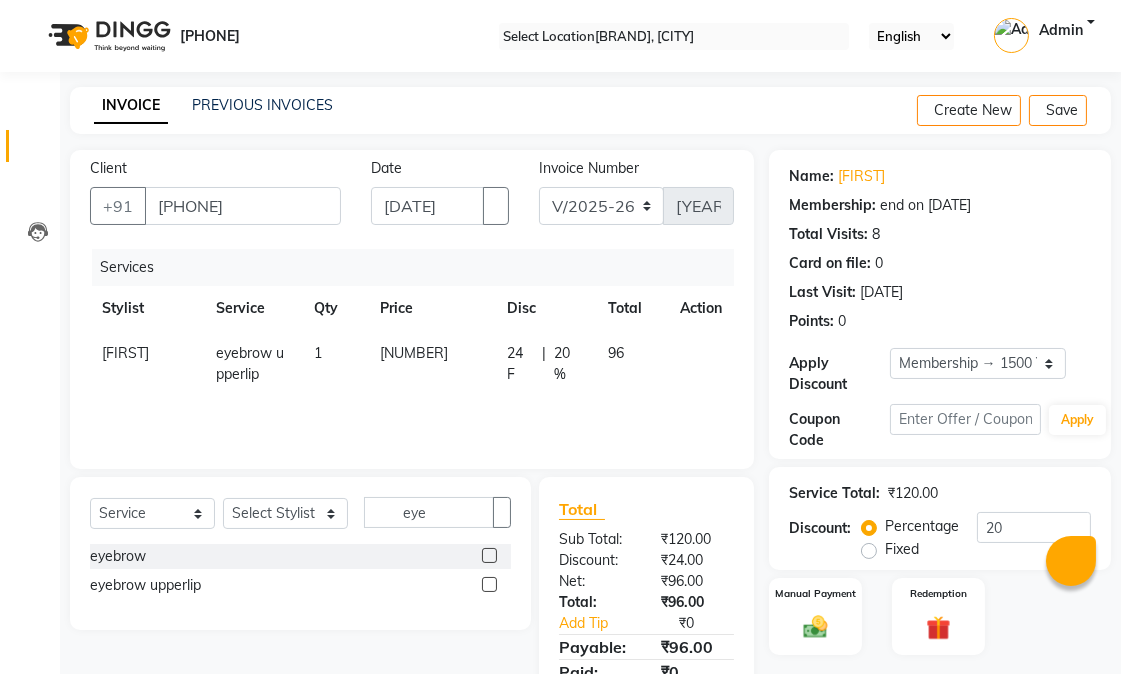 scroll, scrollTop: 84, scrollLeft: 0, axis: vertical 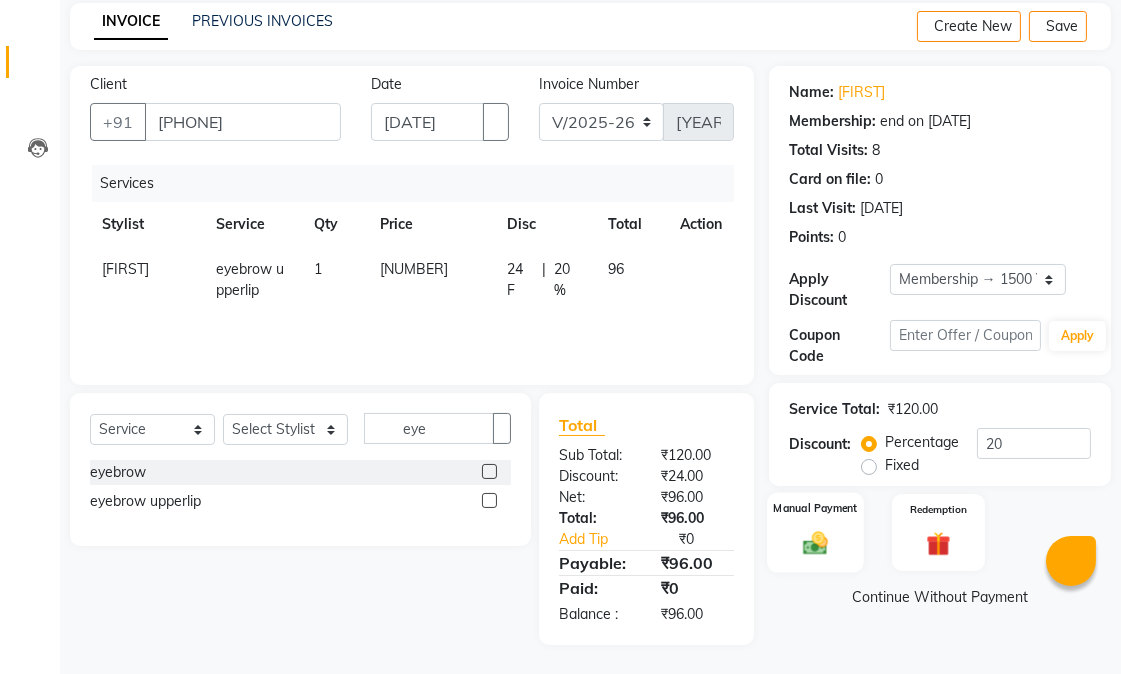 click at bounding box center [815, 542] 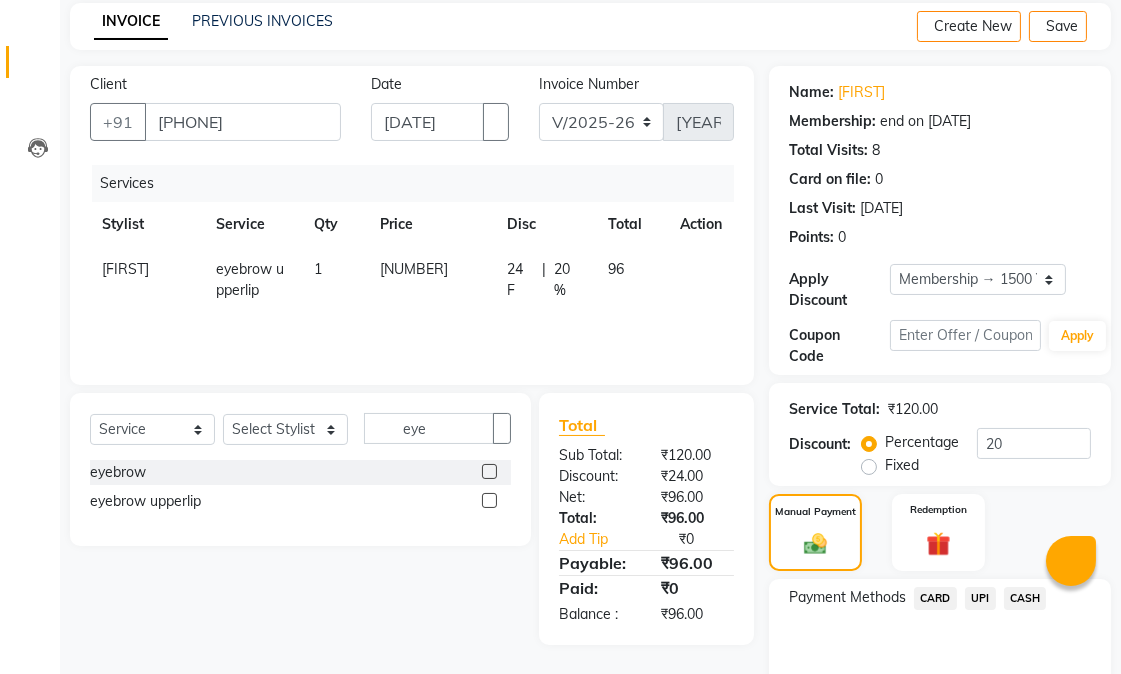 click on "UPI" at bounding box center [935, 598] 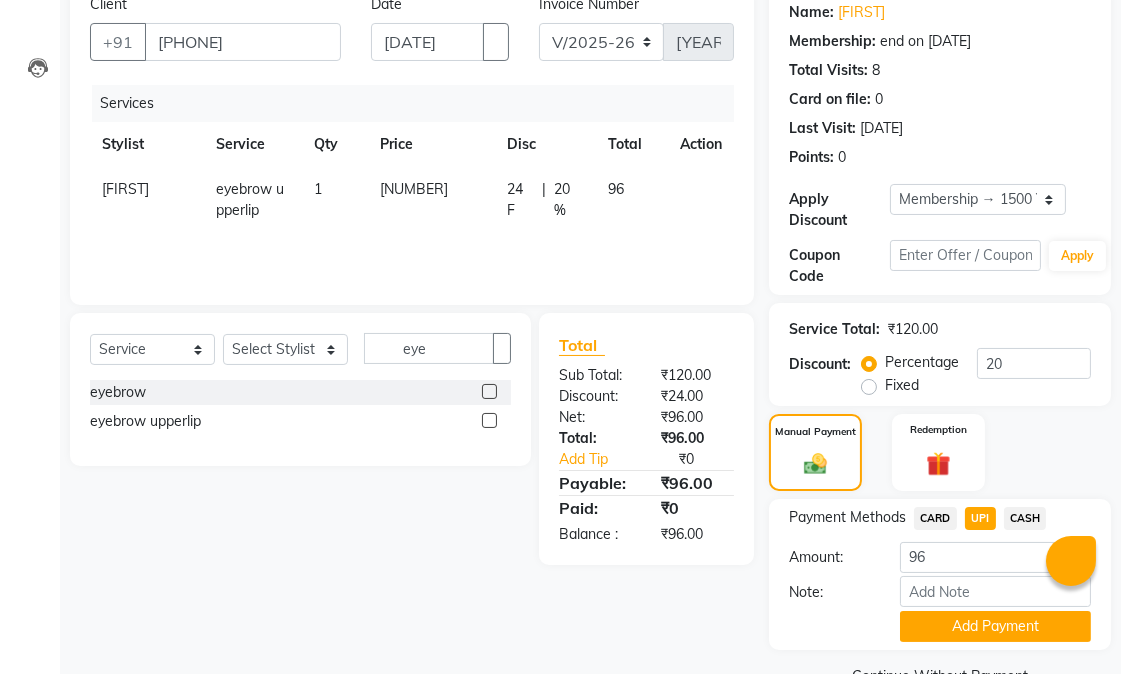 scroll, scrollTop: 216, scrollLeft: 0, axis: vertical 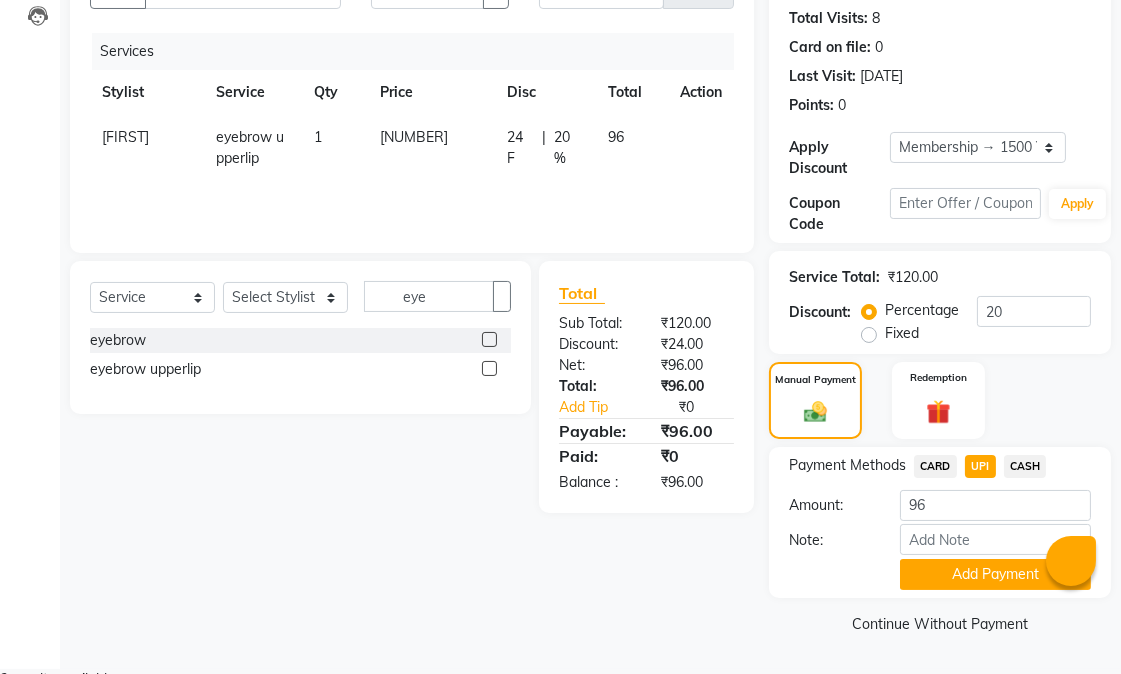 click on "Continue Without Payment" at bounding box center (940, 624) 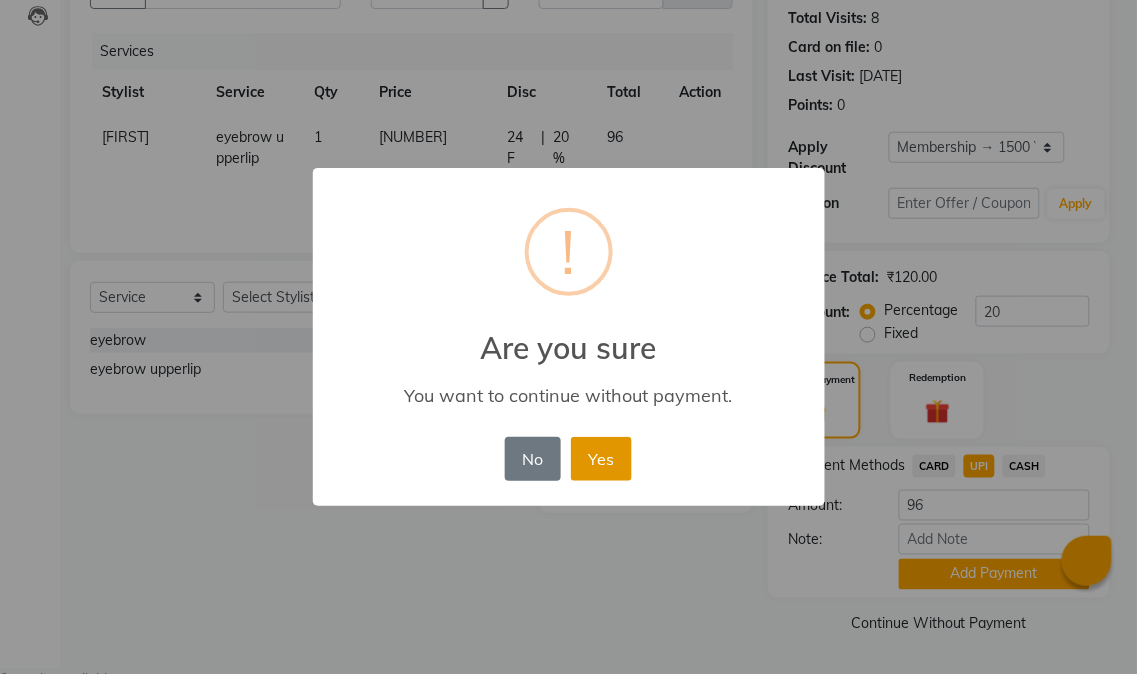 click on "Yes" at bounding box center (601, 459) 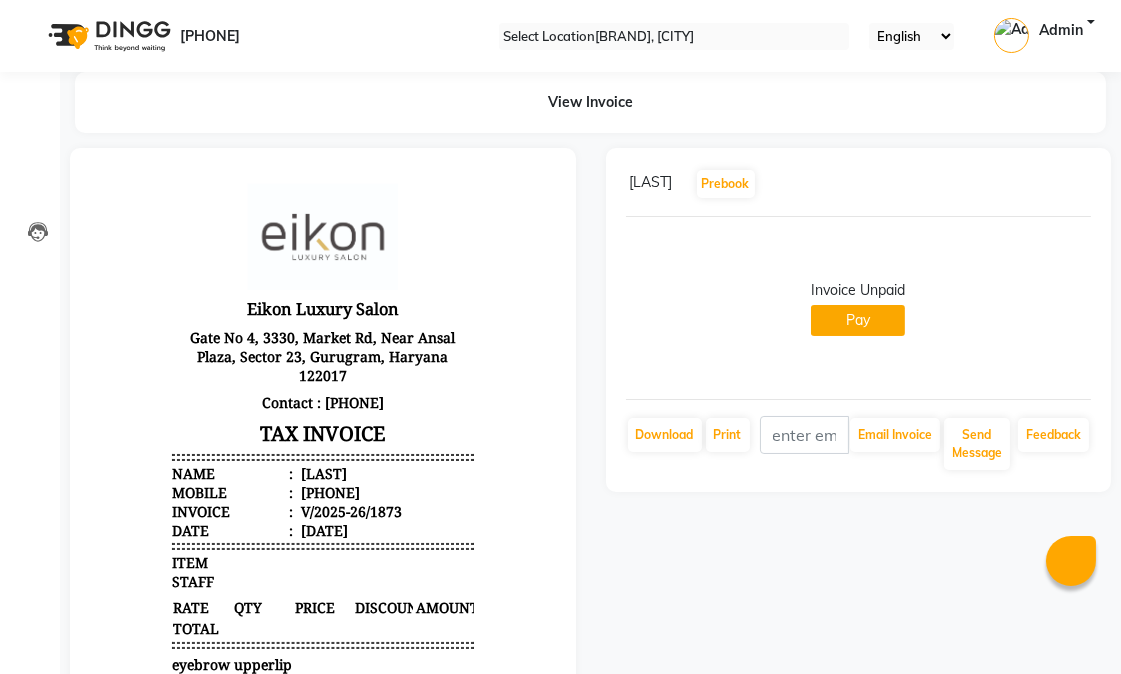 scroll, scrollTop: 0, scrollLeft: 0, axis: both 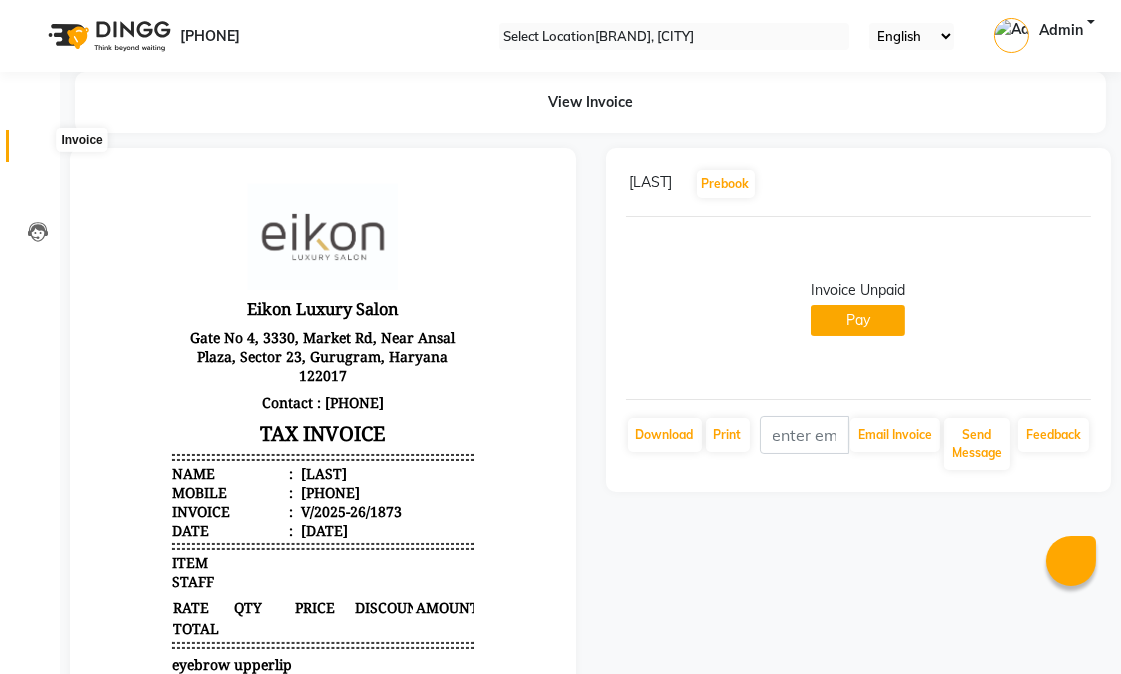 click at bounding box center (38, 151) 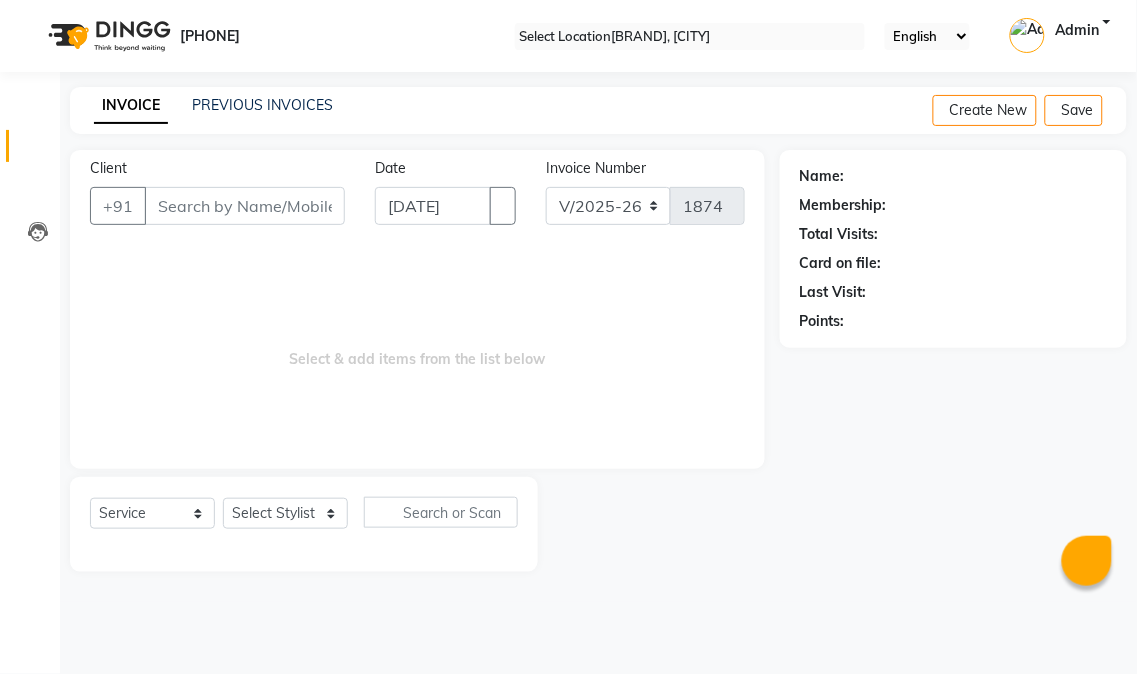 click on "Select & add items from the list below" at bounding box center (417, 349) 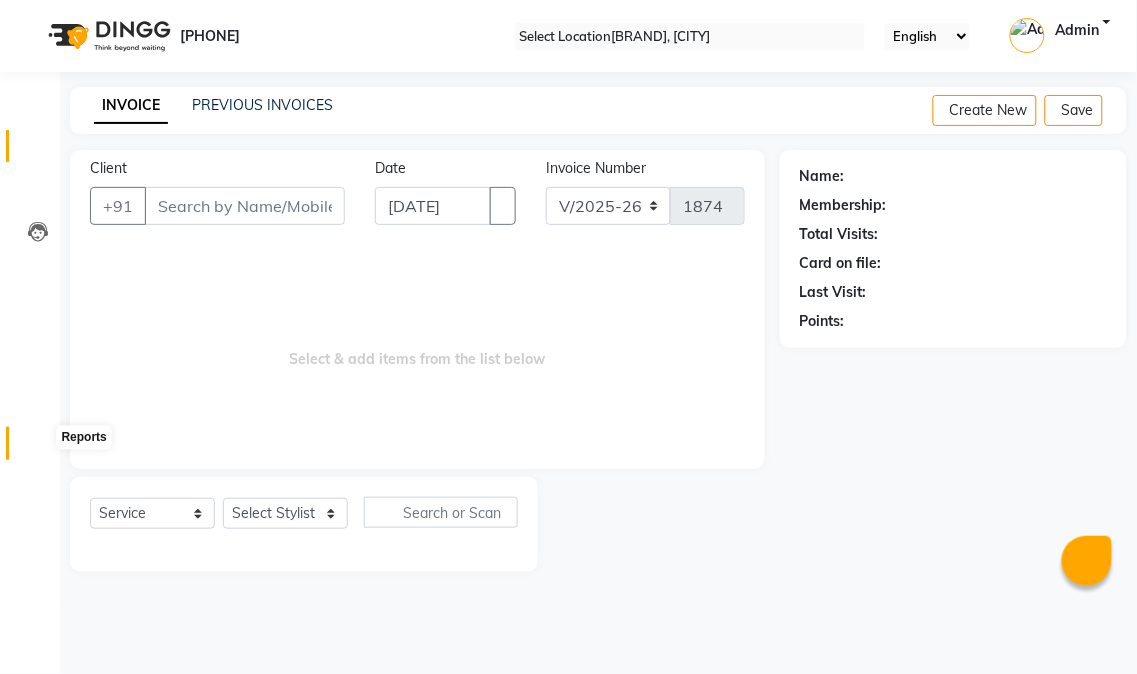 click at bounding box center (38, 448) 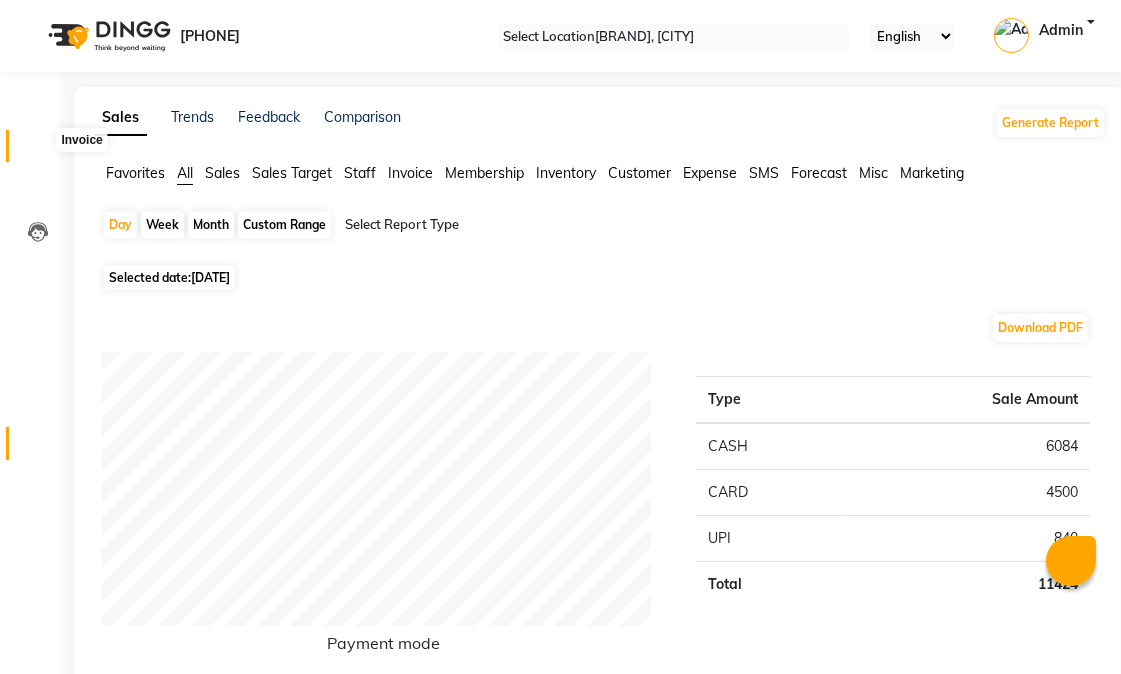 click at bounding box center [38, 151] 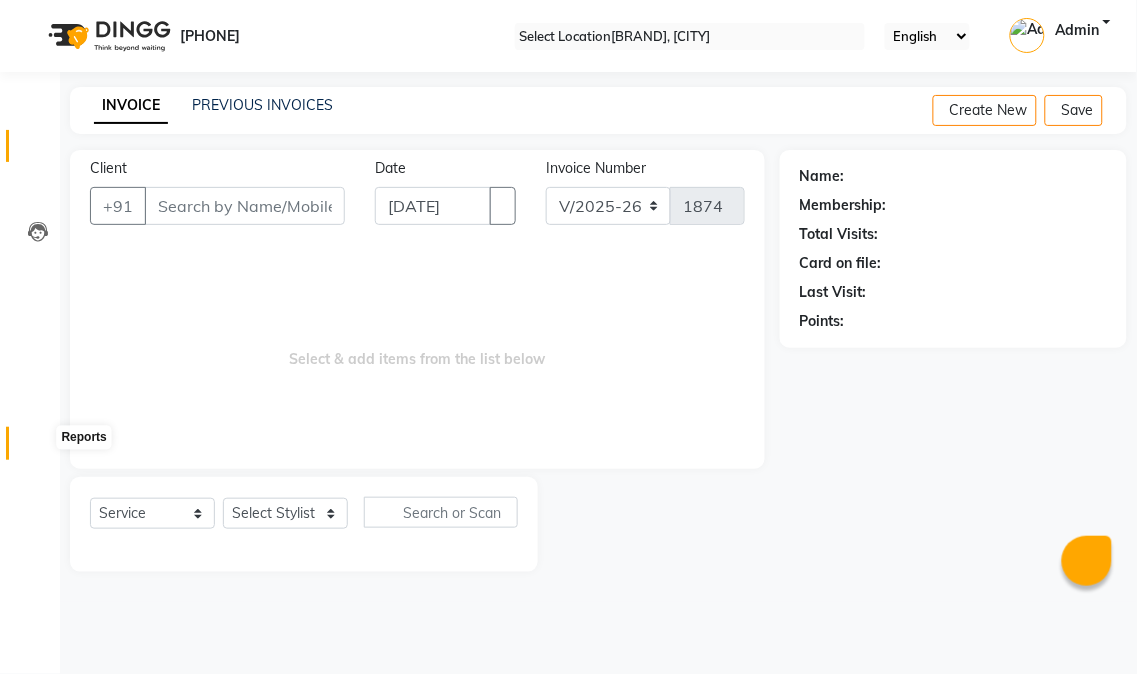 click at bounding box center [38, 448] 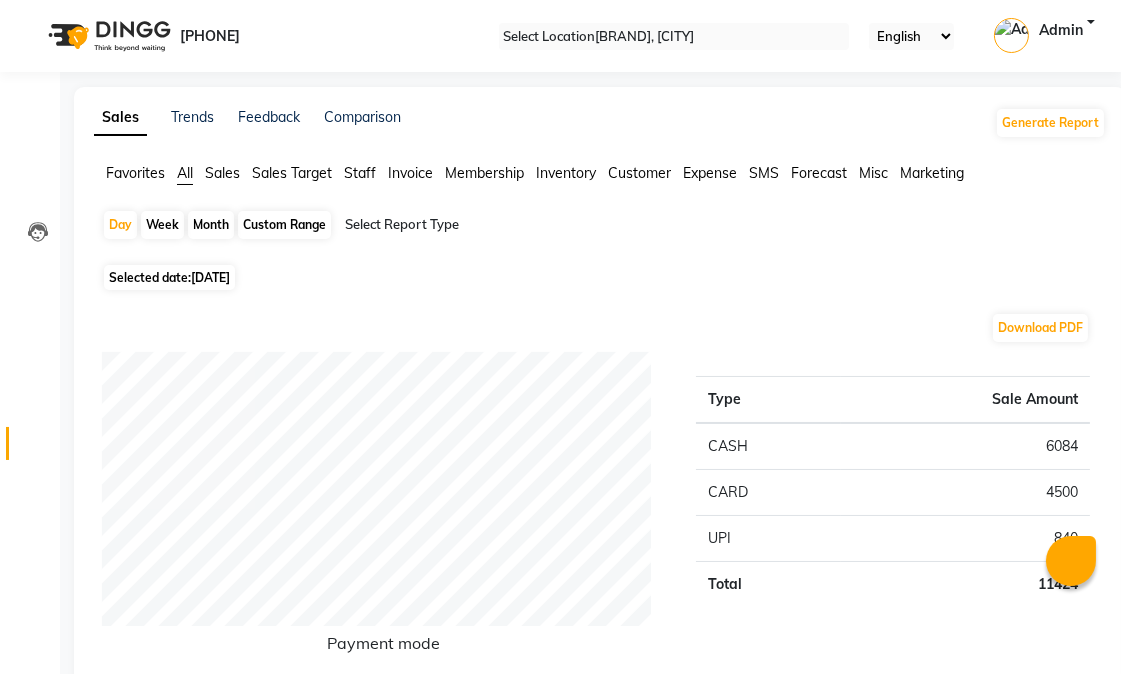click on "Staff" at bounding box center (135, 173) 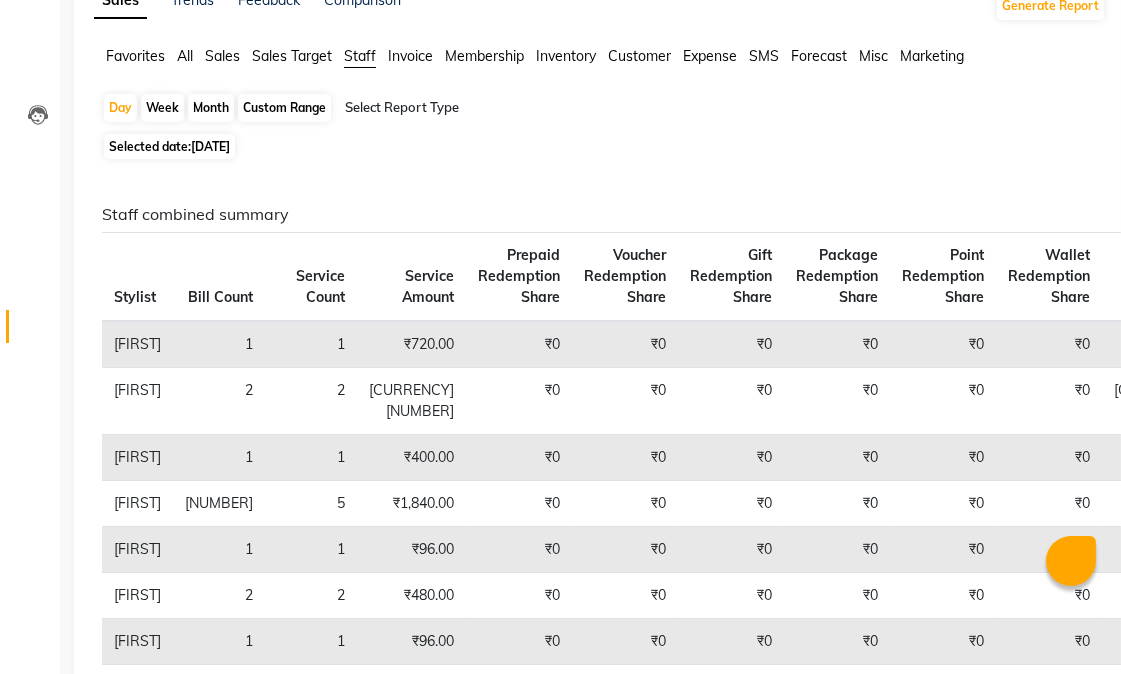 scroll, scrollTop: 0, scrollLeft: 0, axis: both 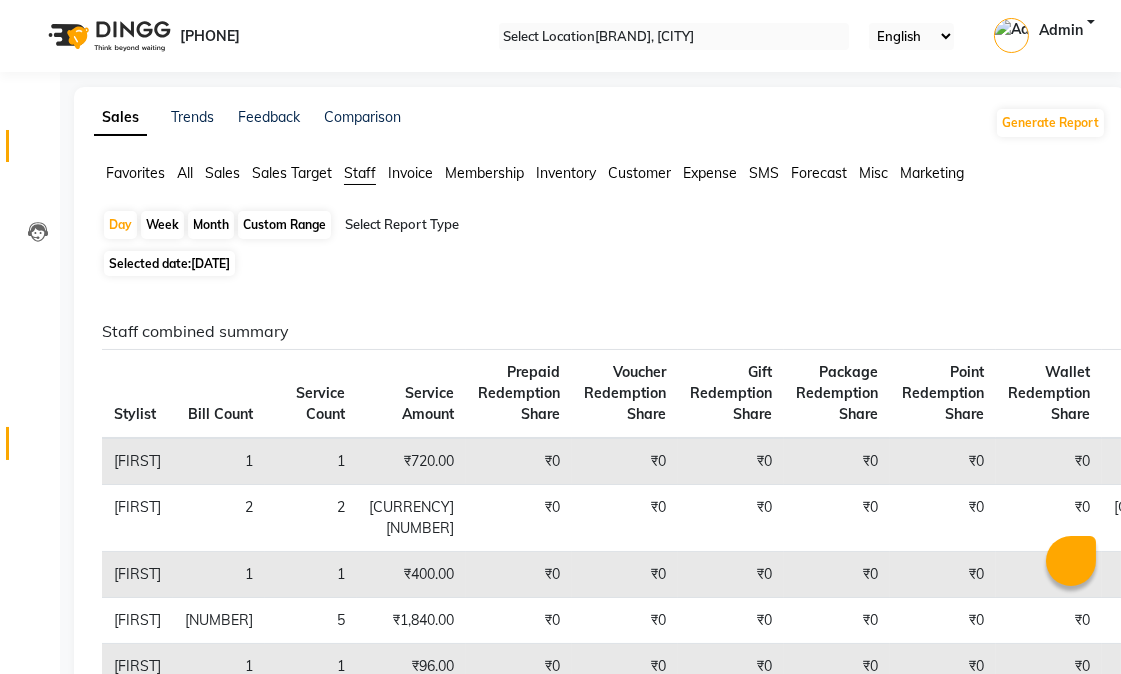 click at bounding box center [37, 151] 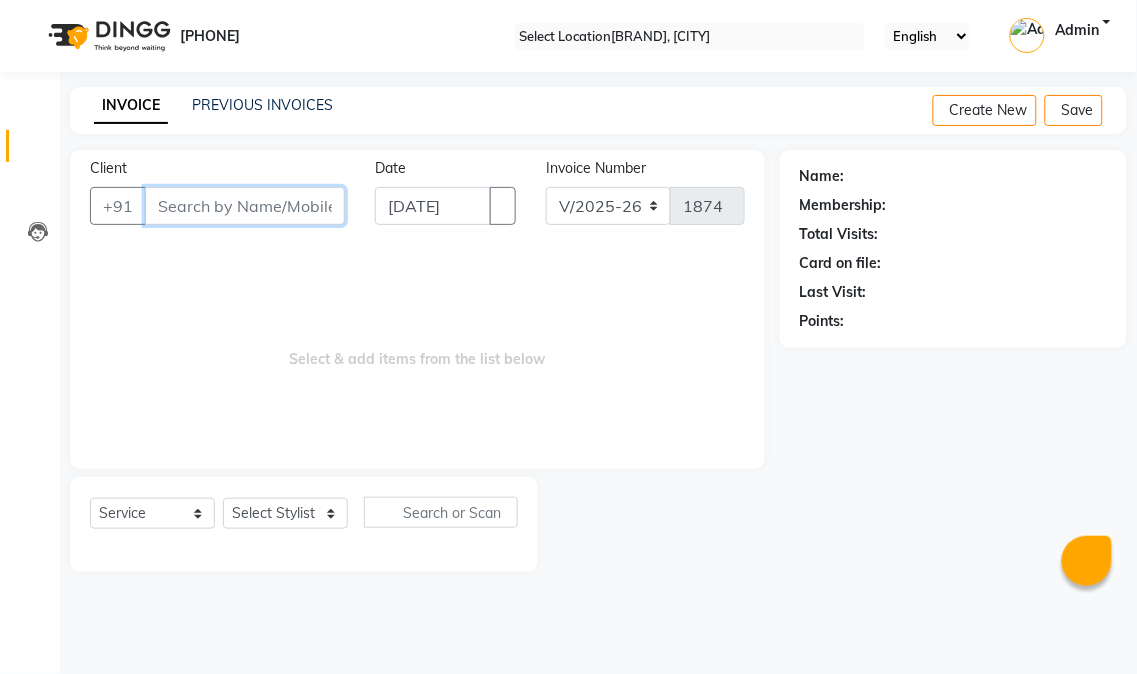 click on "Client" at bounding box center [245, 206] 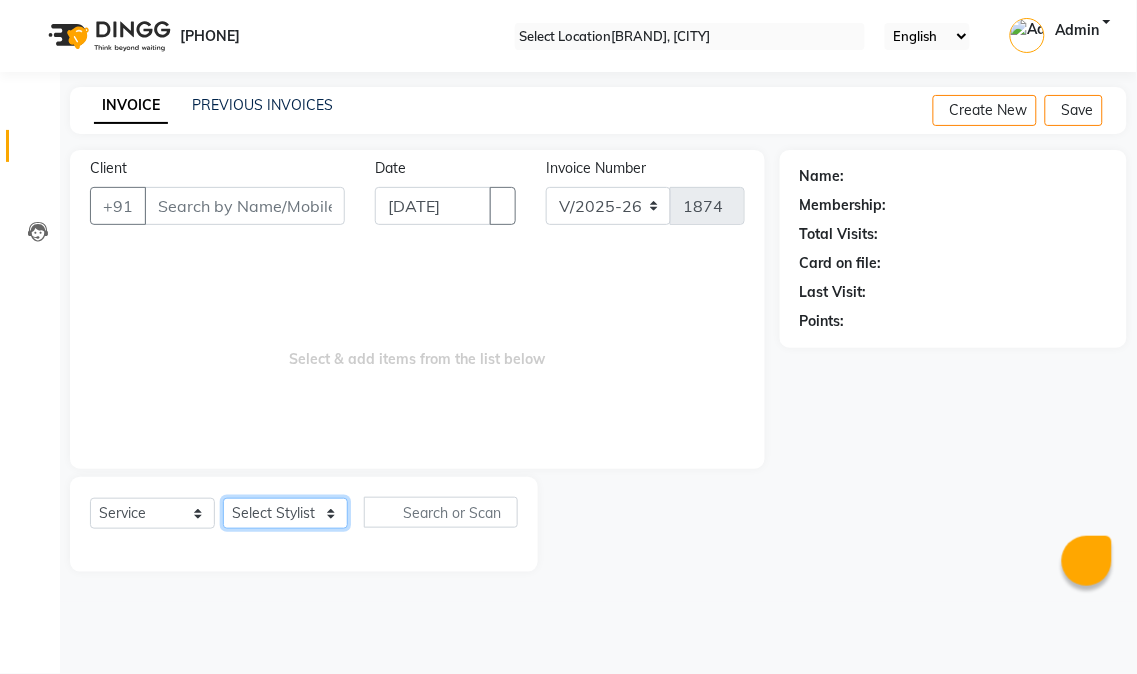 click on "Select Stylist Abhishek amit anchal Ashu Bilal Dildar Geeta Hritik Jatin Manav Mohit Pinki Prince Ruby Sagar Subhash Subodh Uday" at bounding box center [285, 513] 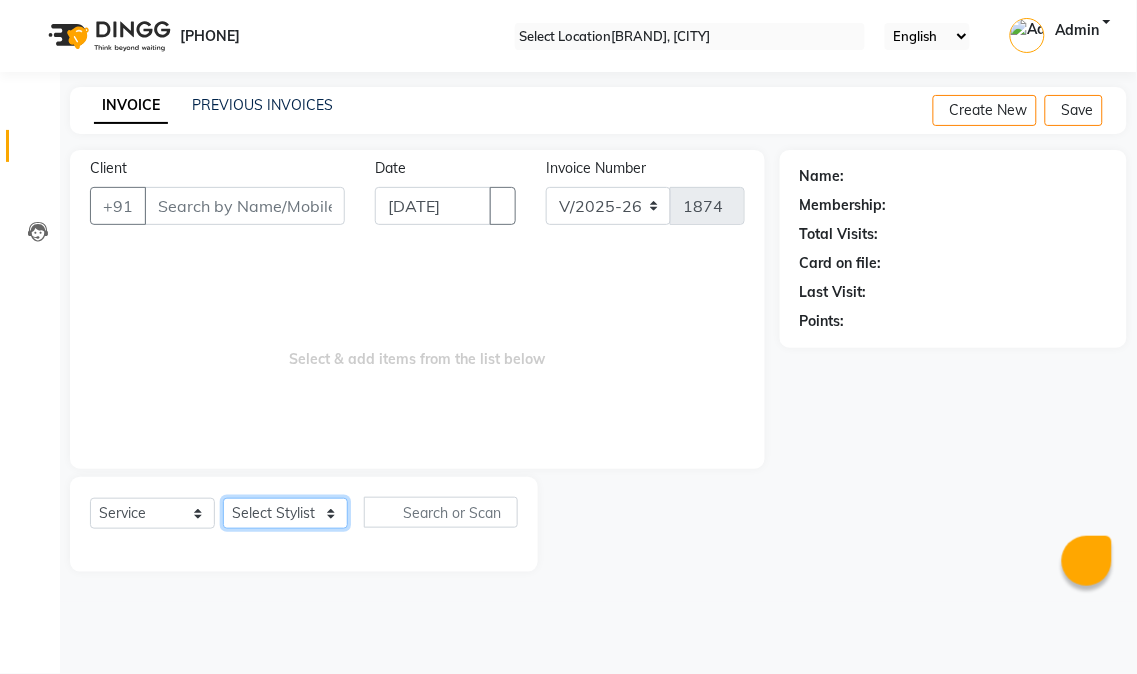 select on "[NUMBER]" 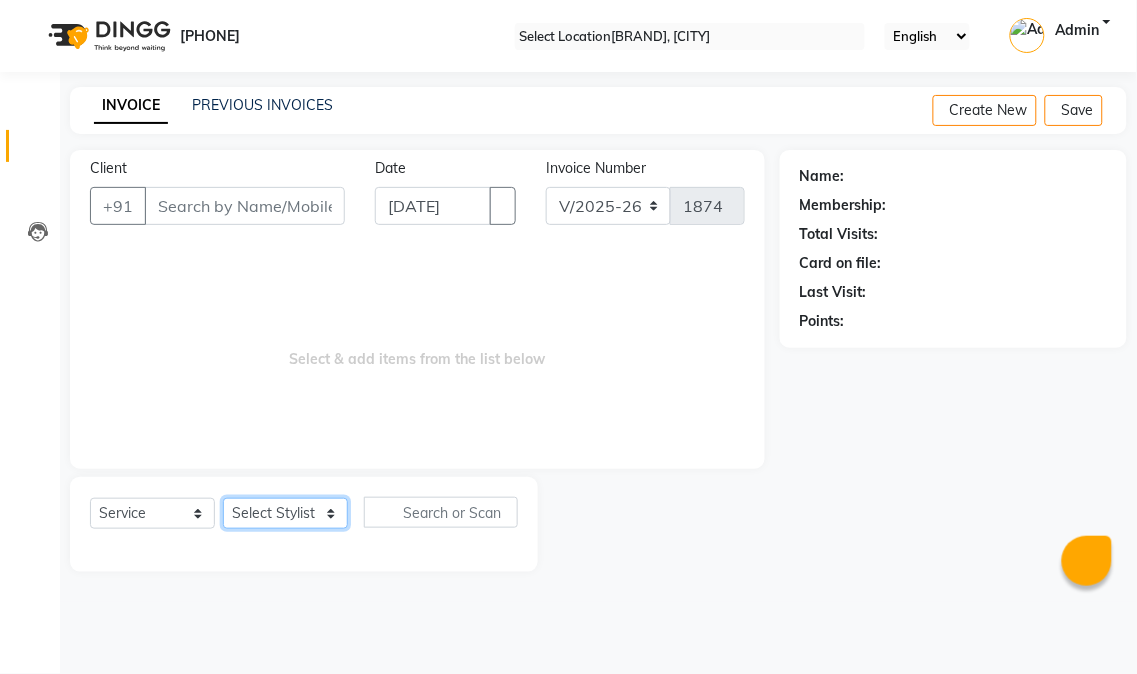 click on "Select Stylist Abhishek amit anchal Ashu Bilal Dildar Geeta Hritik Jatin Manav Mohit Pinki Prince Ruby Sagar Subhash Subodh Uday" at bounding box center (285, 513) 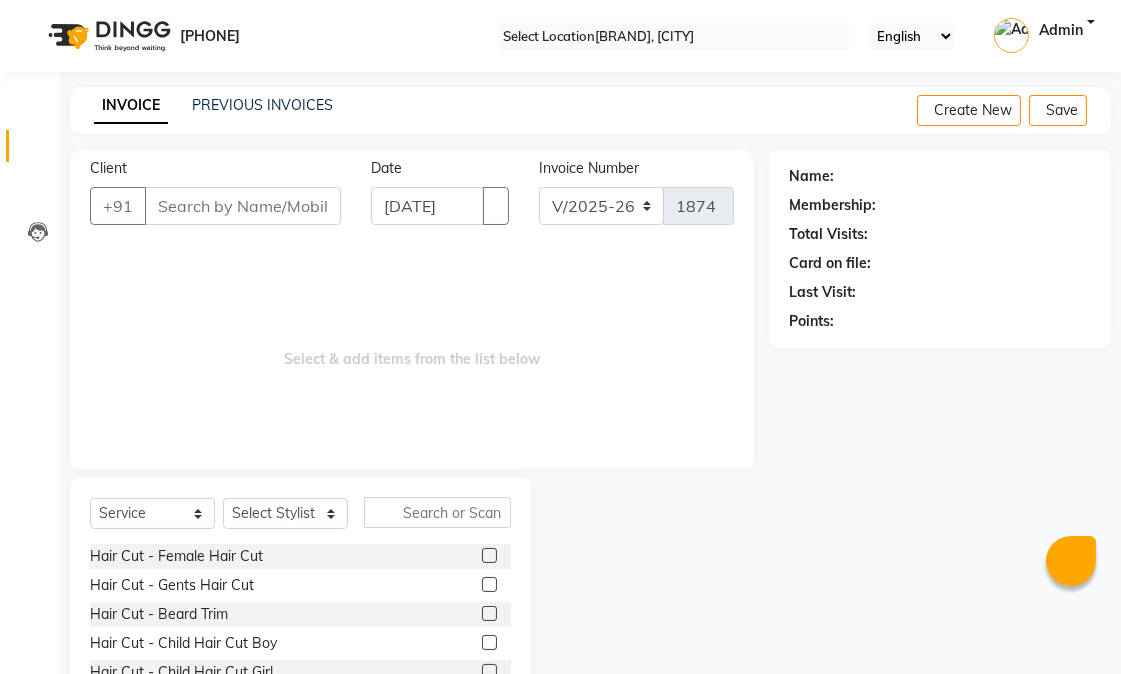 click on "Select Service Product Membership Package Voucher Prepaid Gift Card Select Stylist Abhishek amit anchal Ashu Bilal Dildar Geeta Hritik Jatin Manav Mohit Pinki Prince Ruby Sagar Subhash Subodh Uday" at bounding box center [300, 520] 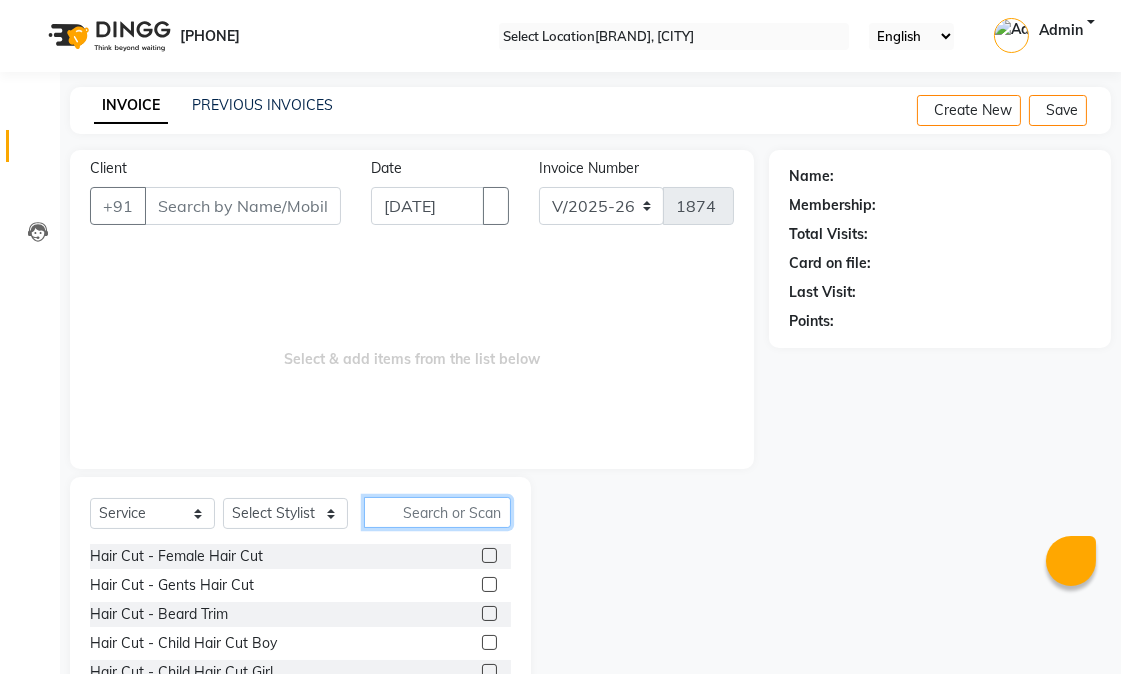 click at bounding box center (437, 512) 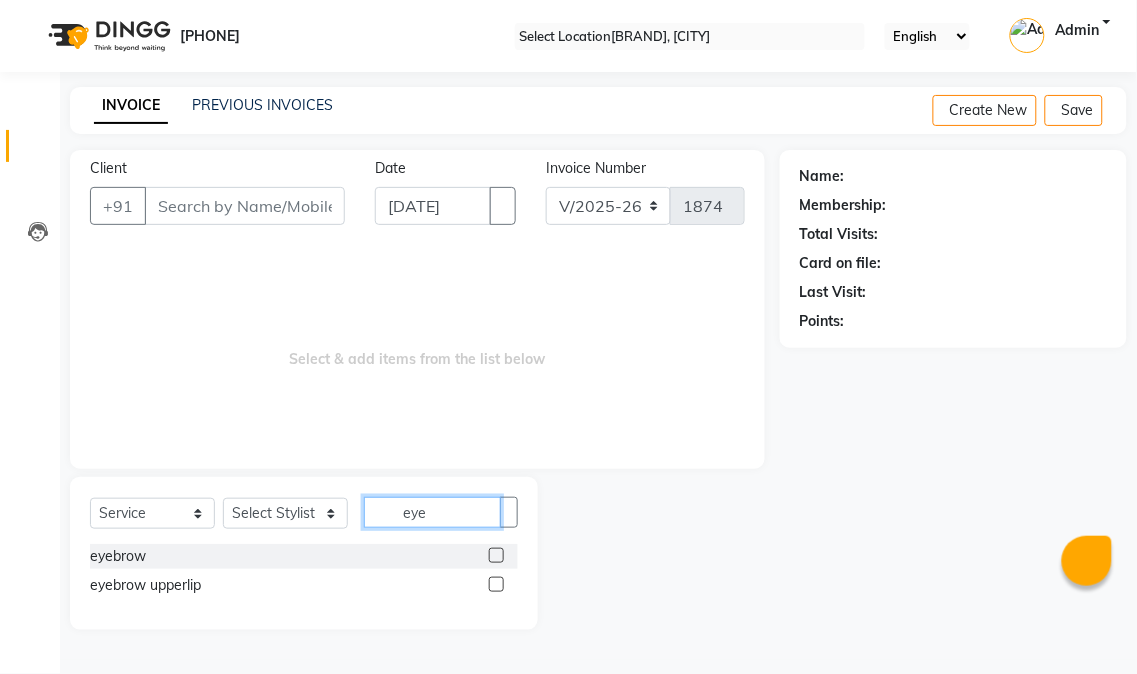 type on "eye" 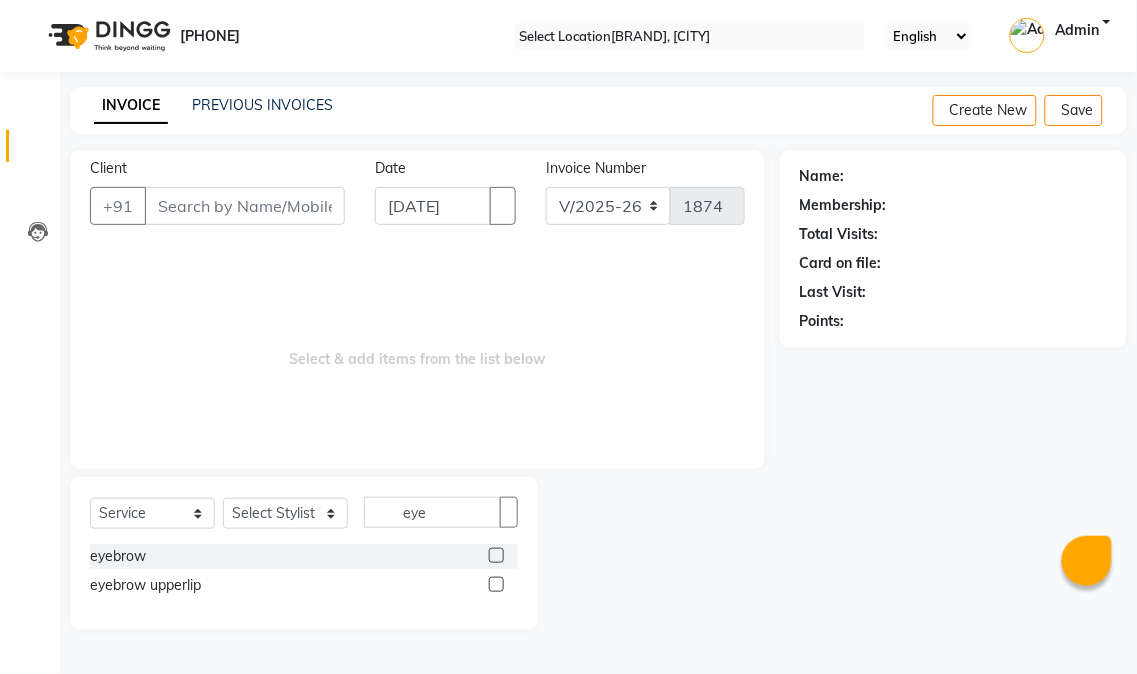 click at bounding box center [503, 556] 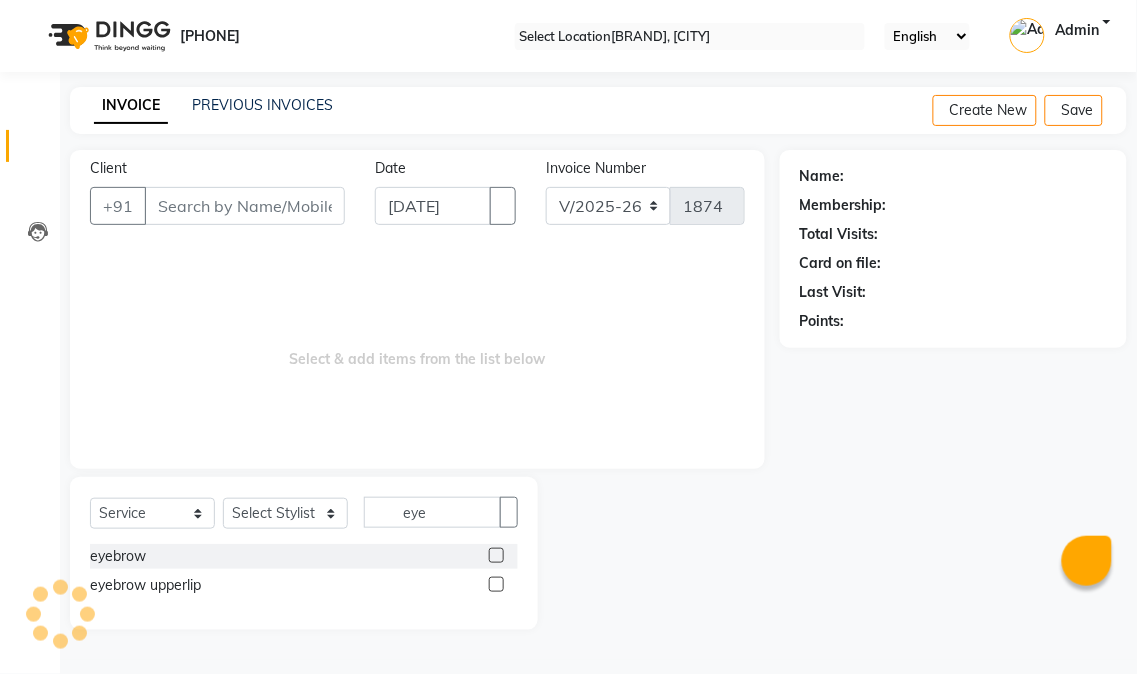 click at bounding box center [496, 584] 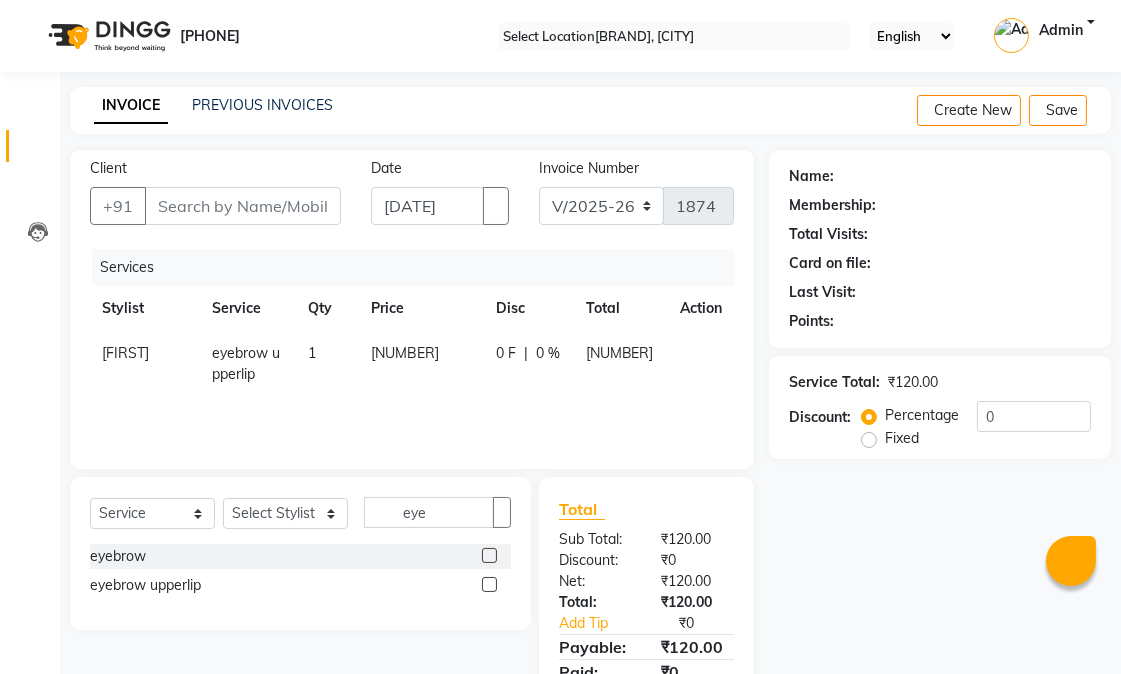 click on "[NUMBER]" at bounding box center [421, 364] 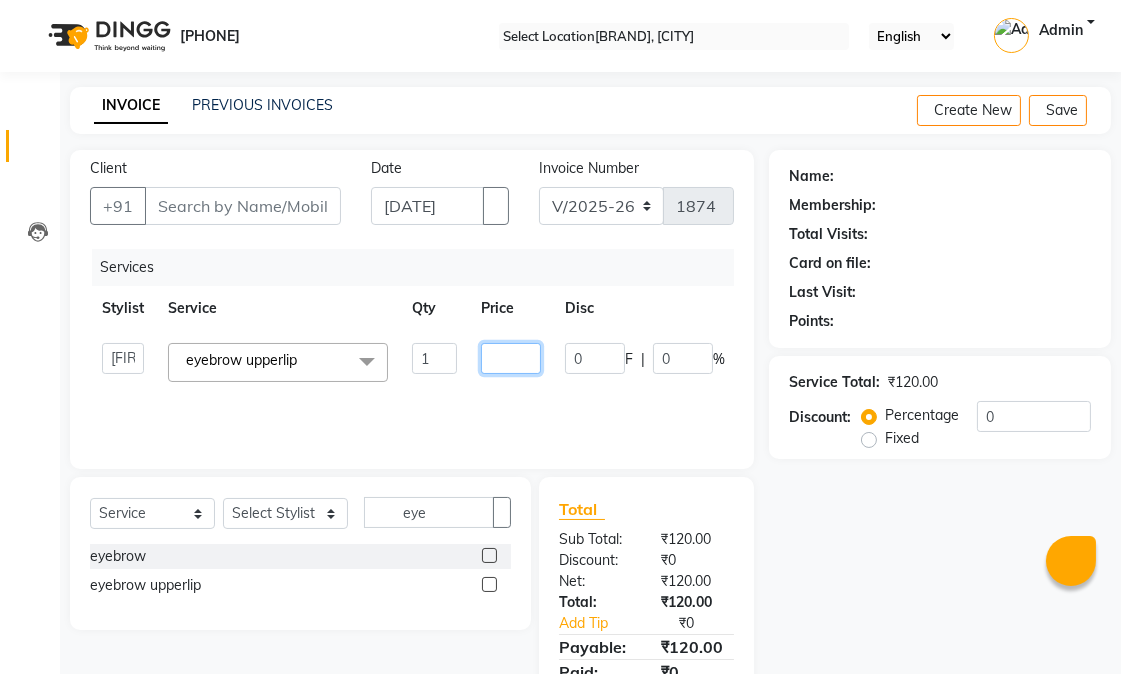 click on "[NUMBER]" at bounding box center (434, 358) 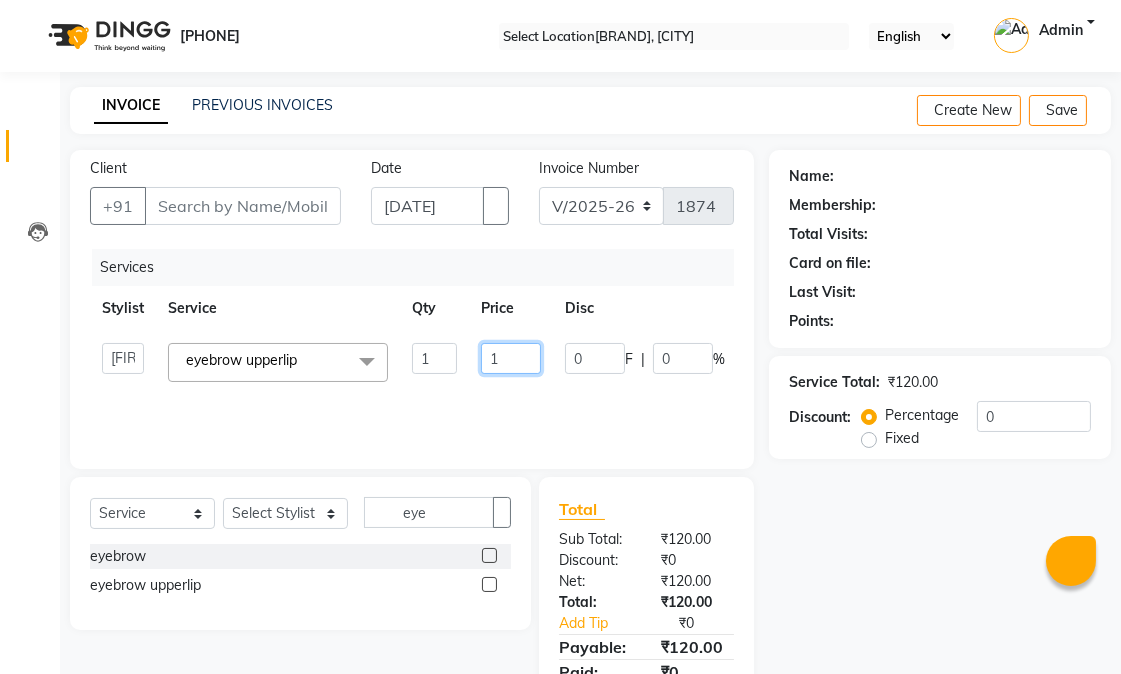 type on "16" 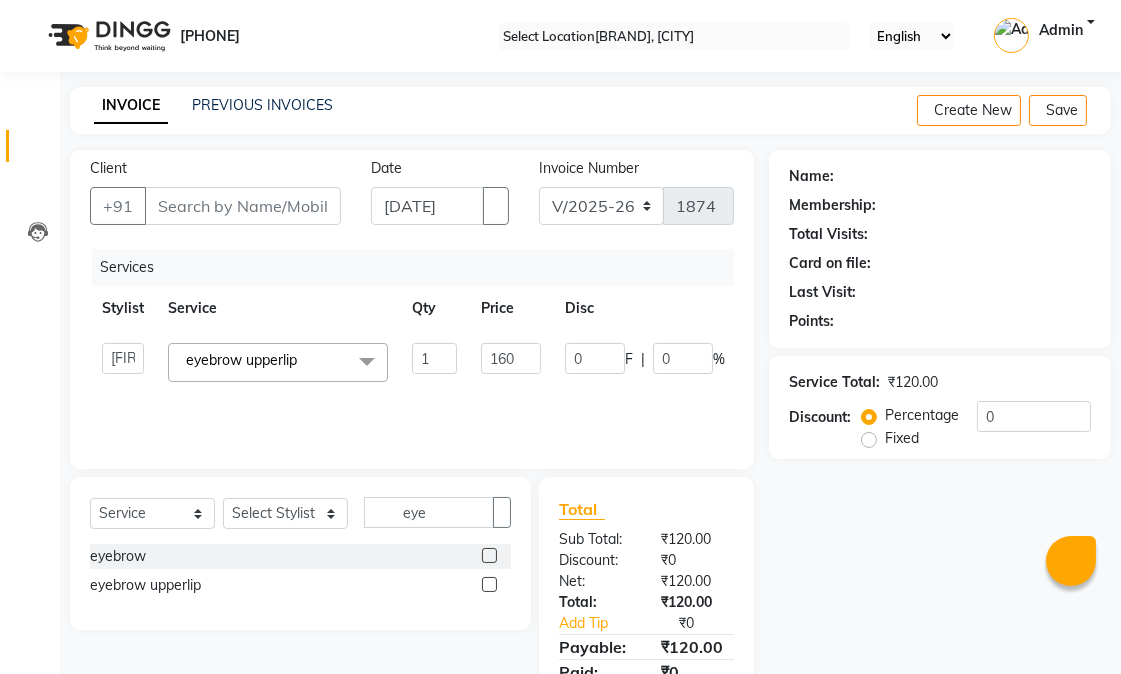 click on "Name: Membership: Total Visits: Card on file: Last Visit:  Points:  Service Total:  ₹120.00  Discount:  Percentage   Fixed  0" at bounding box center (947, 439) 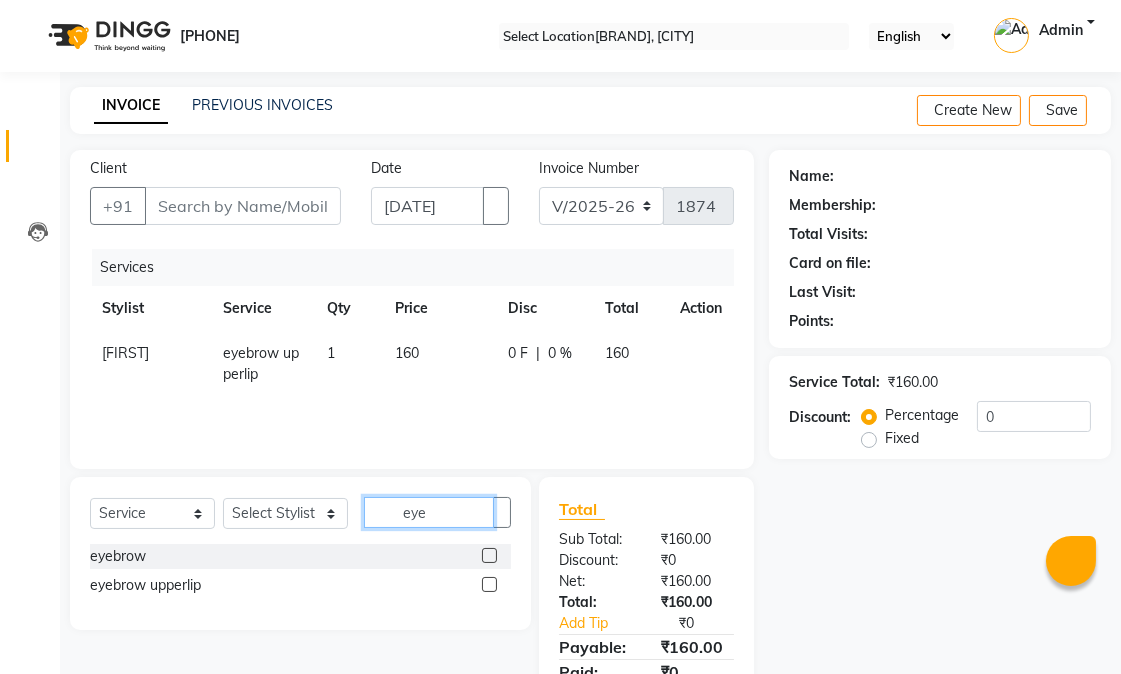 drag, startPoint x: 438, startPoint y: 511, endPoint x: 351, endPoint y: 494, distance: 88.64536 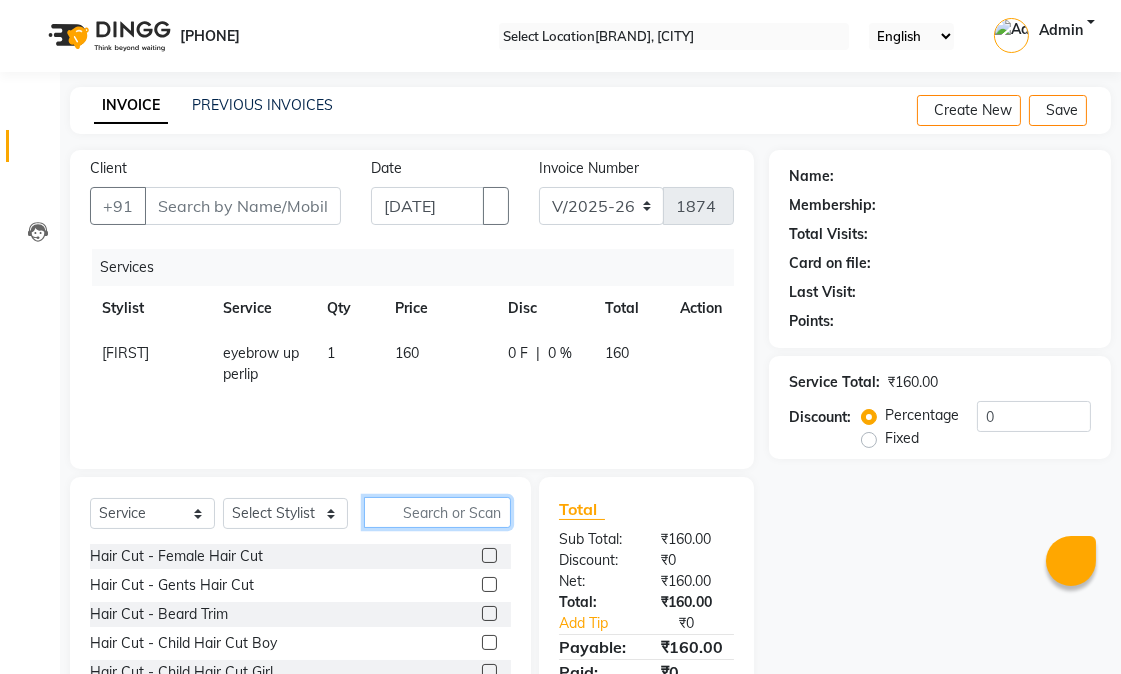 type 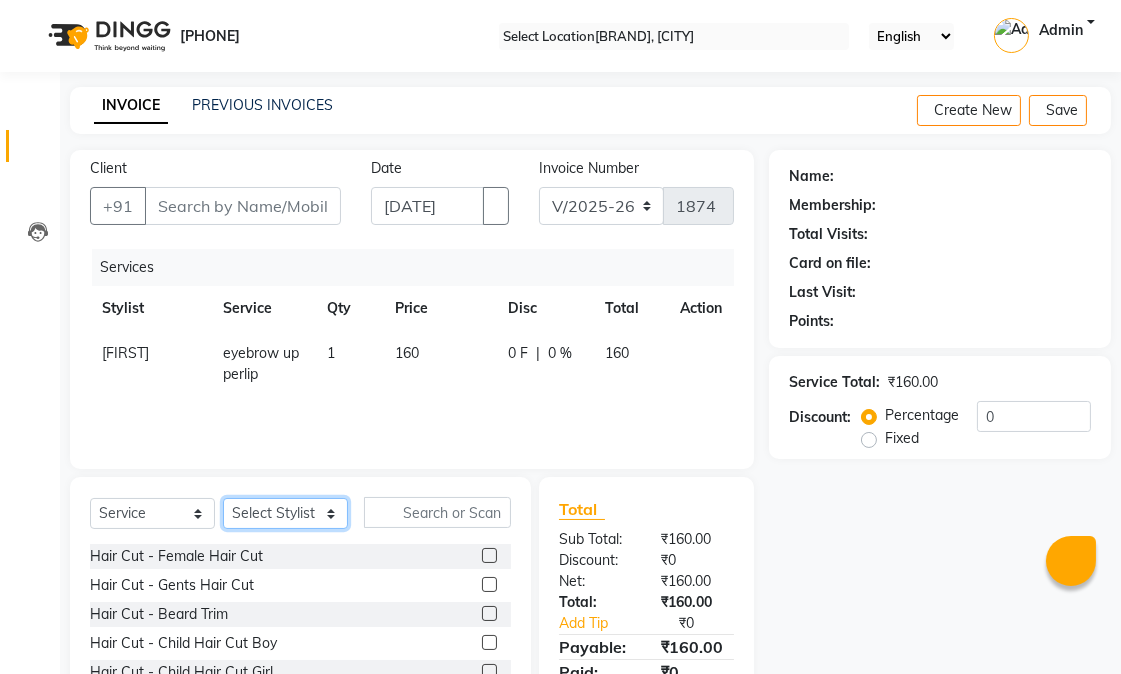 click on "Select Stylist Abhishek amit anchal Ashu Bilal Dildar Geeta Hritik Jatin Manav Mohit Pinki Prince Ruby Sagar Subhash Subodh Uday" at bounding box center (285, 513) 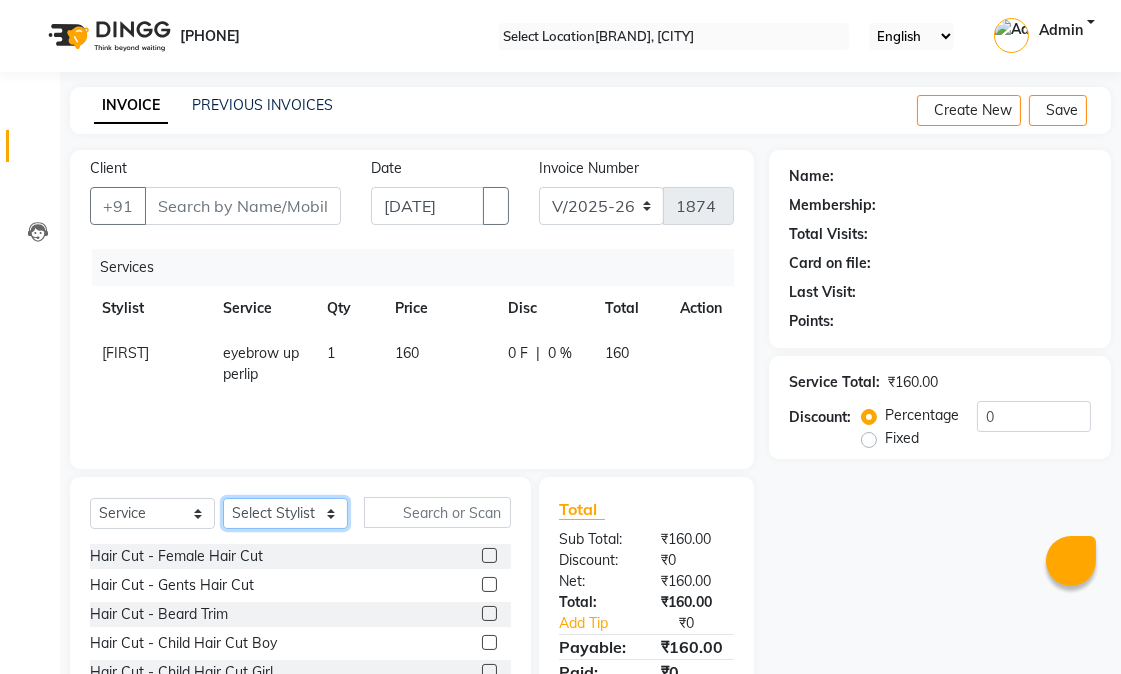 select on "58954" 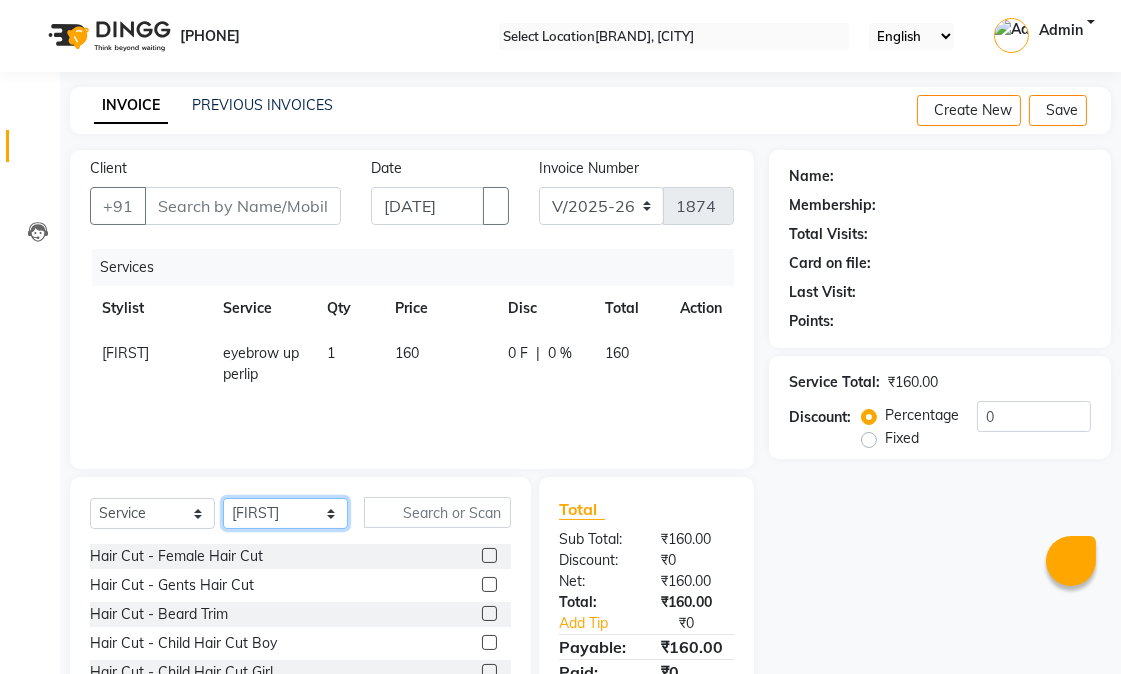 click on "Select Stylist Abhishek amit anchal Ashu Bilal Dildar Geeta Hritik Jatin Manav Mohit Pinki Prince Ruby Sagar Subhash Subodh Uday" at bounding box center [285, 513] 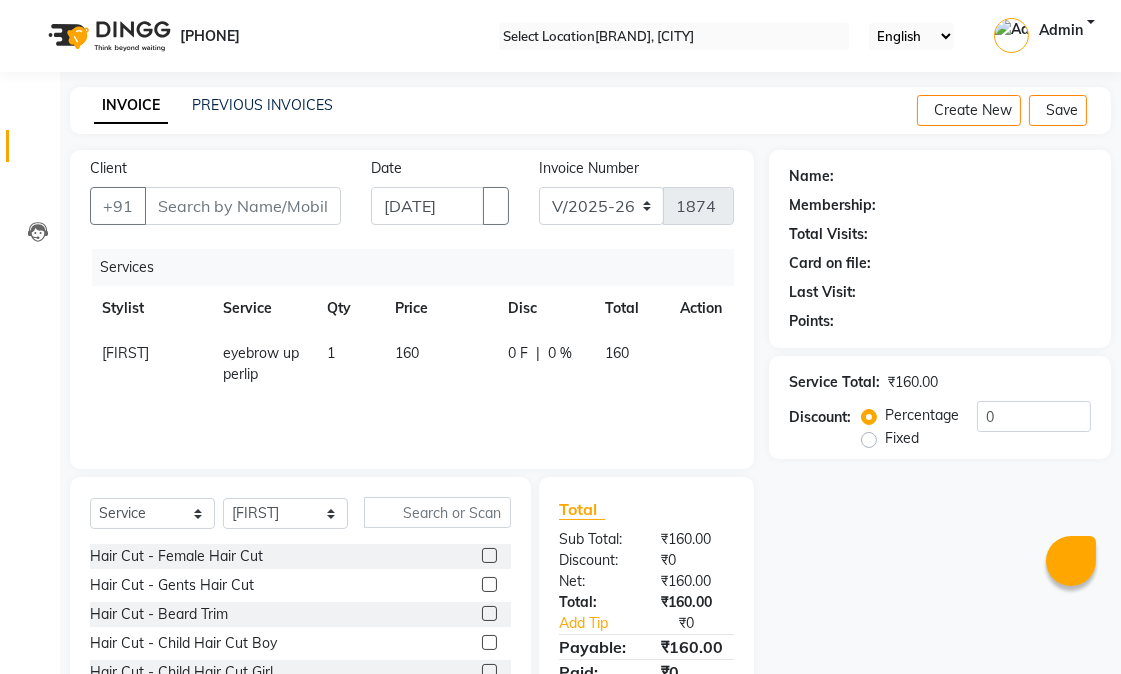 click on "Select Service Product Membership Package Voucher Prepaid Gift Card Select Stylist Abhishek amit anchal Ashu Bilal Dildar Geeta Hritik Jatin Manav Mohit Pinki Prince Ruby Sagar Subhash Subodh Uday Hair Cut - Female Hair Cut Hair Cut - Gents Hair Cut Hair Cut - Beard Trim Hair Cut - Child Hair Cut Boy Hair Cut - Child Hair Cut Girl Hair Cut - Blow Dry Hair Cut - Tong/Iron Curl Hair Cut - Iron Hair Wash premium wash eyebrow eyebrow upperlip gel paint nail cut file mask biotin Hair Styling - Blow Dry Hair Styling - Blow Dry Outcurls Hair Styling - Curls Hair Styling - Hair Do Hair Styling - Pressing deep conditioning bob cut Treatment - Repair Rituals Treatment - Moisture Rituals Treatment - Scalp and Length Treatment Treatment - Dandruff Treatment with Rituals Treatment - Hair Fall Treatment with Rituals Treatment - One Step Repair Treatment Treatment - Keratin Treatment Treatment - Smoothening Treatment - Ola Plex Treatment - Goji Treatment - Purifying blanch kenpiki" at bounding box center [300, 624] 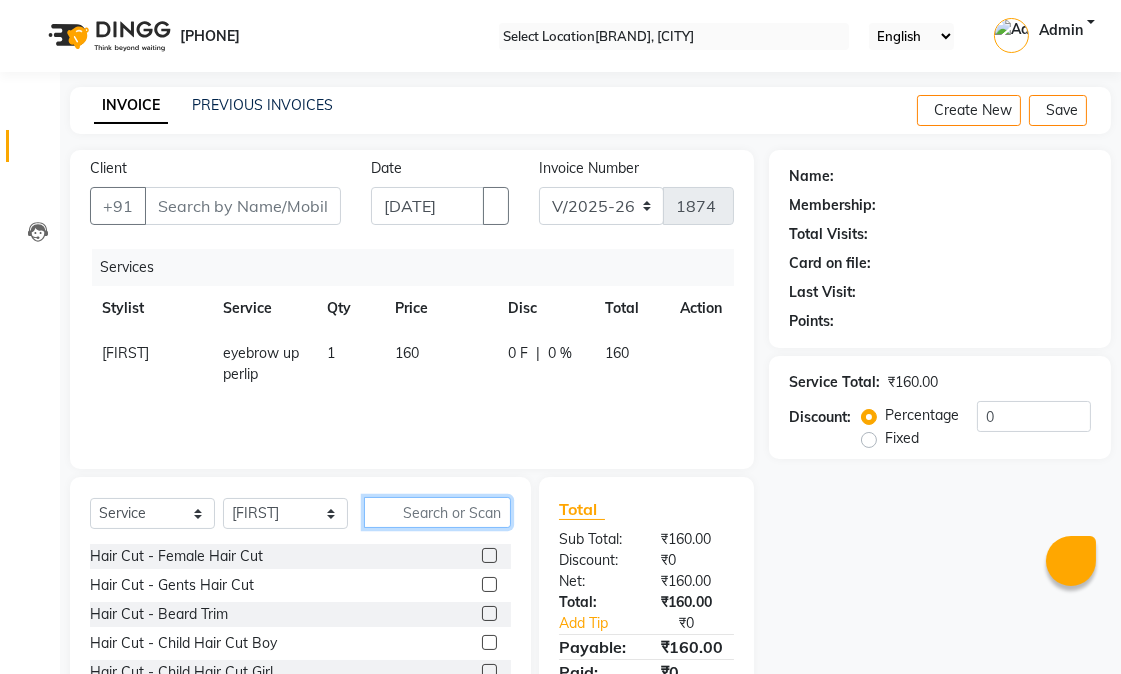 click at bounding box center (437, 512) 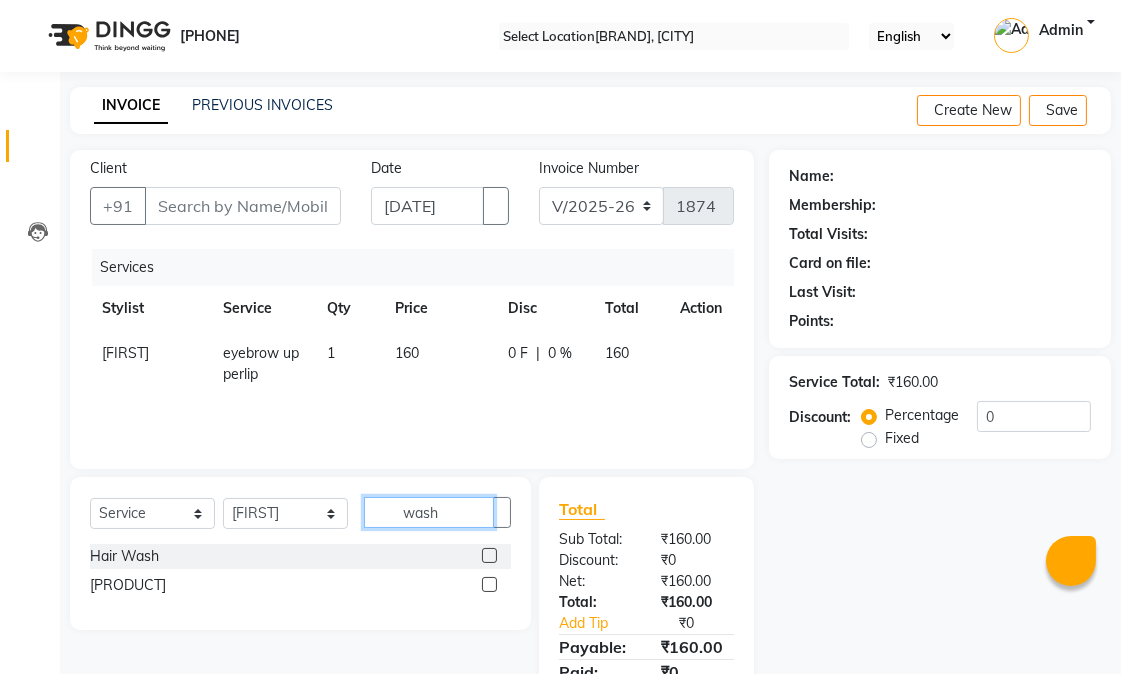type on "wash" 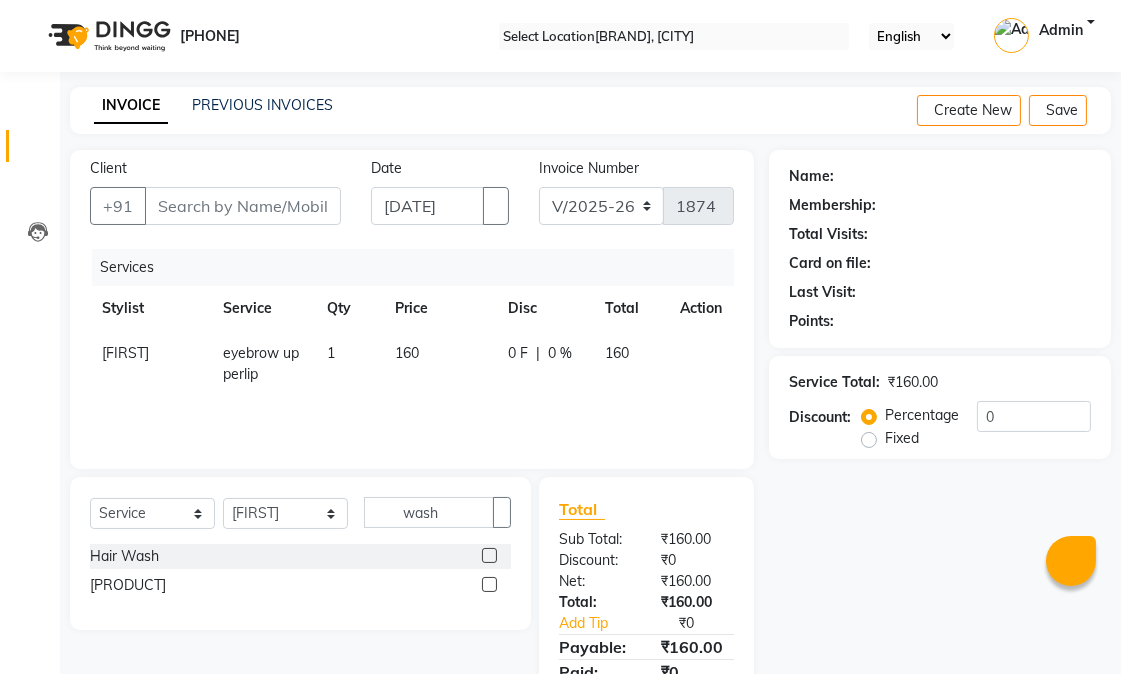 click at bounding box center (496, 556) 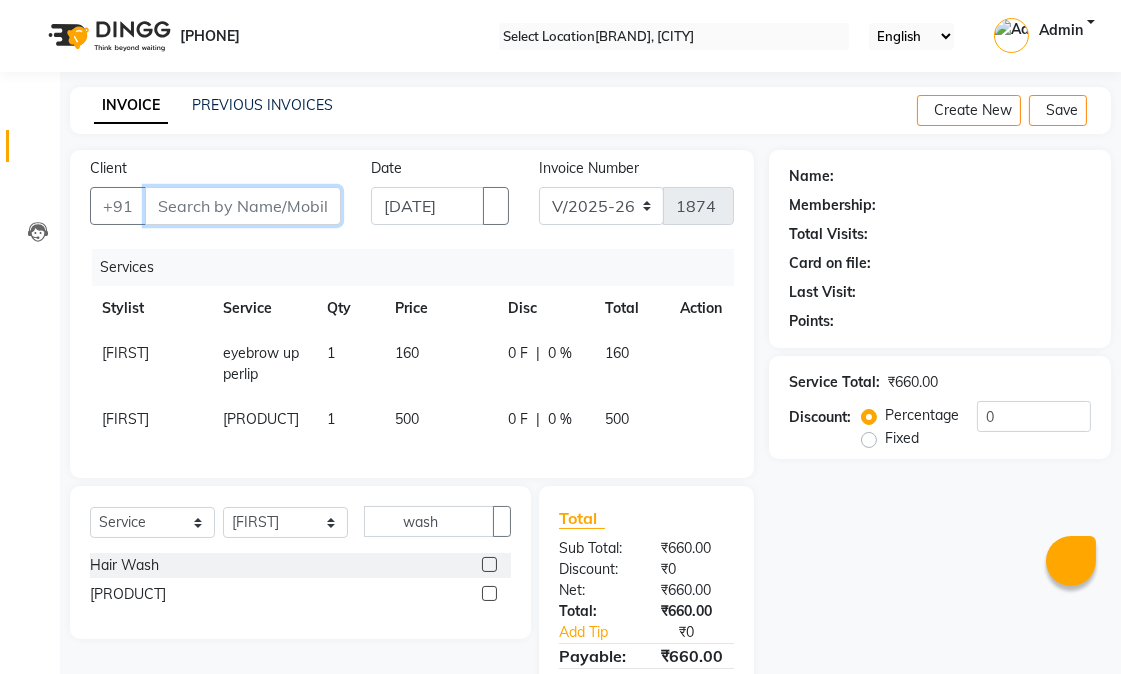 click on "Client" at bounding box center (243, 206) 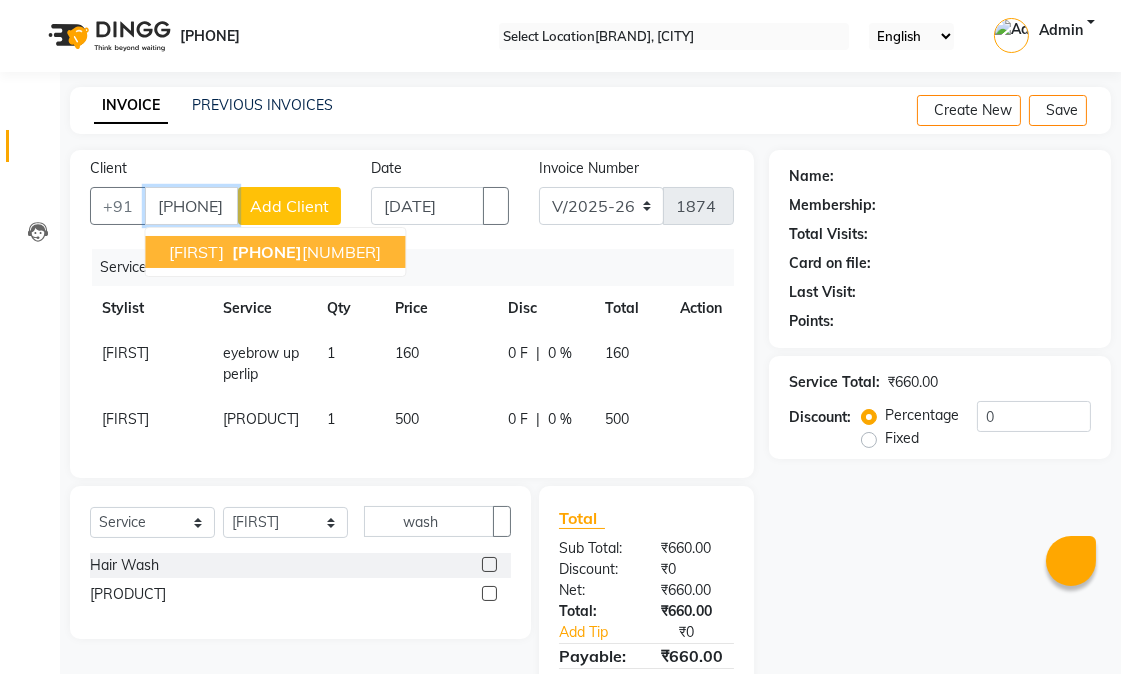 click on "[PHONE]" at bounding box center (267, 252) 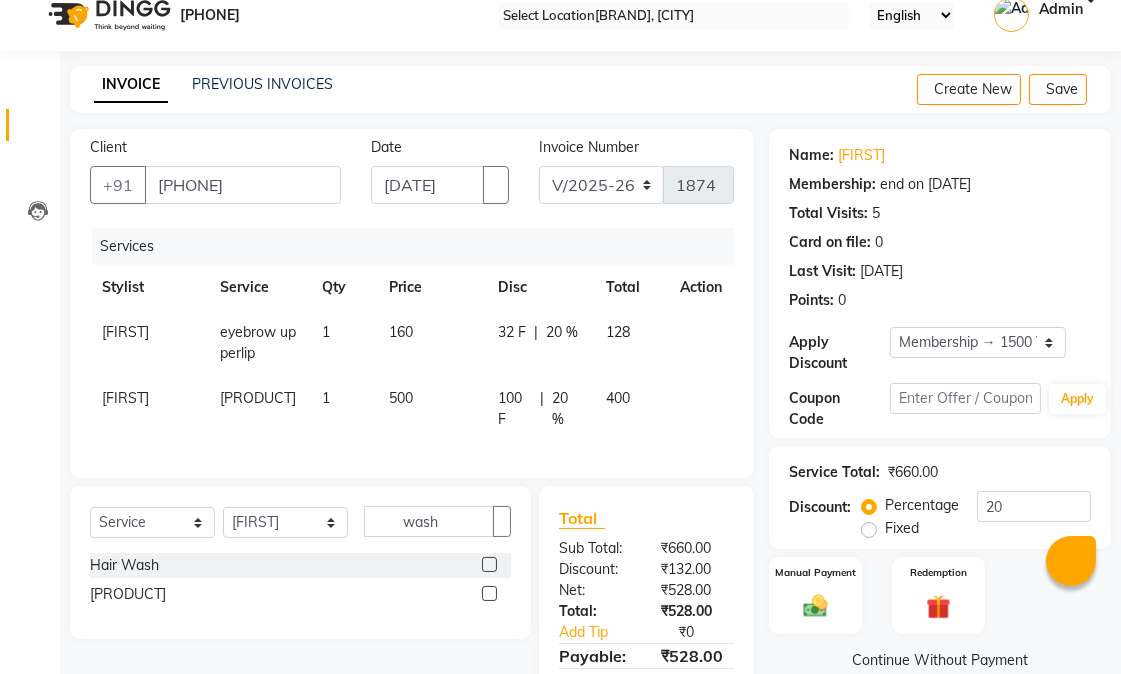 scroll, scrollTop: 130, scrollLeft: 0, axis: vertical 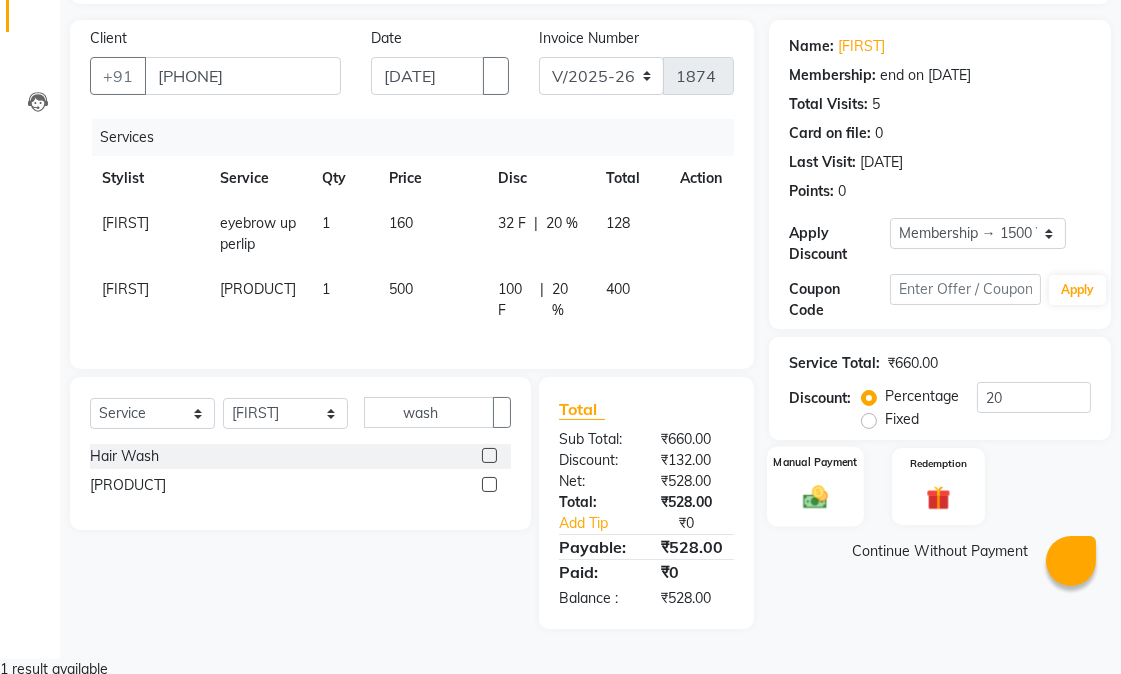 click at bounding box center (815, 496) 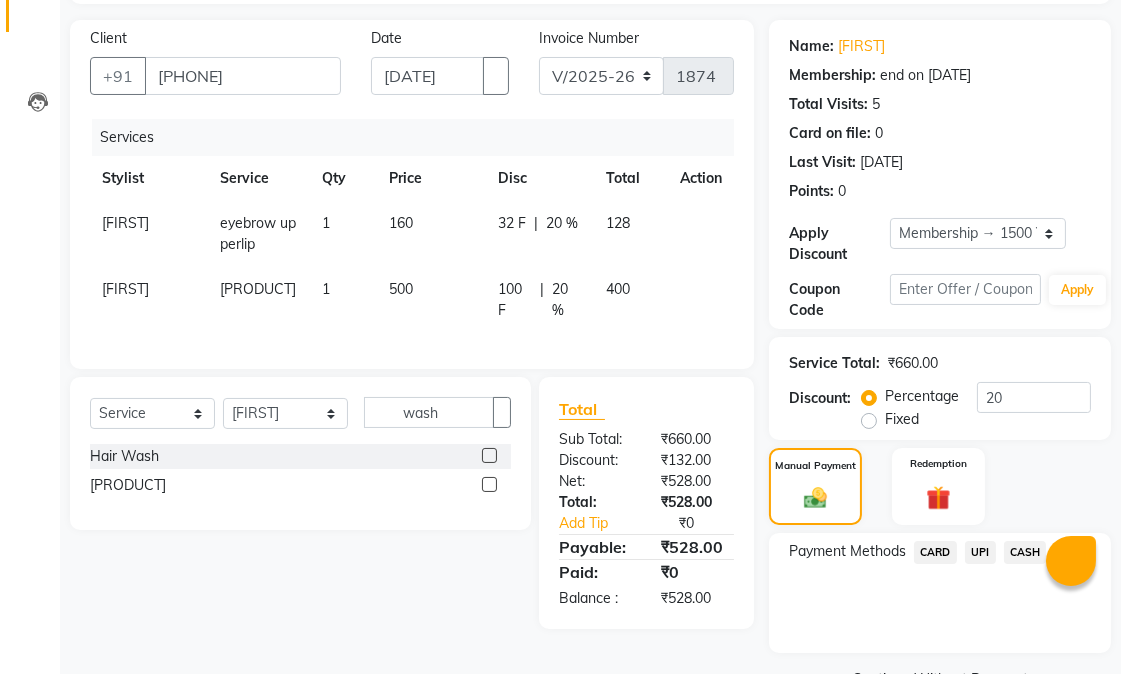 click on "UPI" at bounding box center (935, 552) 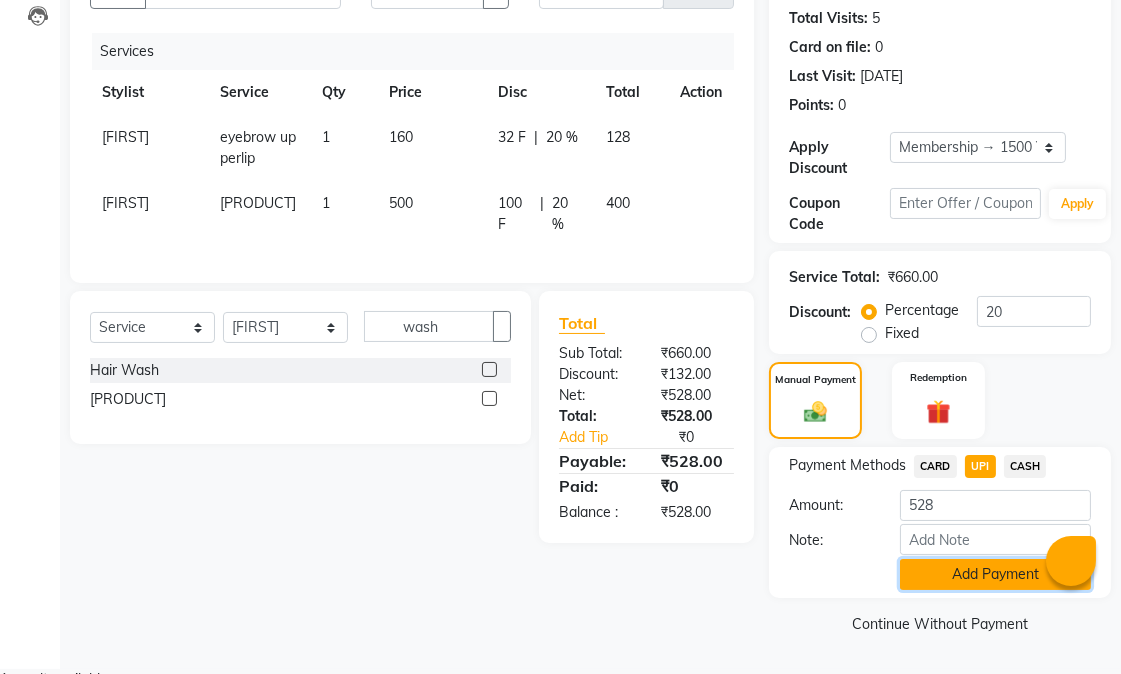 click on "Add Payment" at bounding box center [995, 574] 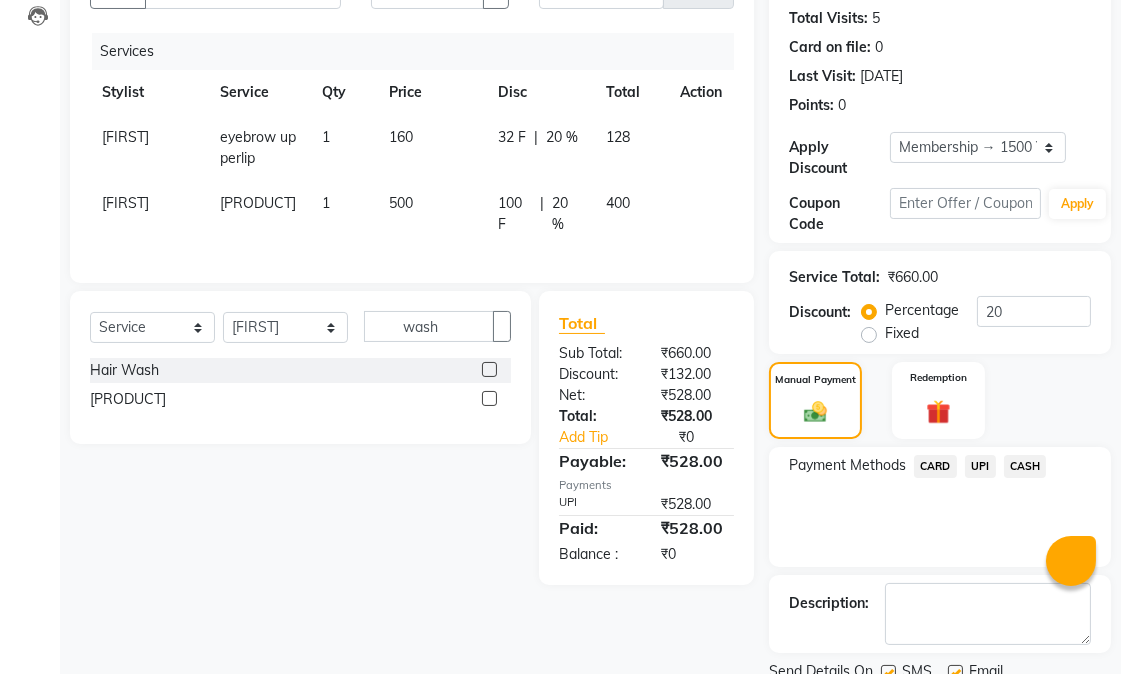 scroll, scrollTop: 300, scrollLeft: 0, axis: vertical 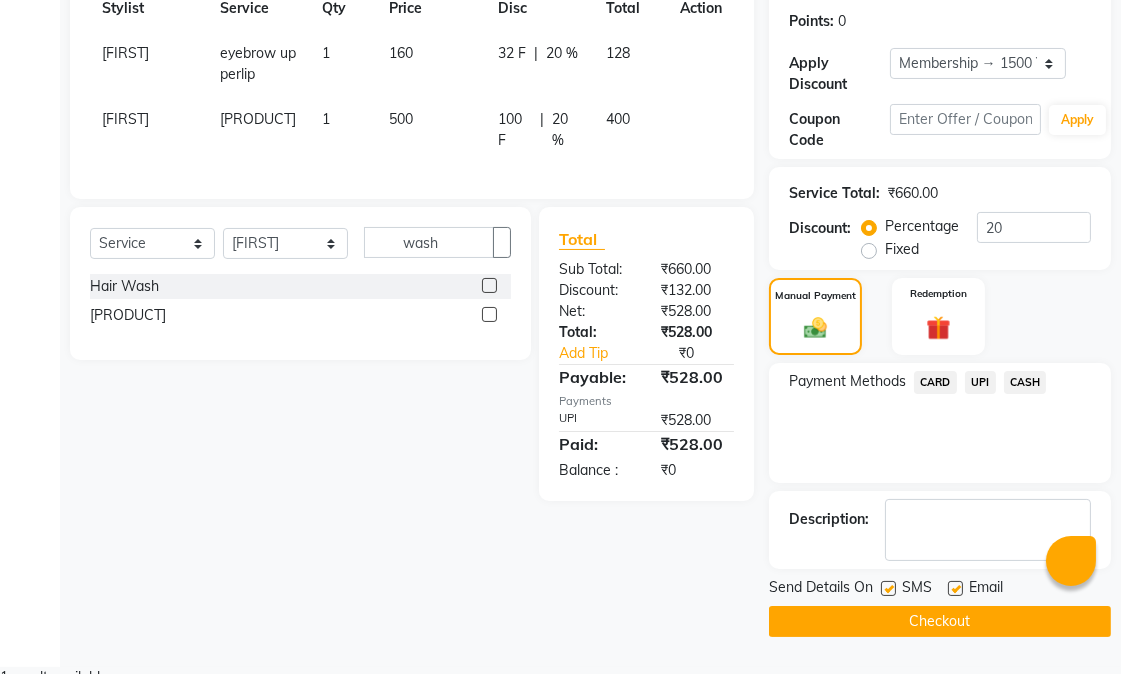 click at bounding box center [955, 588] 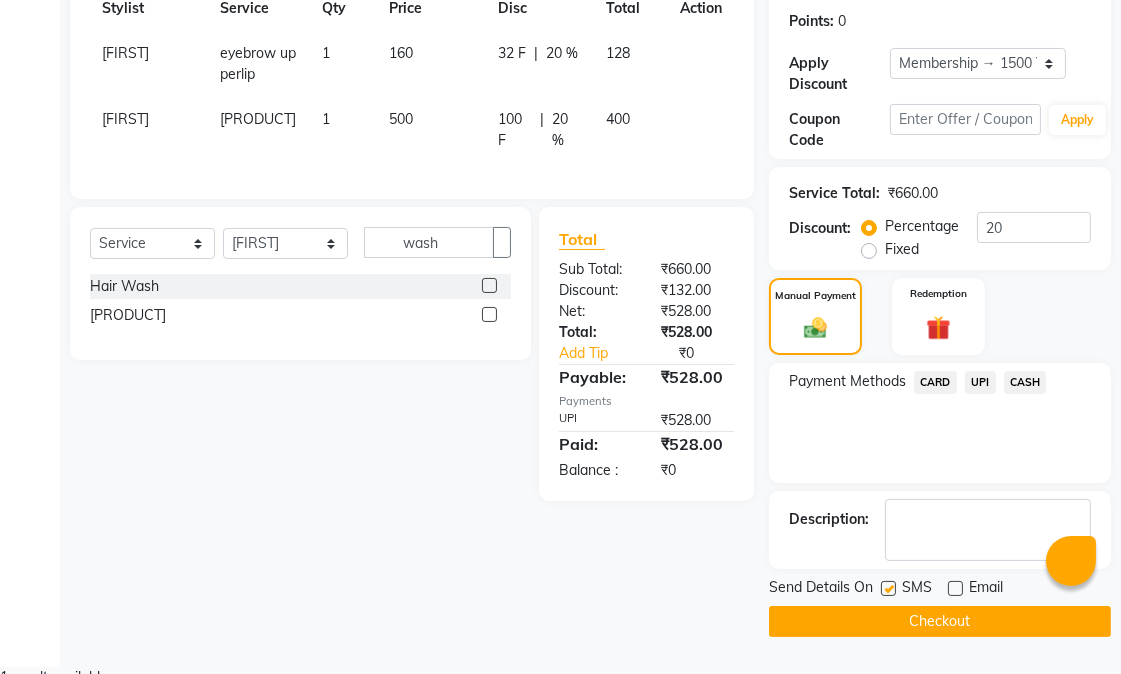 click at bounding box center (888, 588) 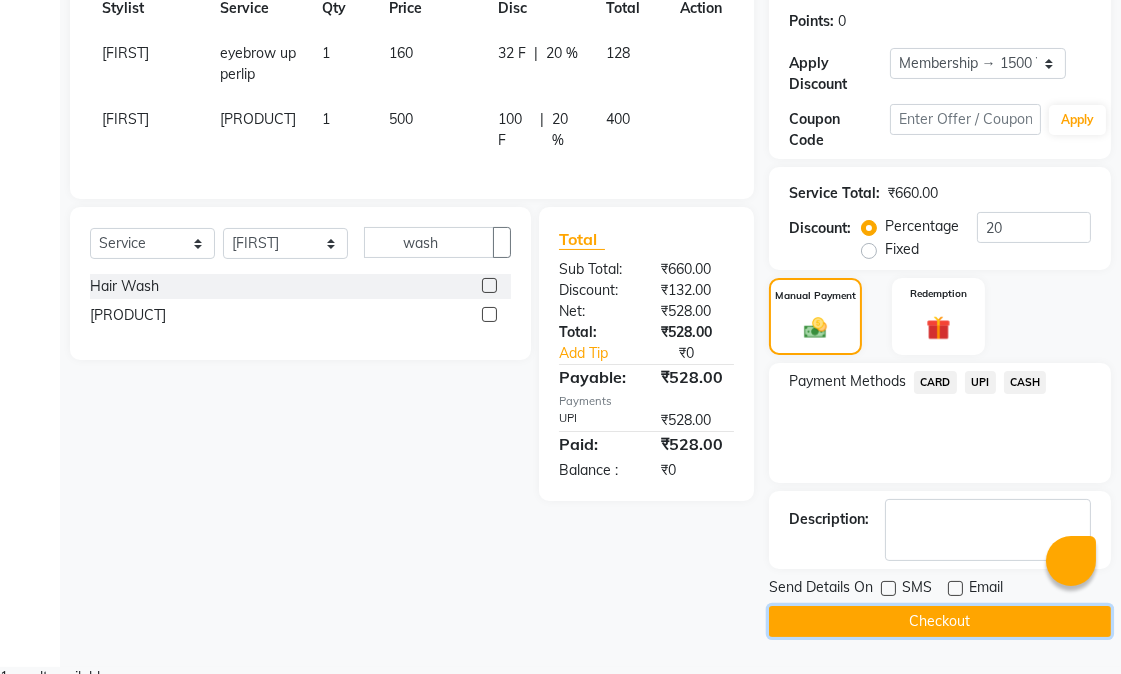 click on "Checkout" at bounding box center [940, 621] 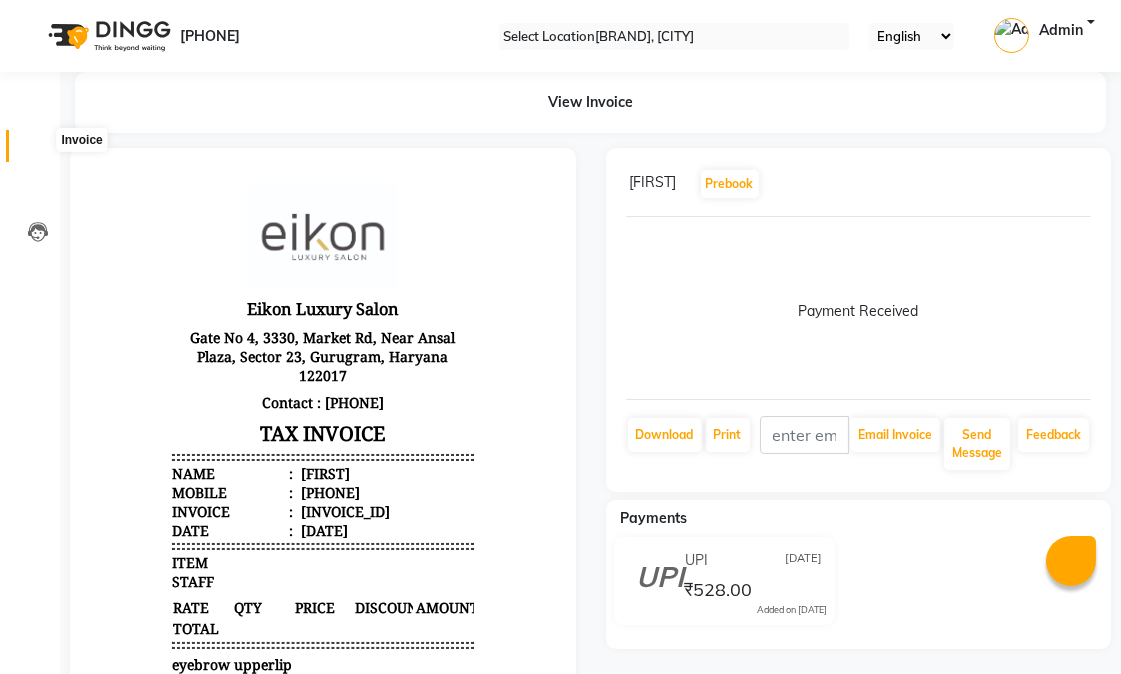 scroll, scrollTop: 0, scrollLeft: 0, axis: both 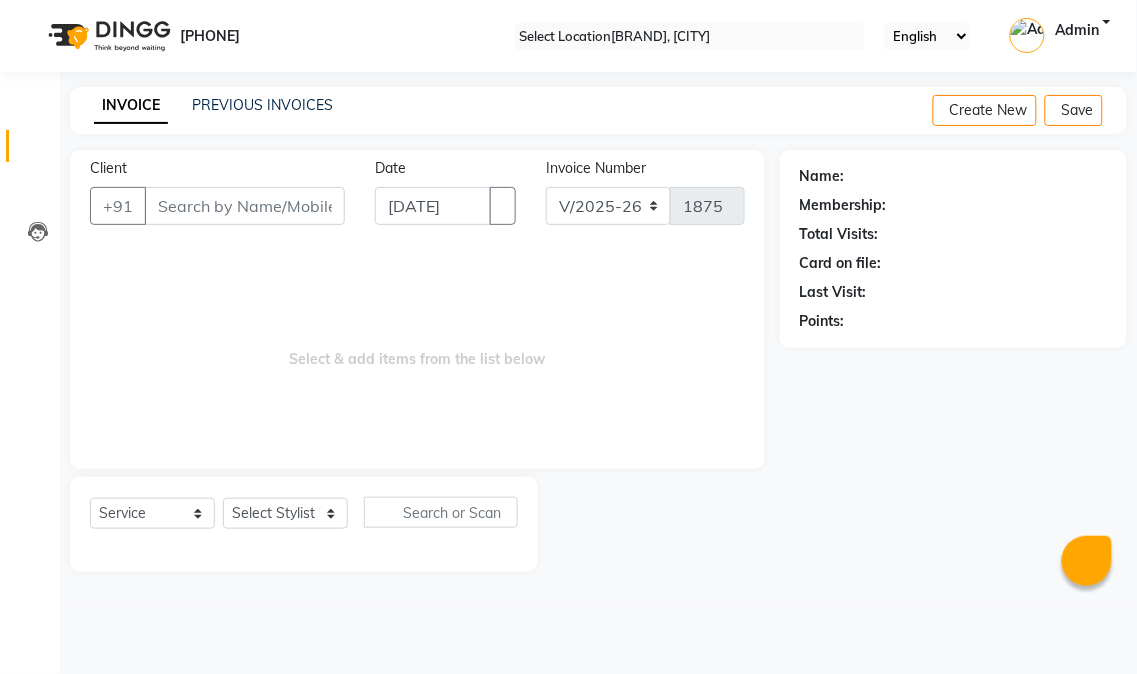 click on "Invoice Number [NUMBER] Select & add items from the list below Select Service Product Membership Package Voucher Prepaid Gift Card Select Stylist Abhishek amit anchal Ashu Bilal Dildar Geeta Hritik Jatin Manav Mohit Pinki Prince Ruby Sagar Subhash Subodh Uday" at bounding box center [417, 361] 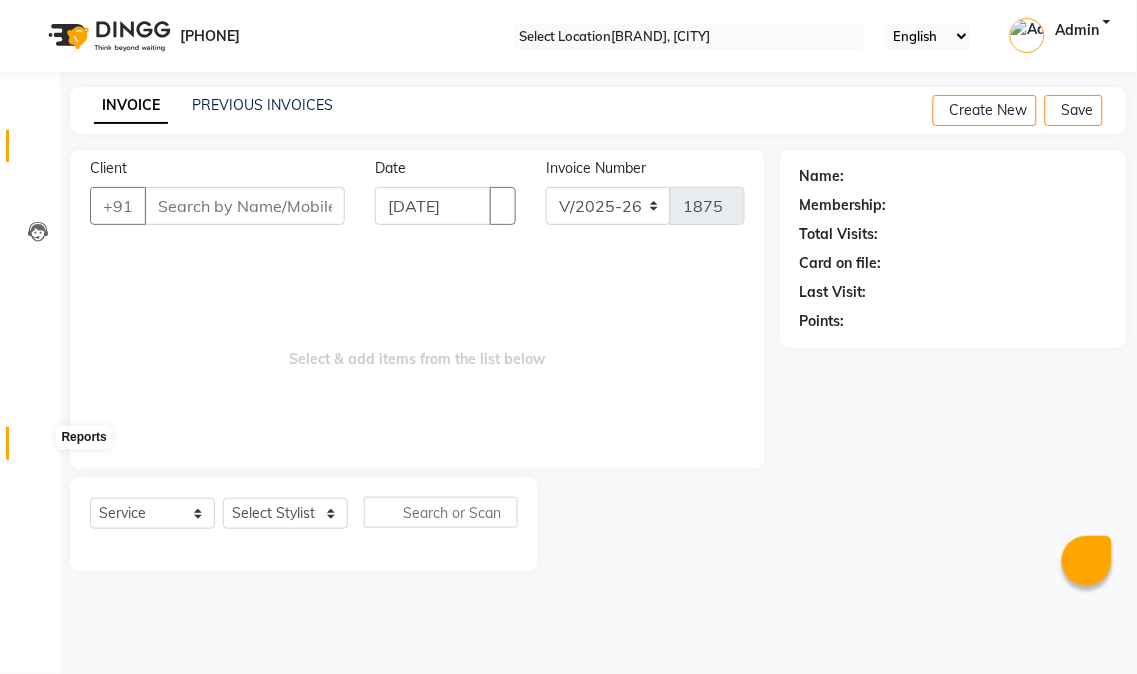 click at bounding box center (38, 448) 